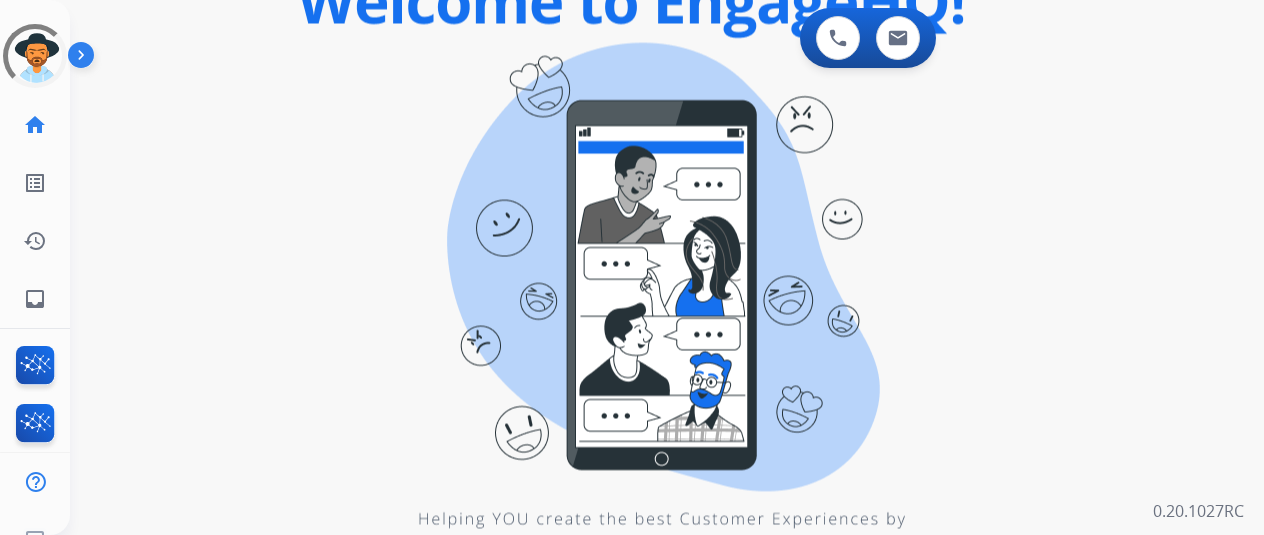 scroll, scrollTop: 0, scrollLeft: 0, axis: both 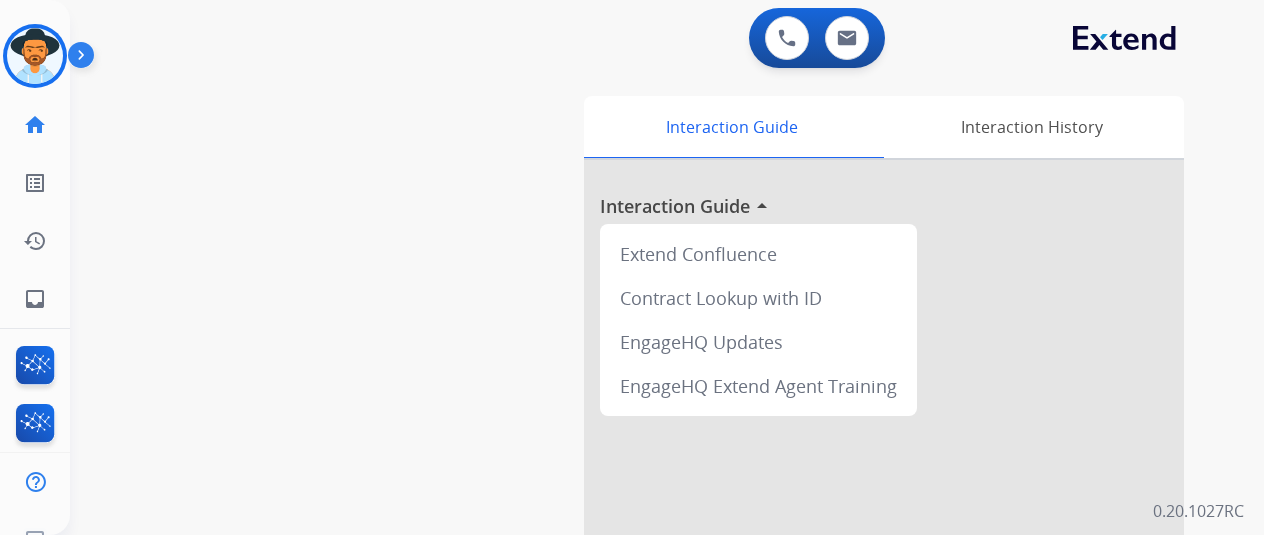 click at bounding box center [35, 56] 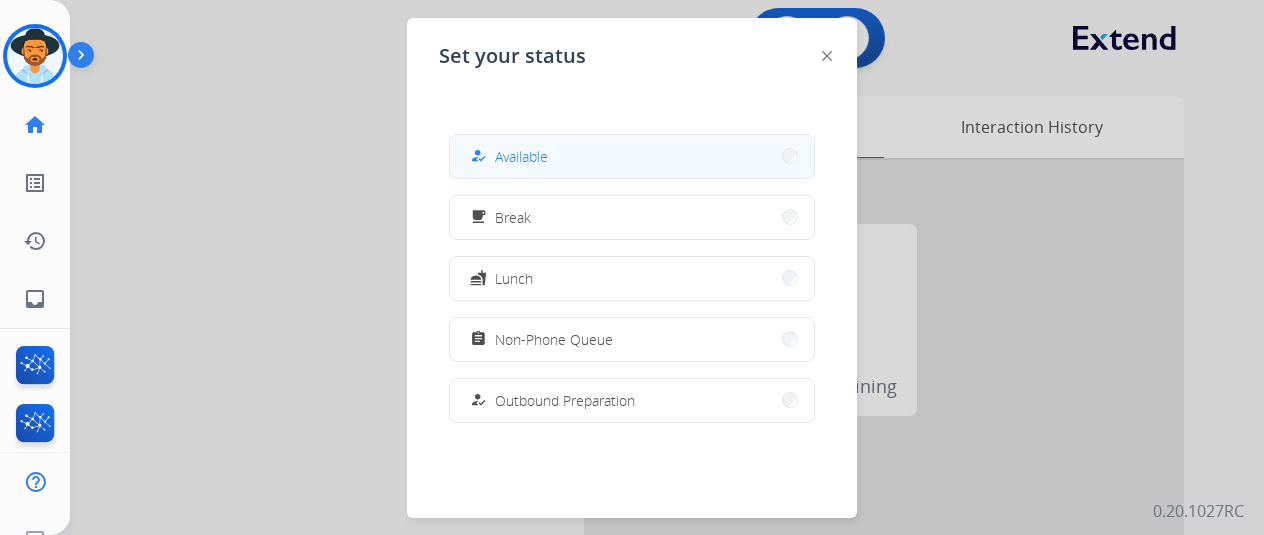 click on "how_to_reg Available" at bounding box center [632, 156] 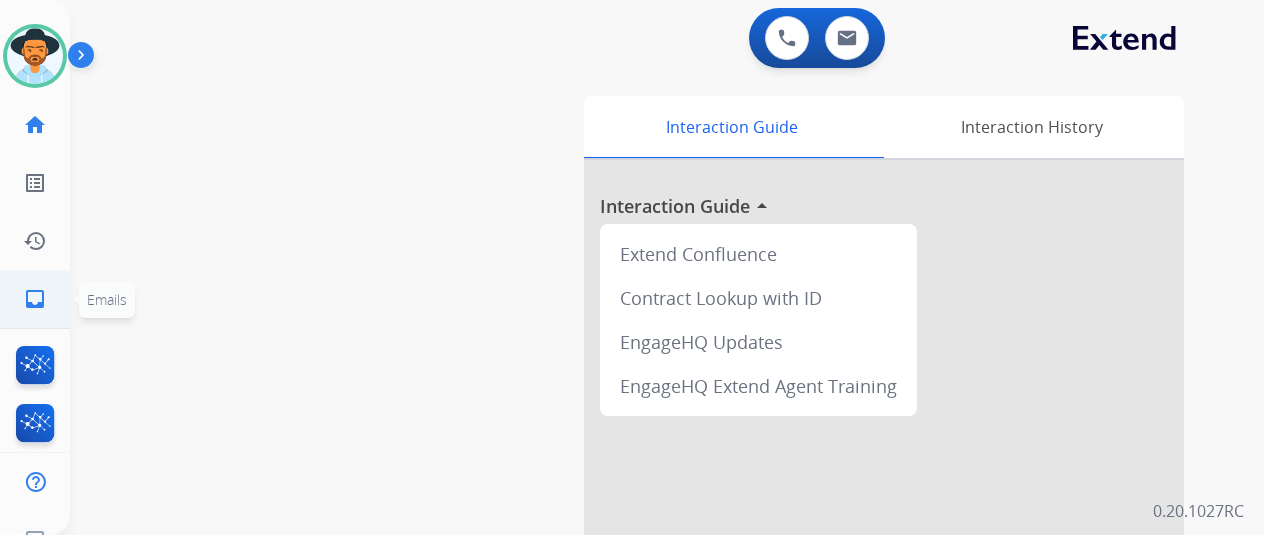 click on "inbox" 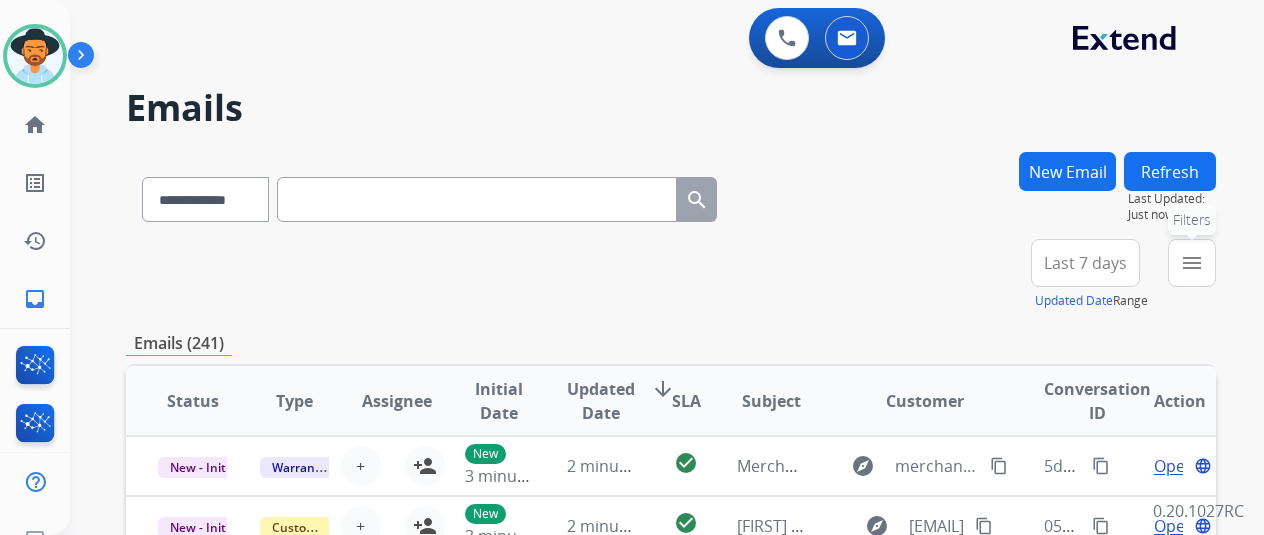 click on "menu  Filters" at bounding box center [1192, 263] 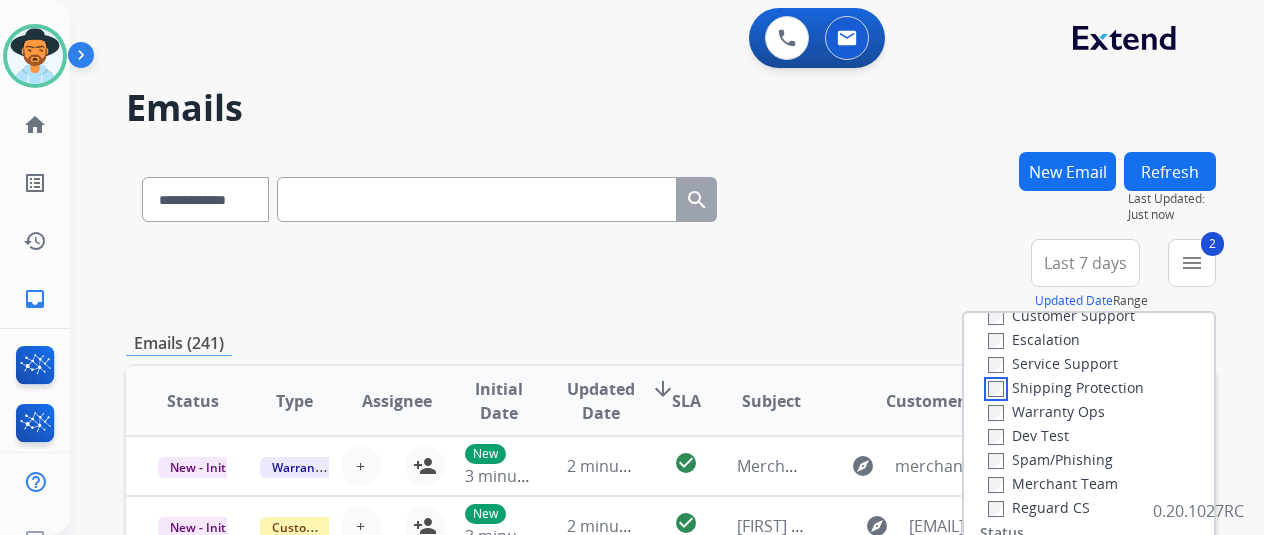 scroll, scrollTop: 100, scrollLeft: 0, axis: vertical 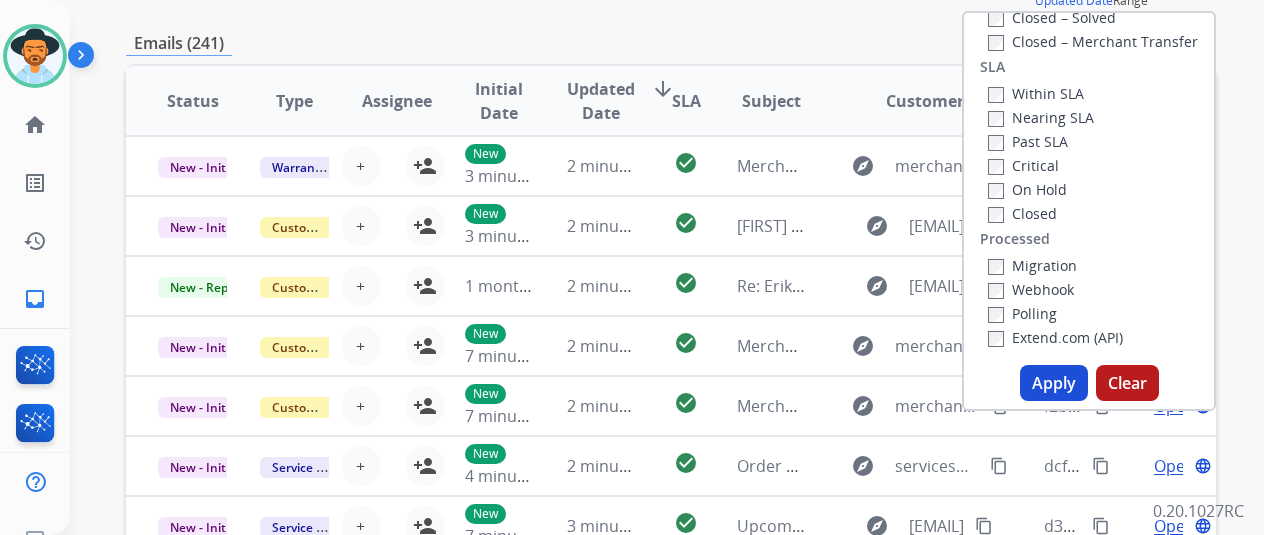 click on "Apply" at bounding box center [1054, 383] 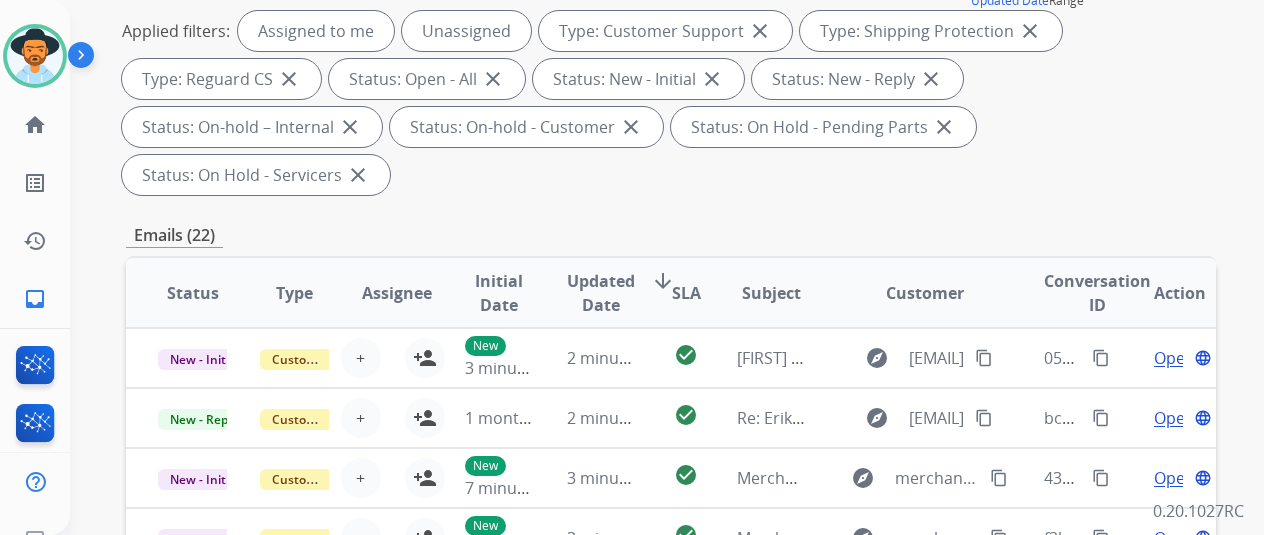 scroll, scrollTop: 0, scrollLeft: 0, axis: both 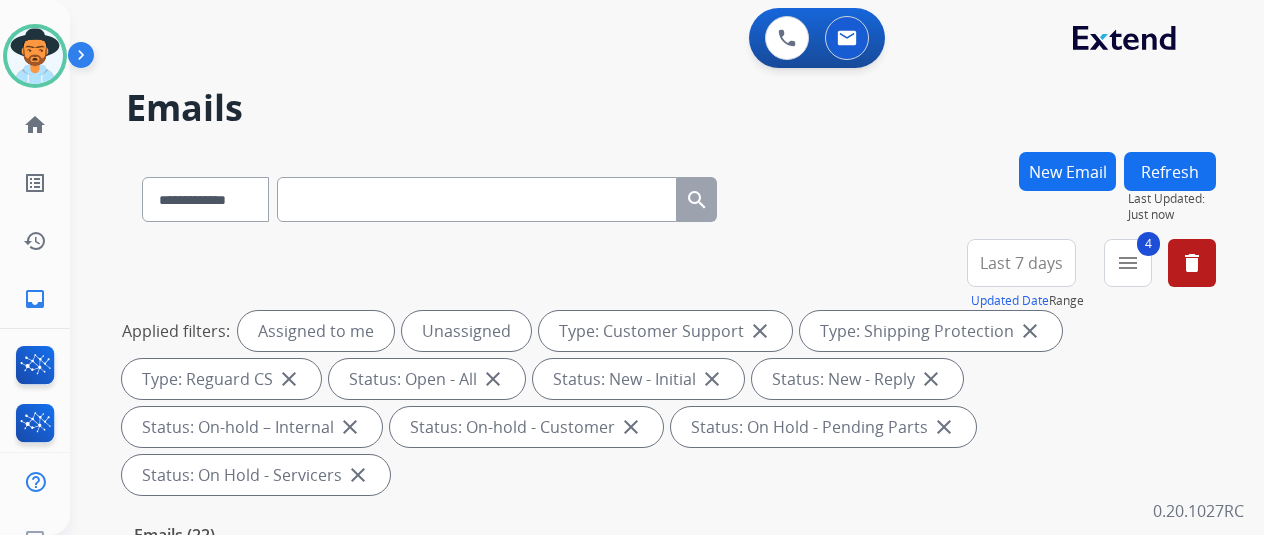 click on "**********" at bounding box center [671, 371] 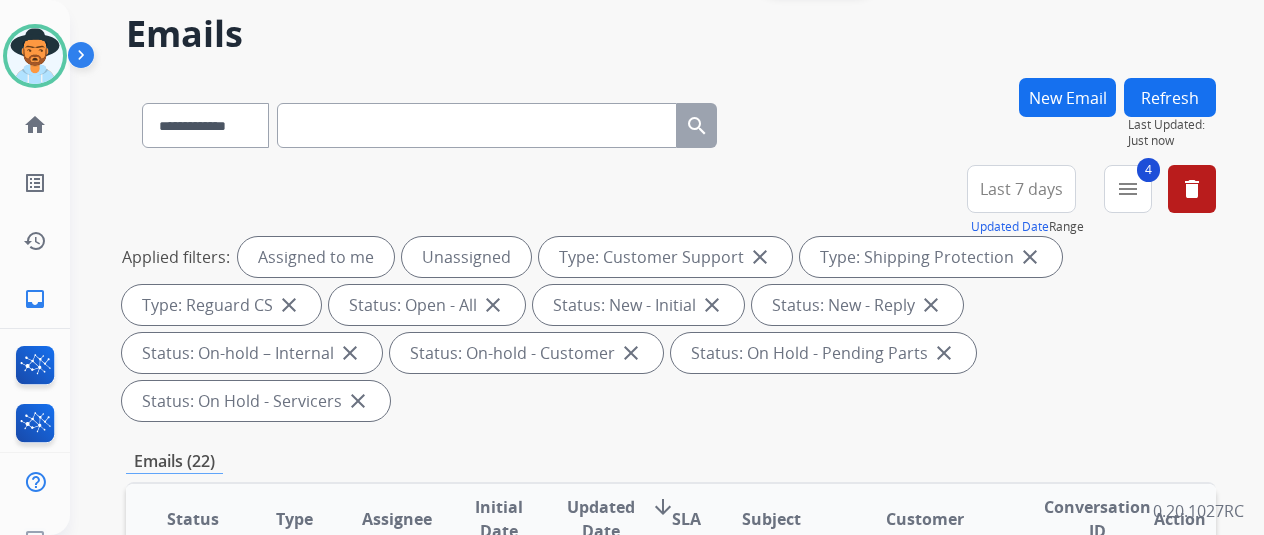 scroll, scrollTop: 0, scrollLeft: 0, axis: both 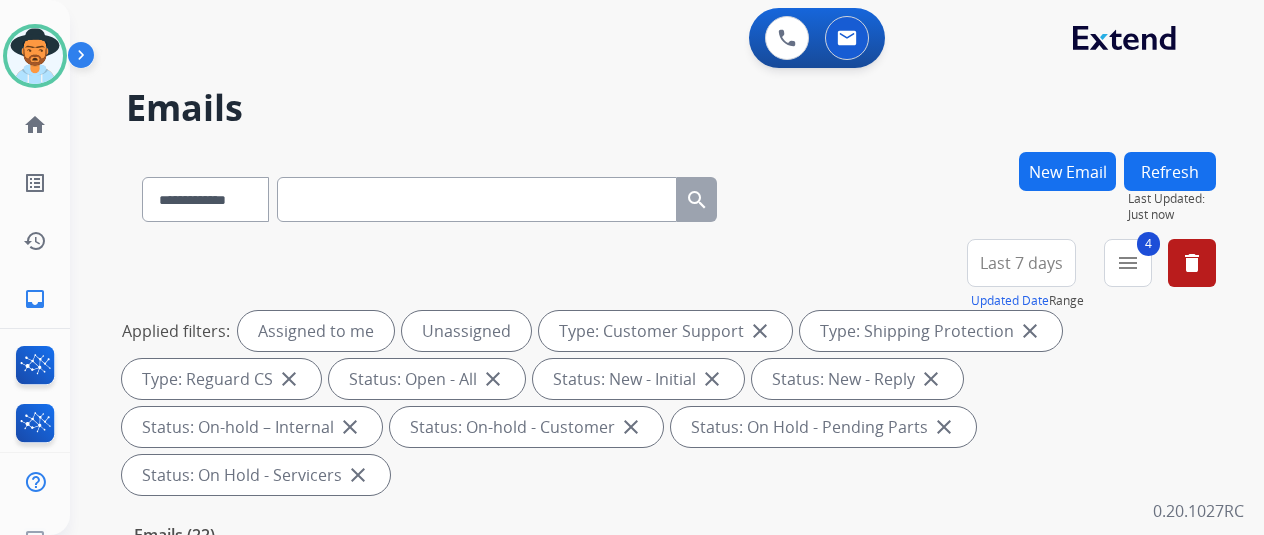 click on "**********" at bounding box center [671, 195] 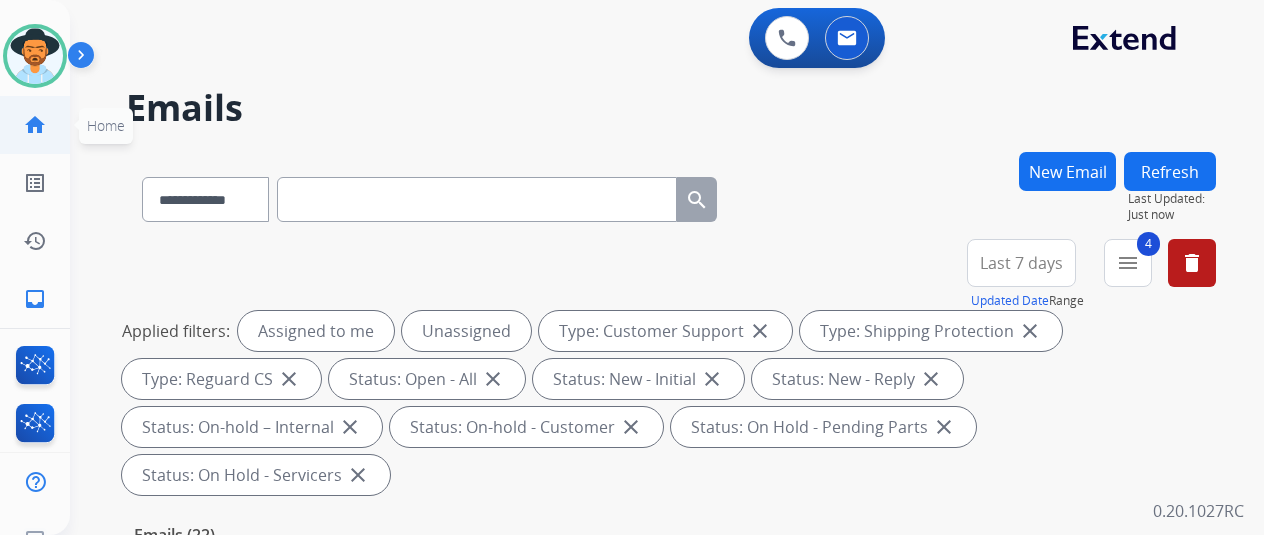 click on "home  Home" 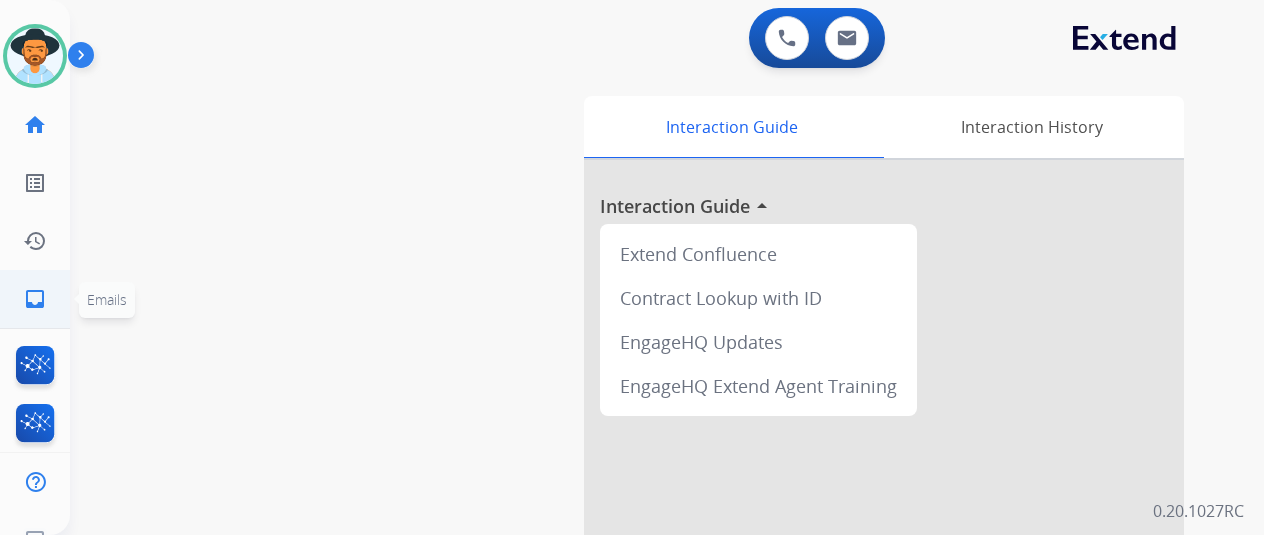 click on "inbox" 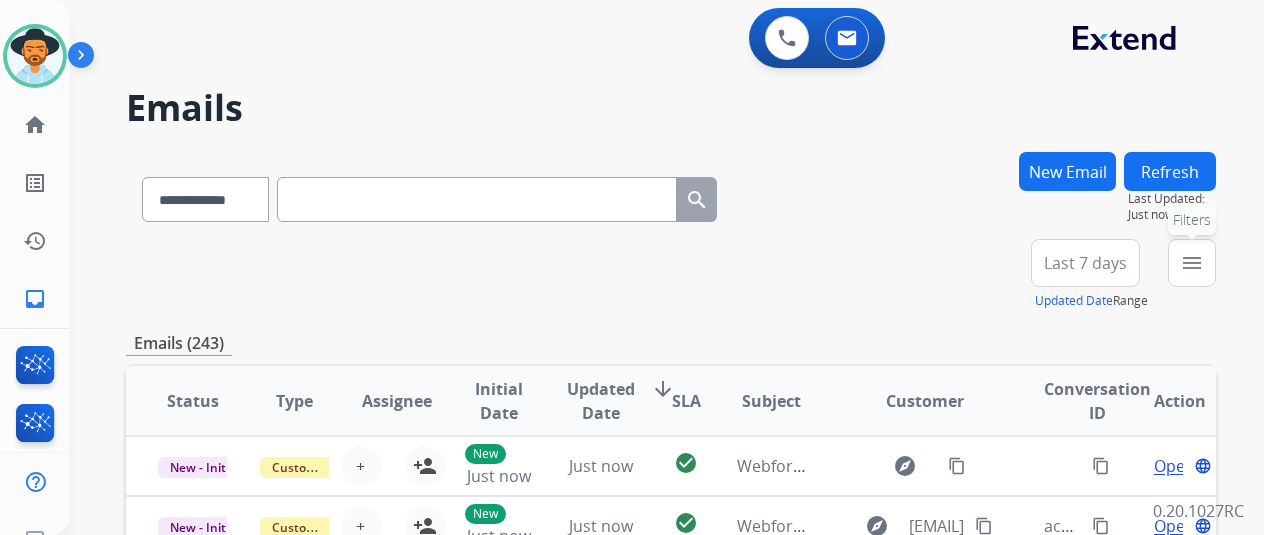 click on "menu" at bounding box center [1192, 263] 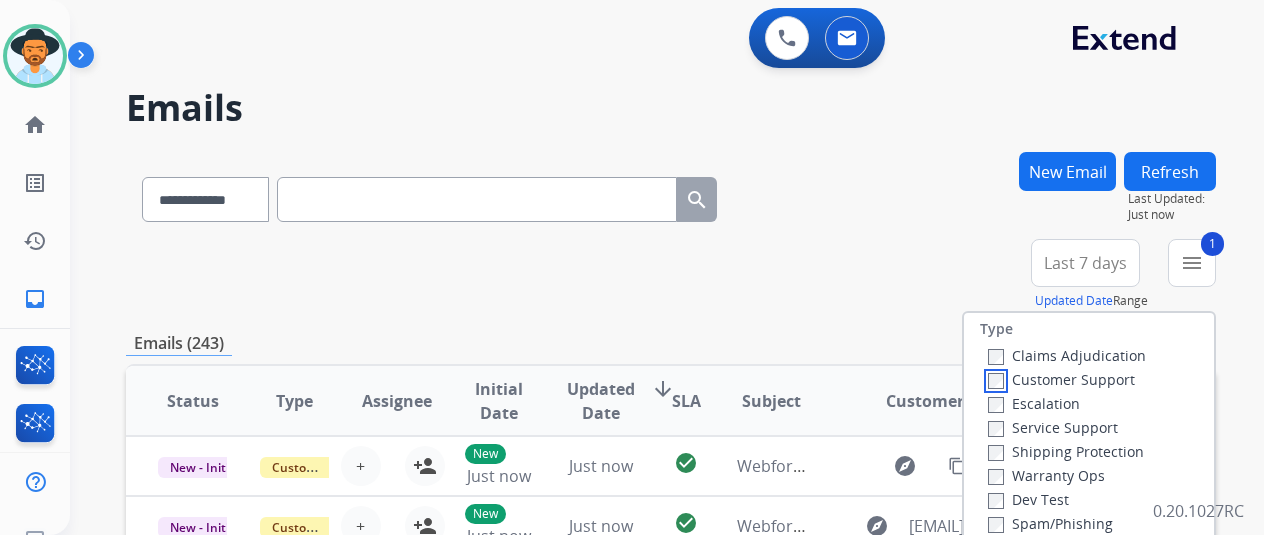 scroll, scrollTop: 0, scrollLeft: 0, axis: both 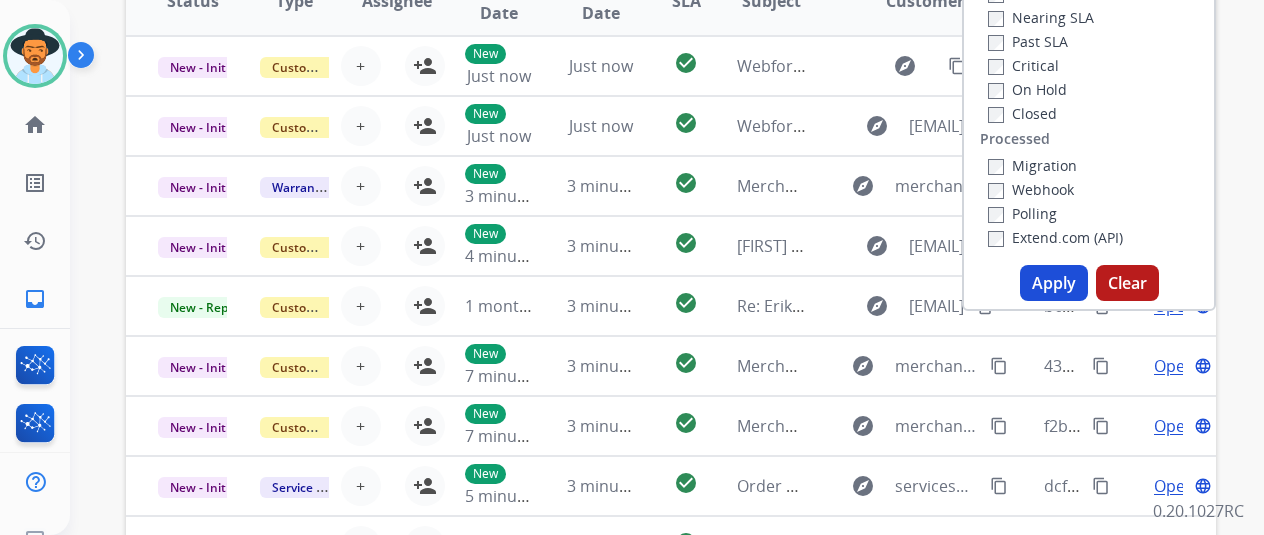 click on "Apply" at bounding box center (1054, 283) 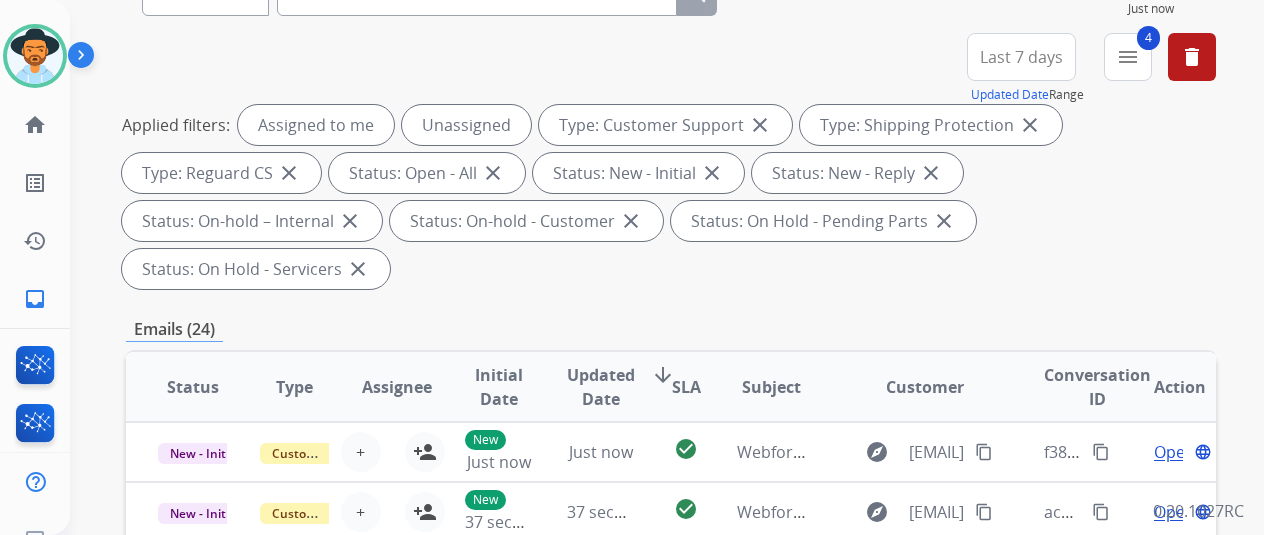 scroll, scrollTop: 0, scrollLeft: 0, axis: both 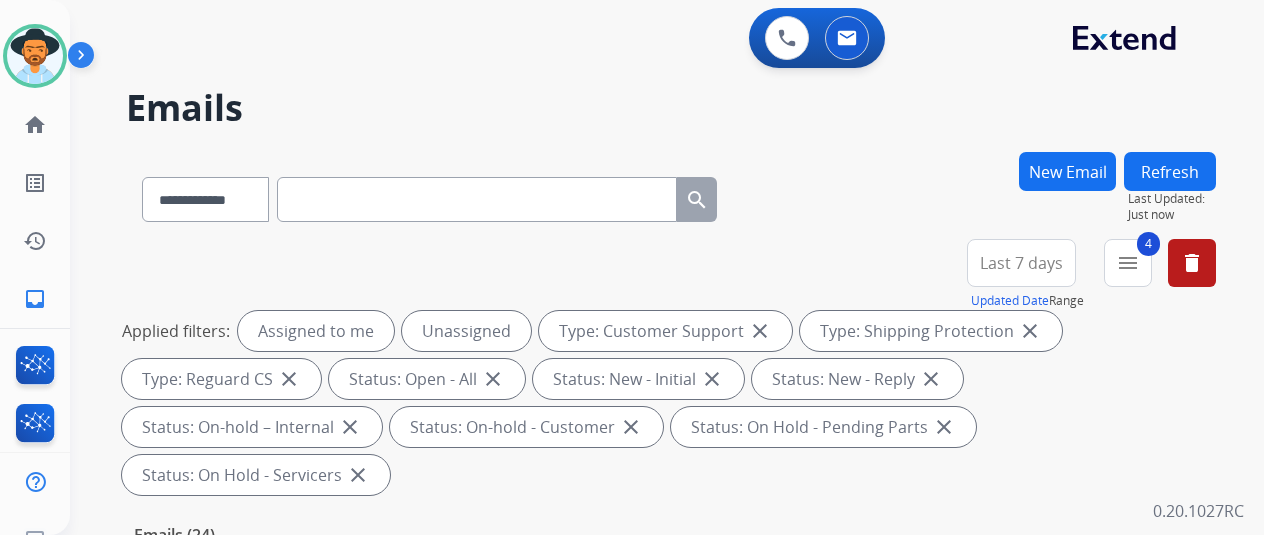 click on "Last 7 days" at bounding box center (1021, 263) 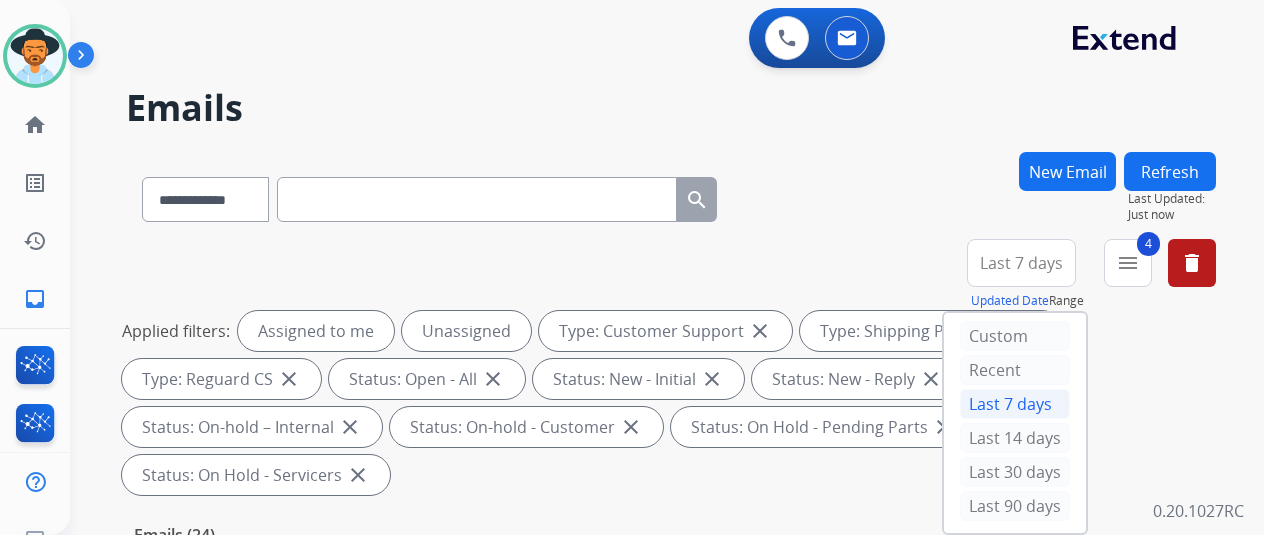 click on "**********" at bounding box center [671, 371] 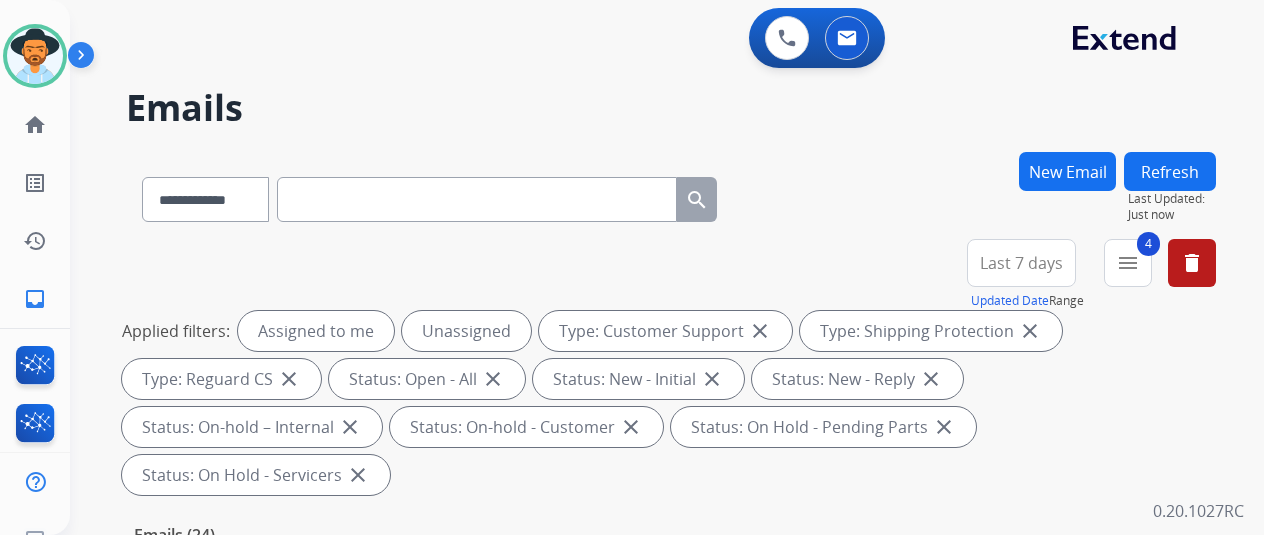 click on "**********" at bounding box center [671, 371] 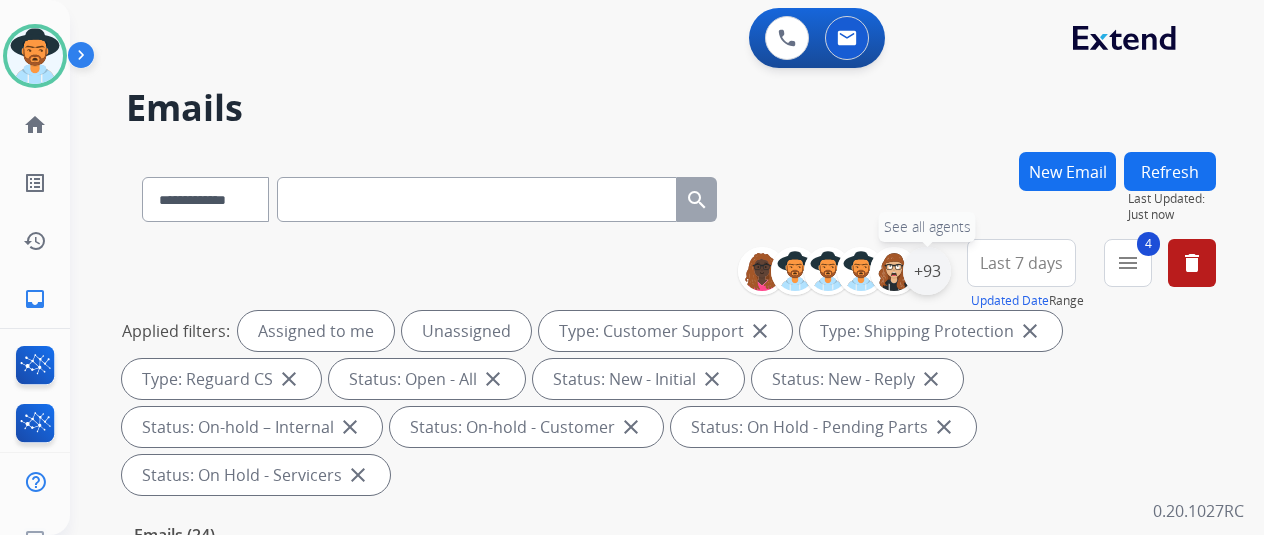 click on "+93" at bounding box center (927, 271) 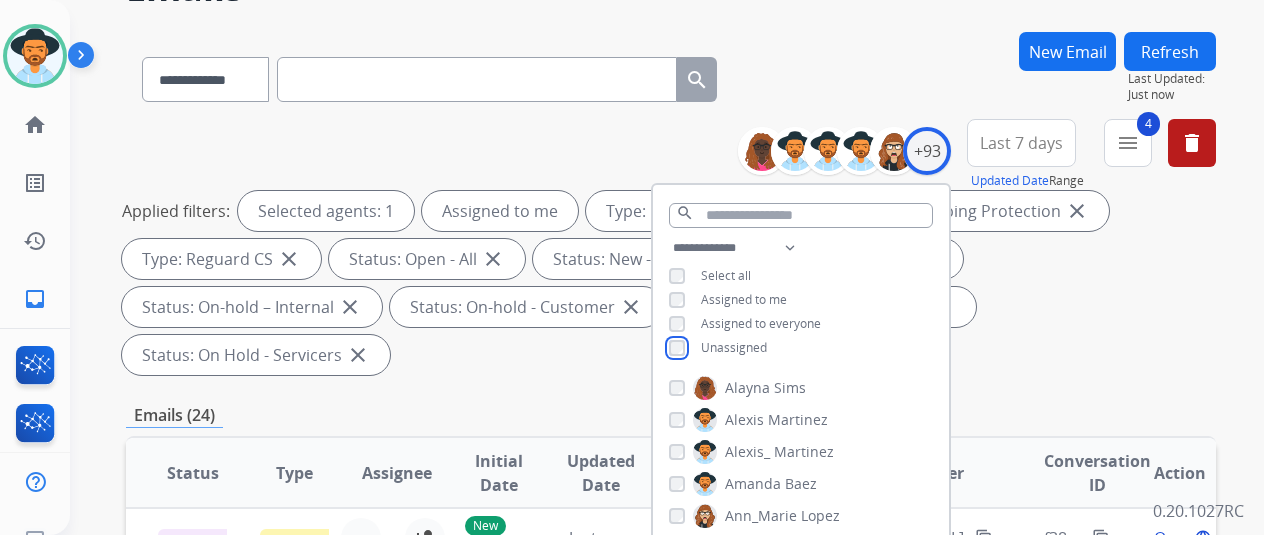 scroll, scrollTop: 300, scrollLeft: 0, axis: vertical 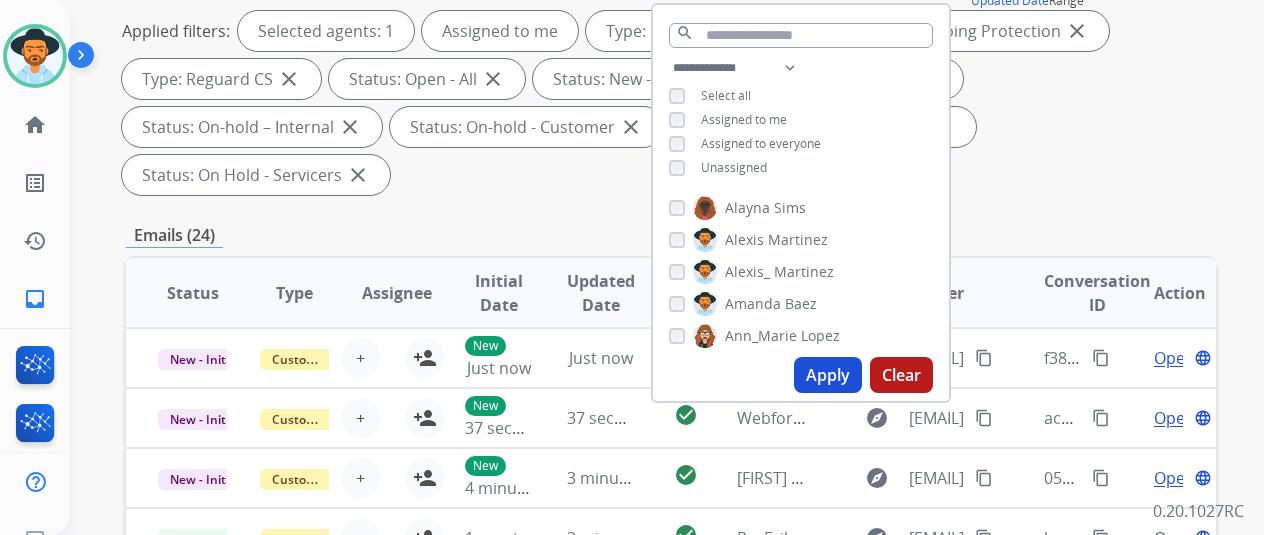 click on "Apply" at bounding box center [828, 375] 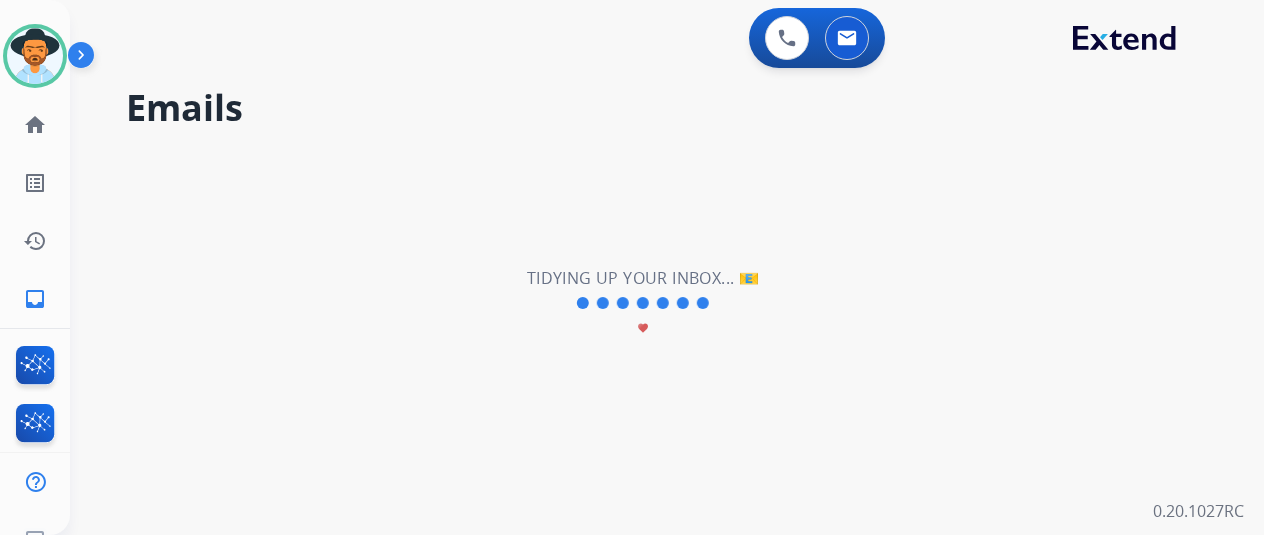 scroll, scrollTop: 0, scrollLeft: 0, axis: both 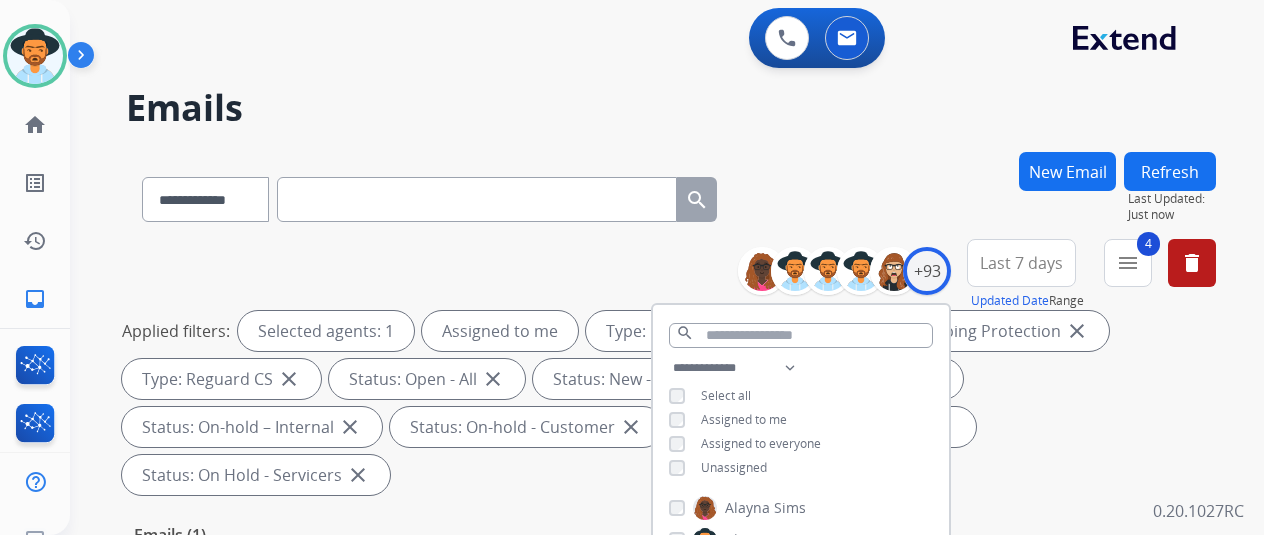click on "**********" at bounding box center (643, 339) 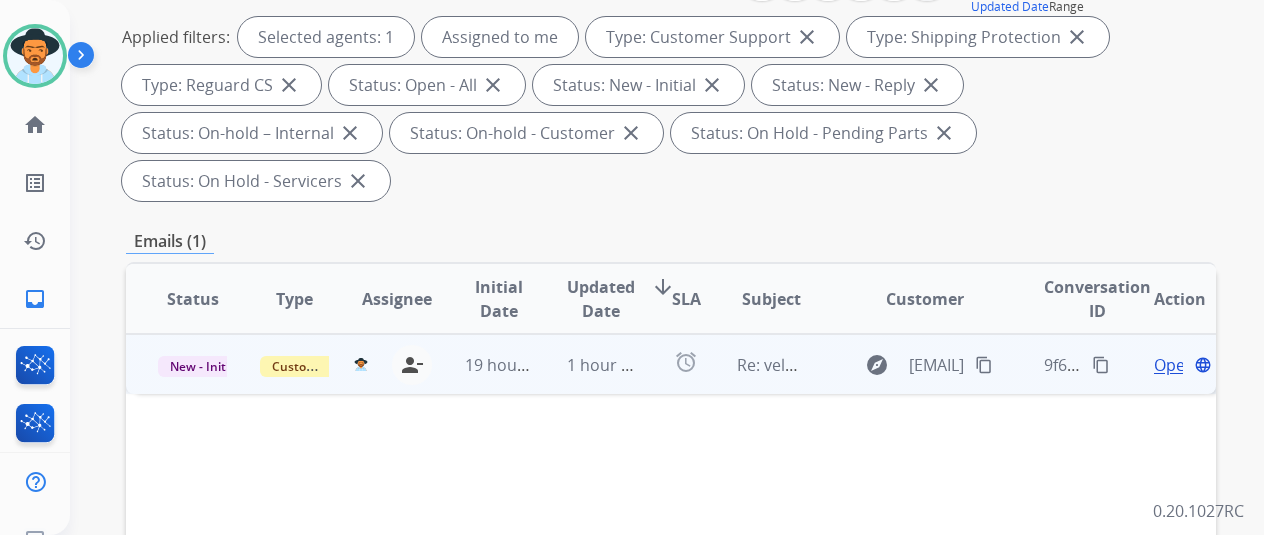 scroll, scrollTop: 300, scrollLeft: 0, axis: vertical 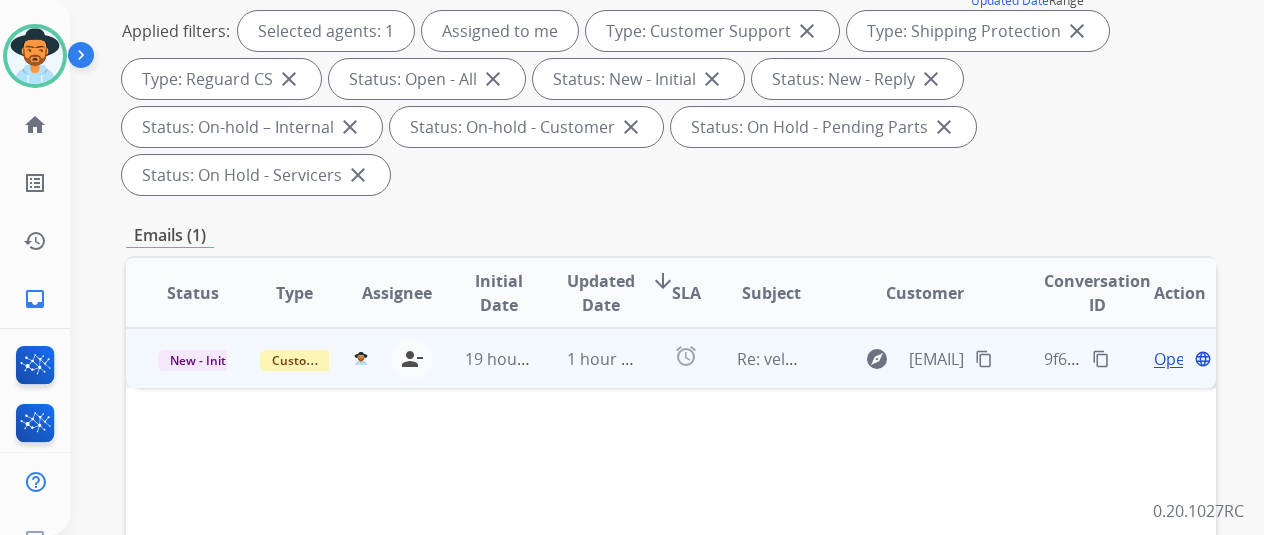 click on "Open" at bounding box center [1174, 359] 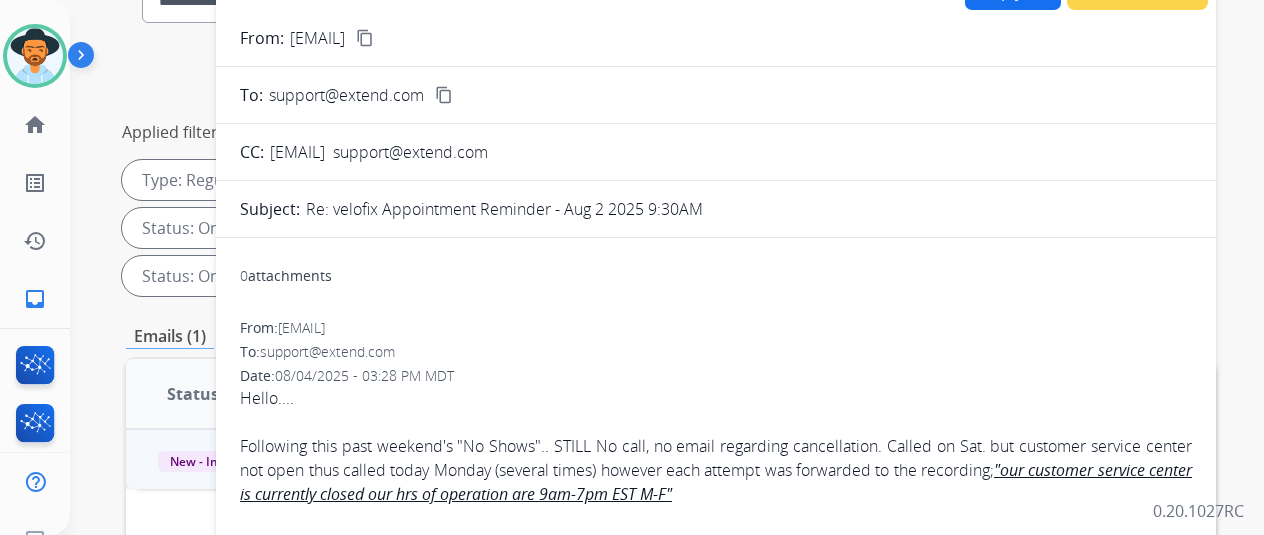 scroll, scrollTop: 0, scrollLeft: 0, axis: both 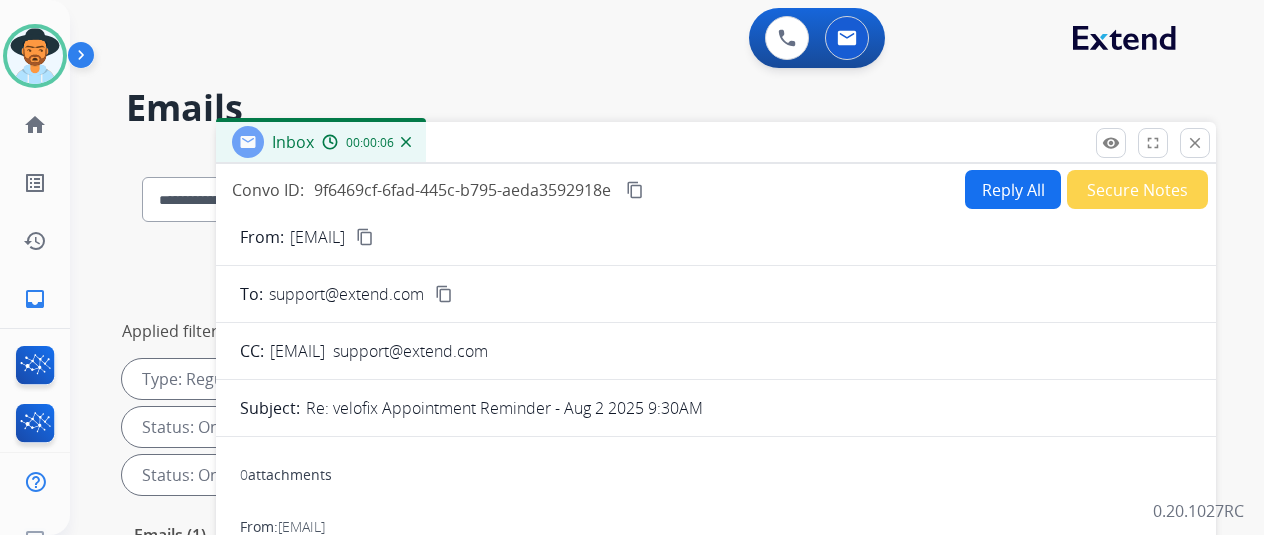 click on "content_copy" at bounding box center [365, 237] 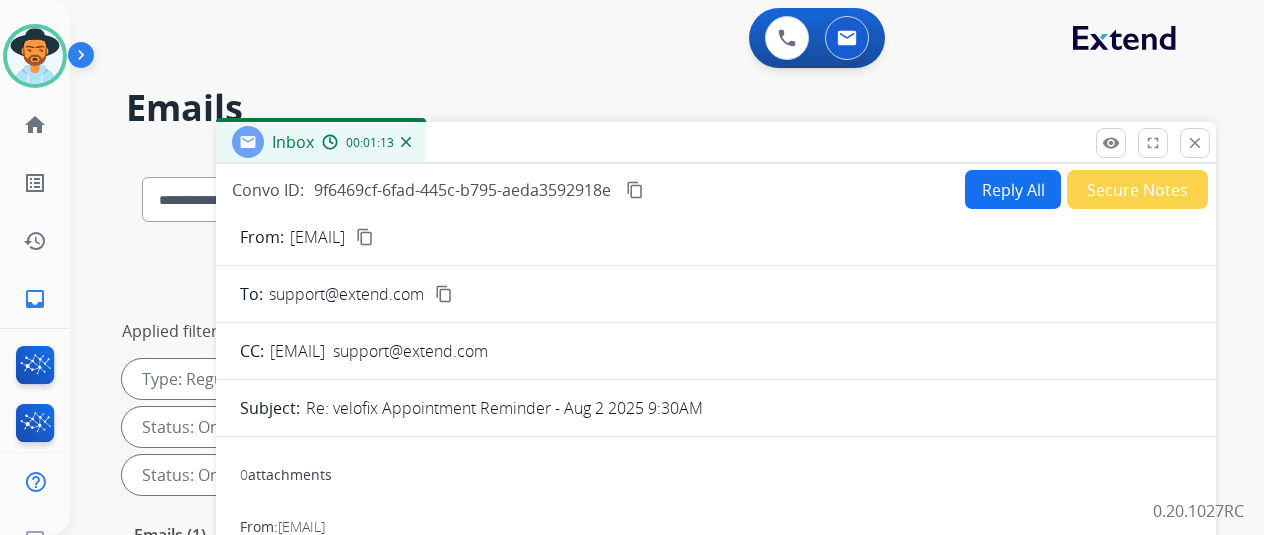 click on "Reply All" at bounding box center (1013, 189) 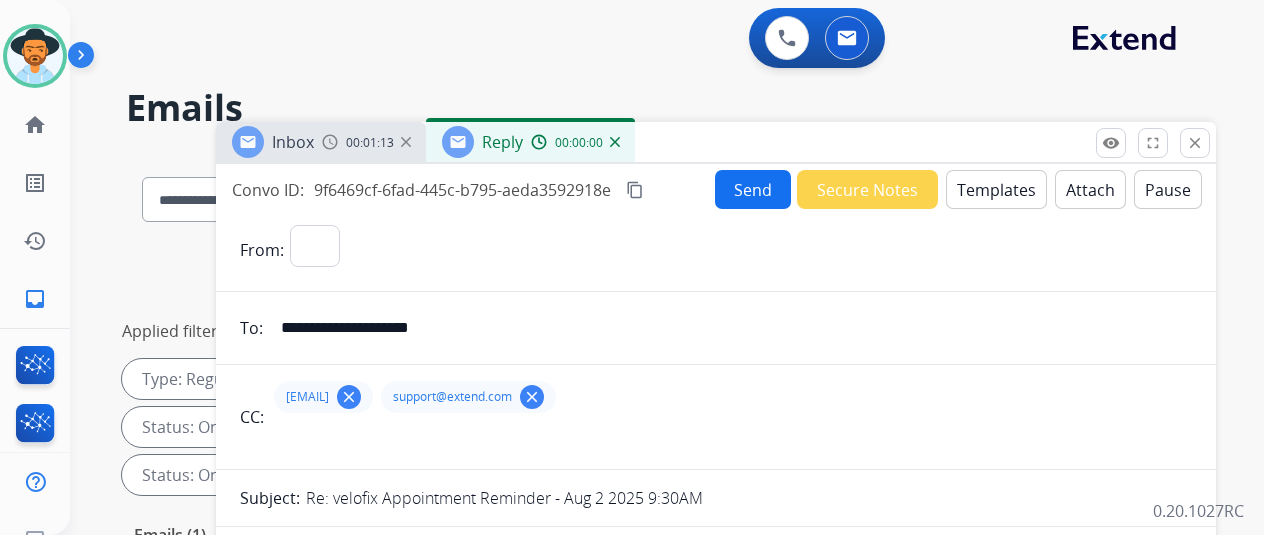 select on "**********" 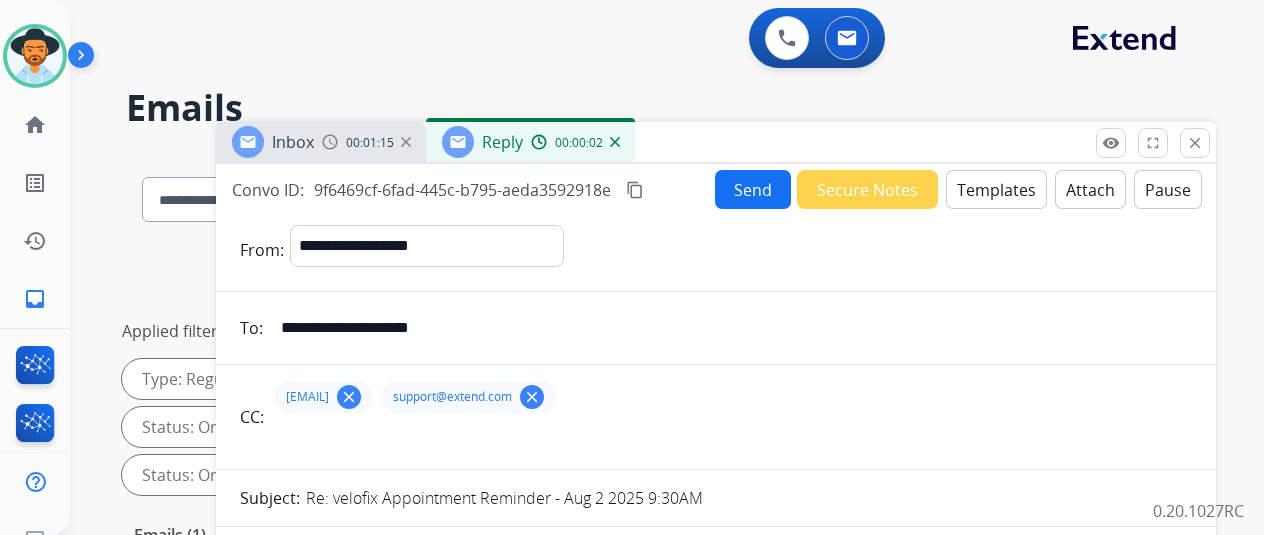 click on "Templates" at bounding box center [996, 189] 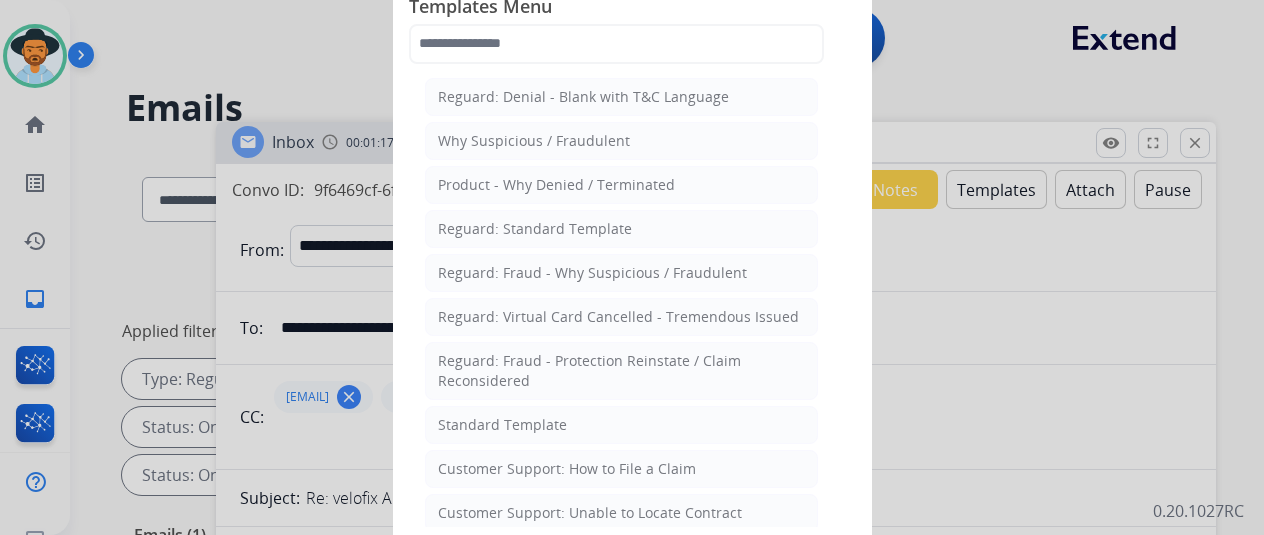click on "Standard Template" 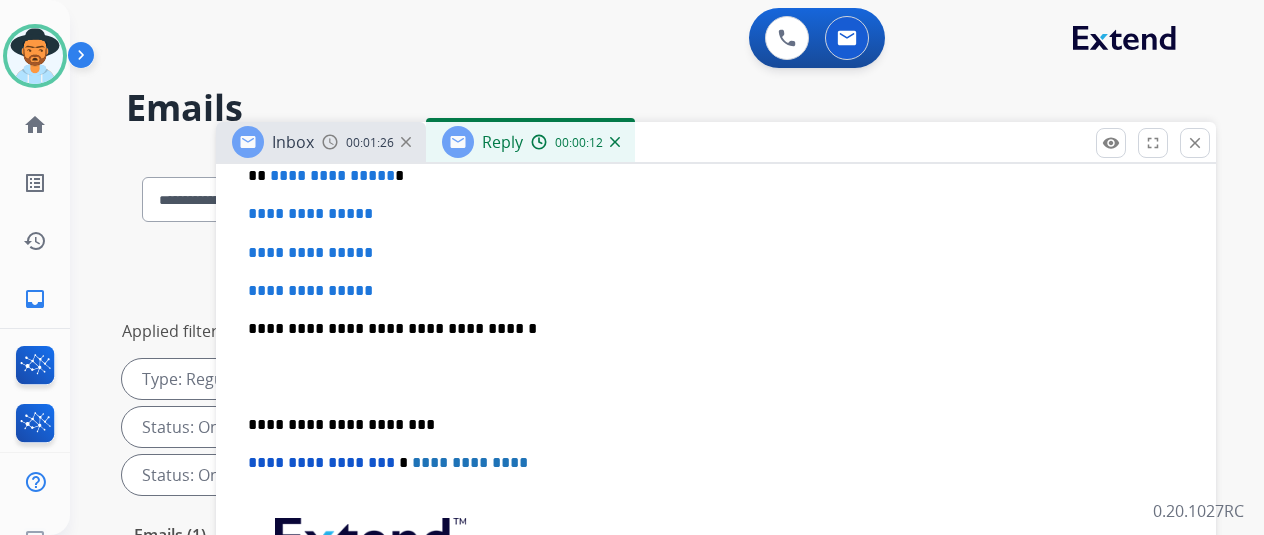 scroll, scrollTop: 500, scrollLeft: 0, axis: vertical 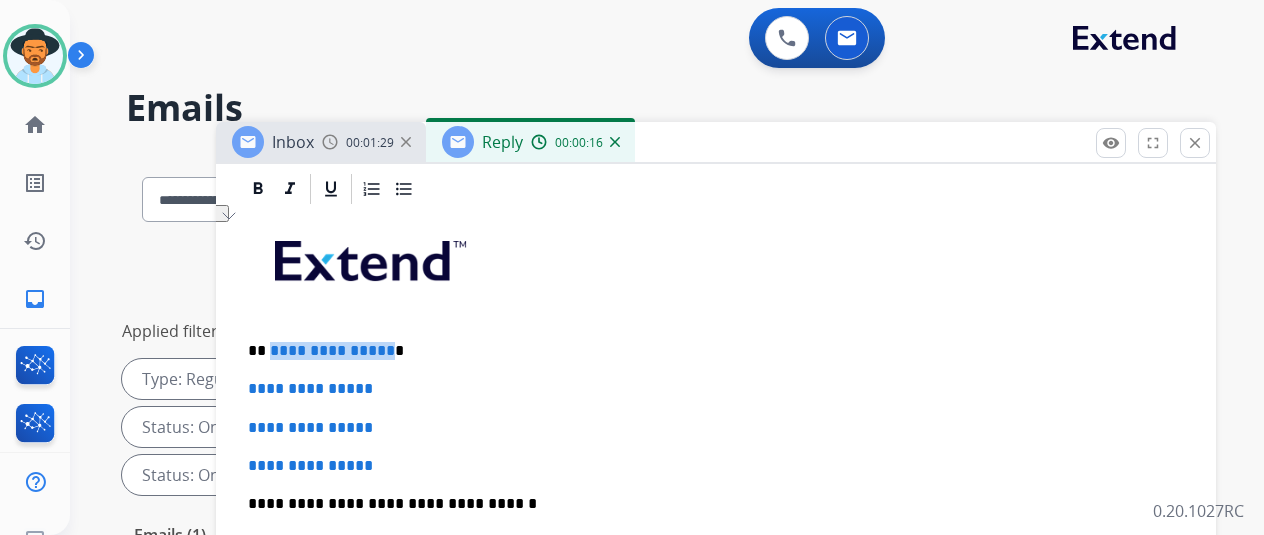 drag, startPoint x: 398, startPoint y: 349, endPoint x: 282, endPoint y: 348, distance: 116.00431 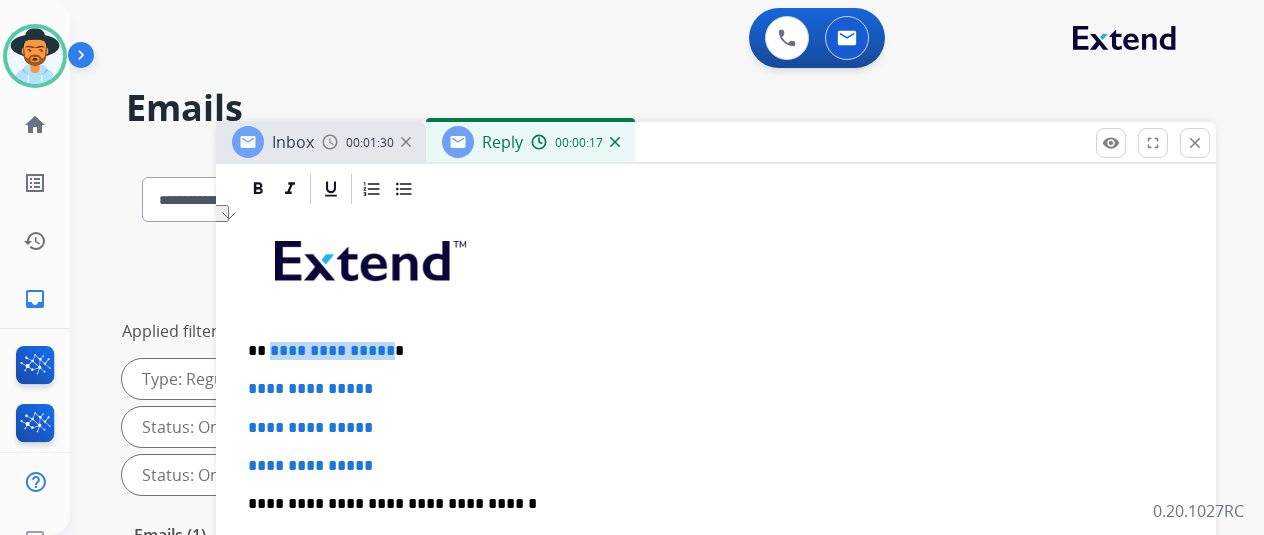 type 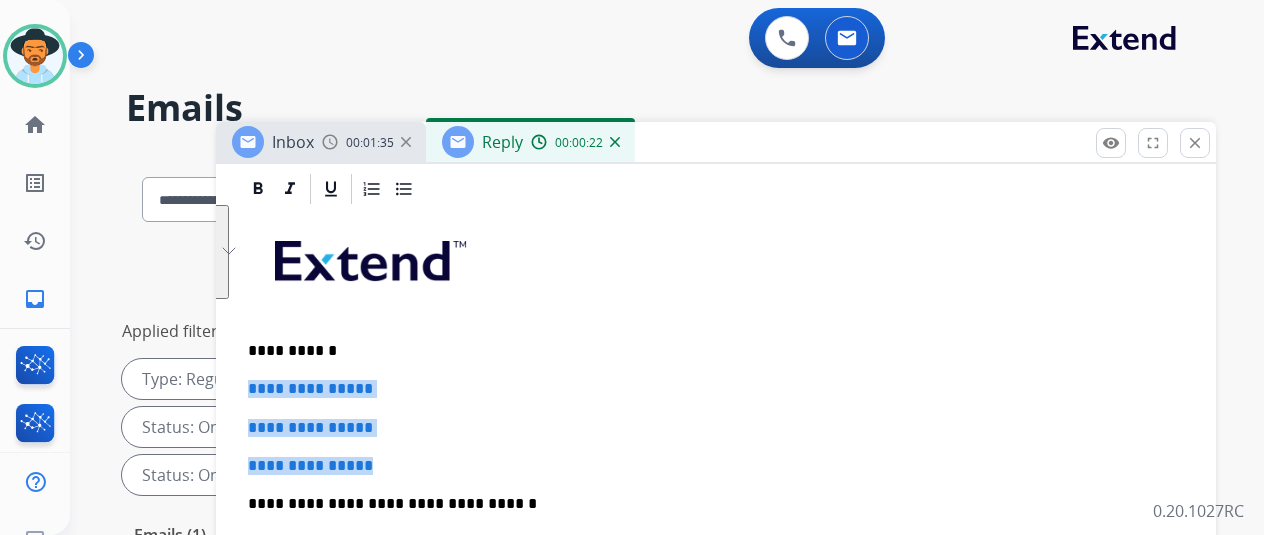 drag, startPoint x: 396, startPoint y: 467, endPoint x: 259, endPoint y: 377, distance: 163.91766 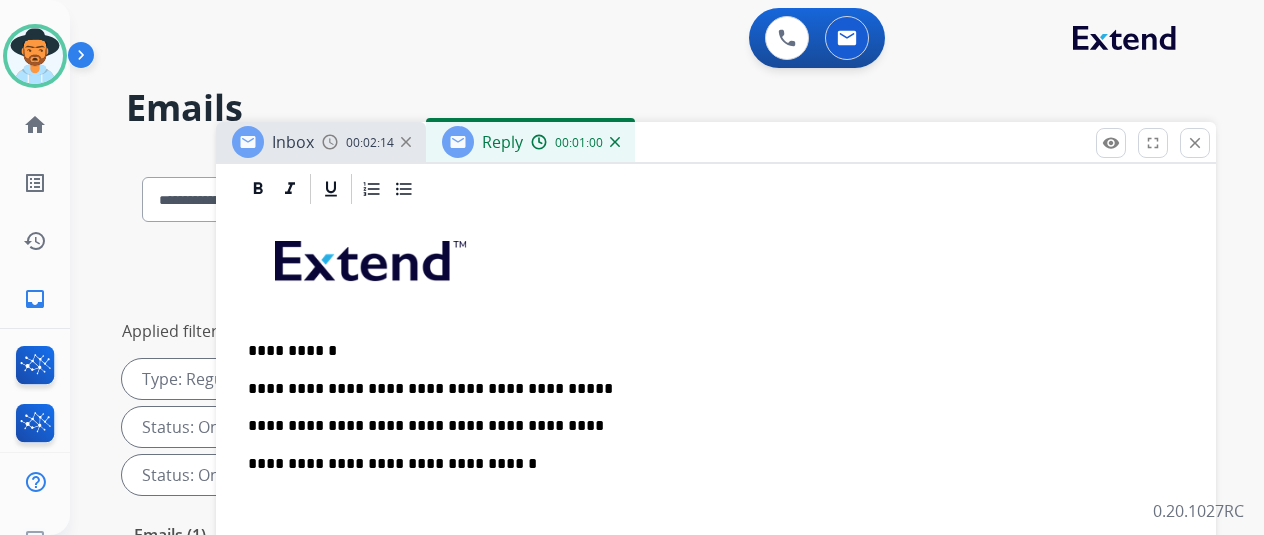 click on "**********" at bounding box center [708, 407] 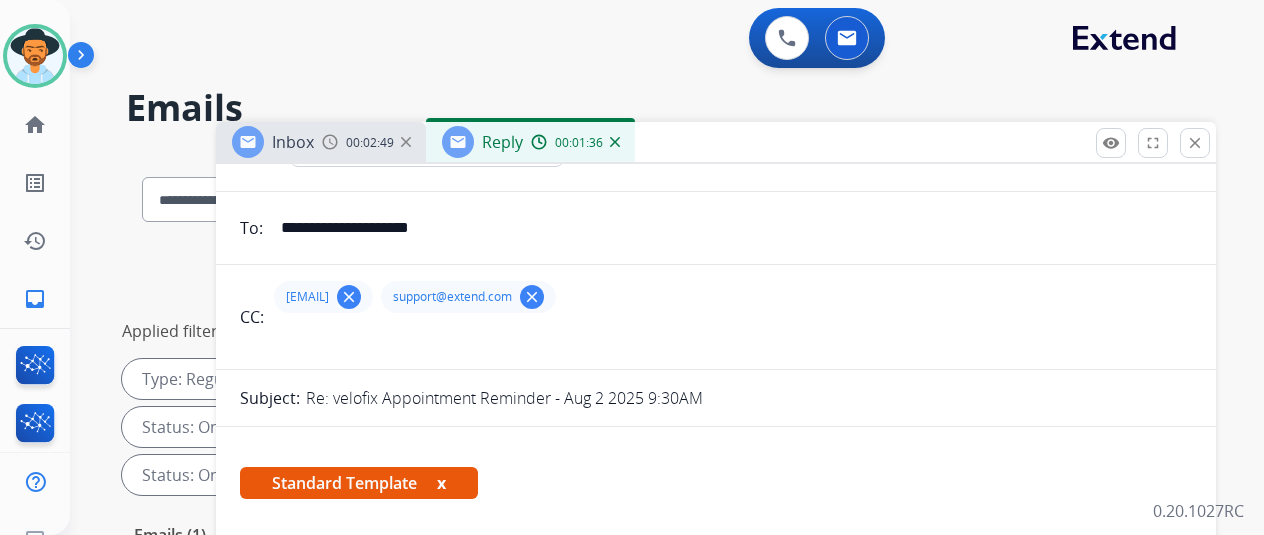 scroll, scrollTop: 0, scrollLeft: 0, axis: both 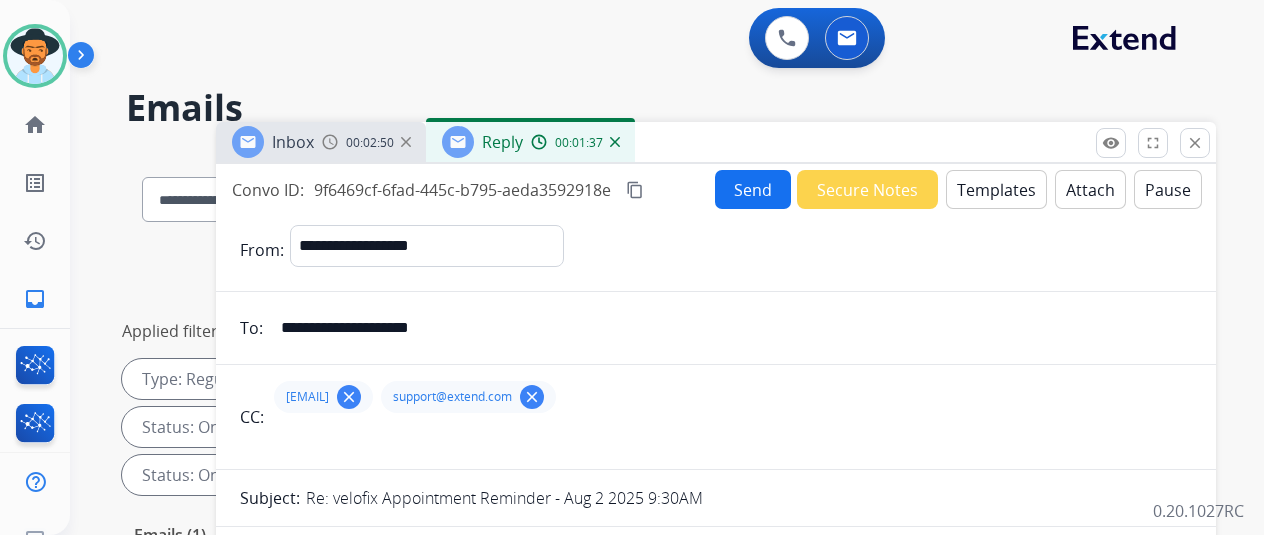 click on "Send" at bounding box center (753, 189) 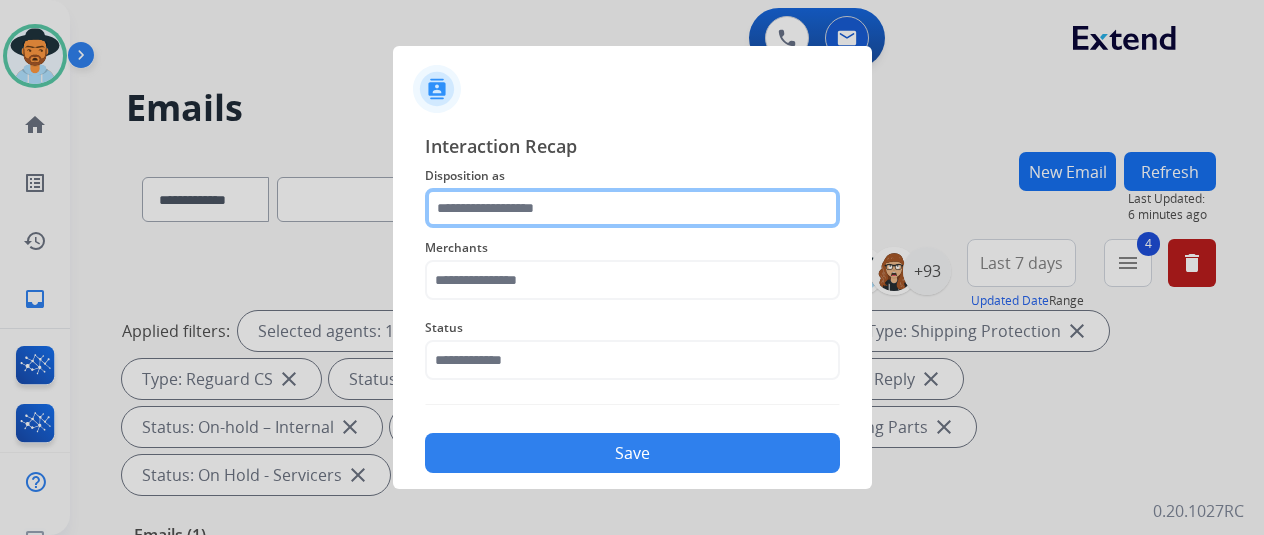 click 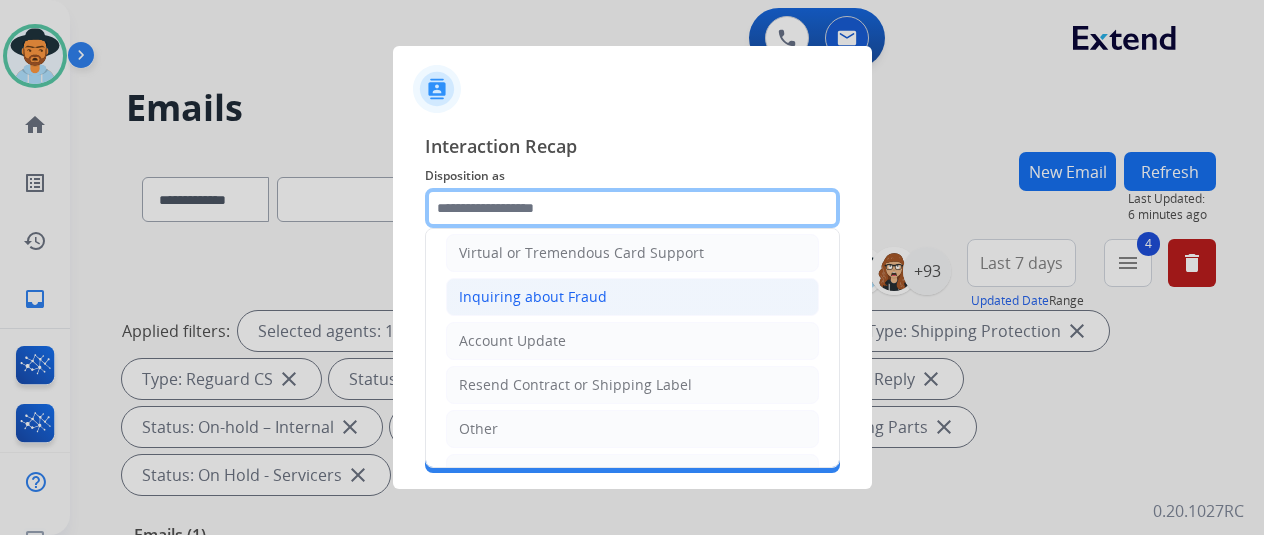 scroll, scrollTop: 303, scrollLeft: 0, axis: vertical 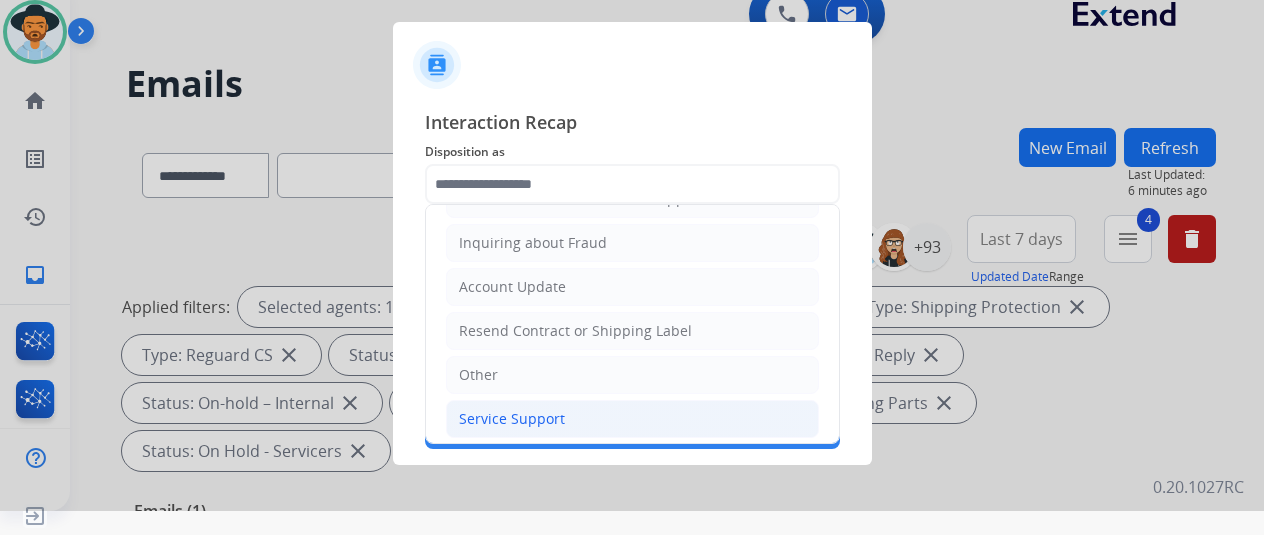 click on "Service Support" 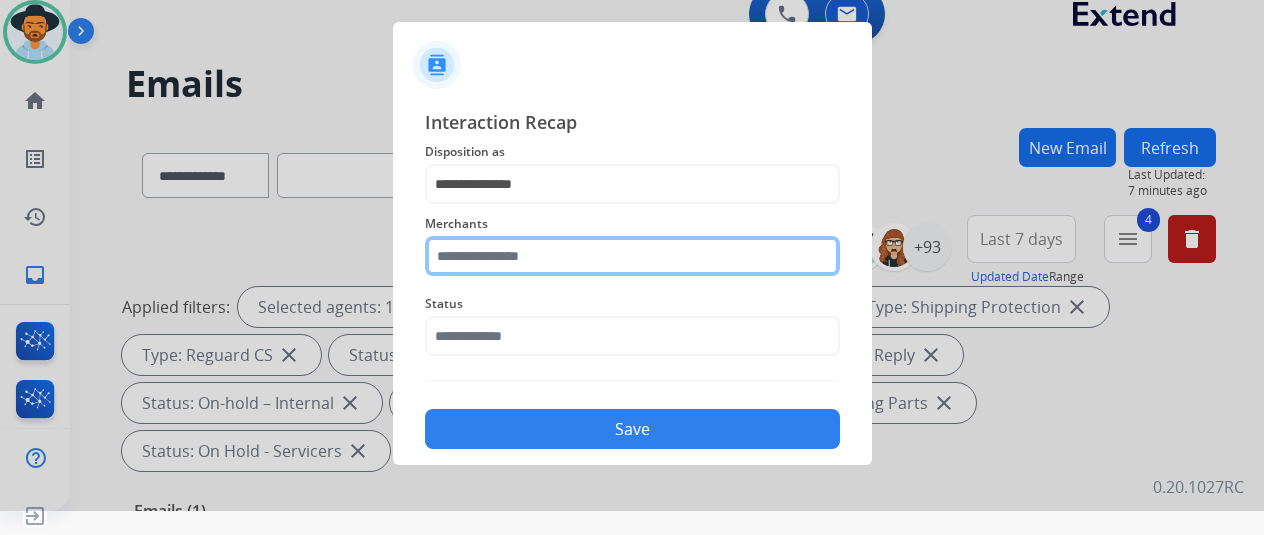 click 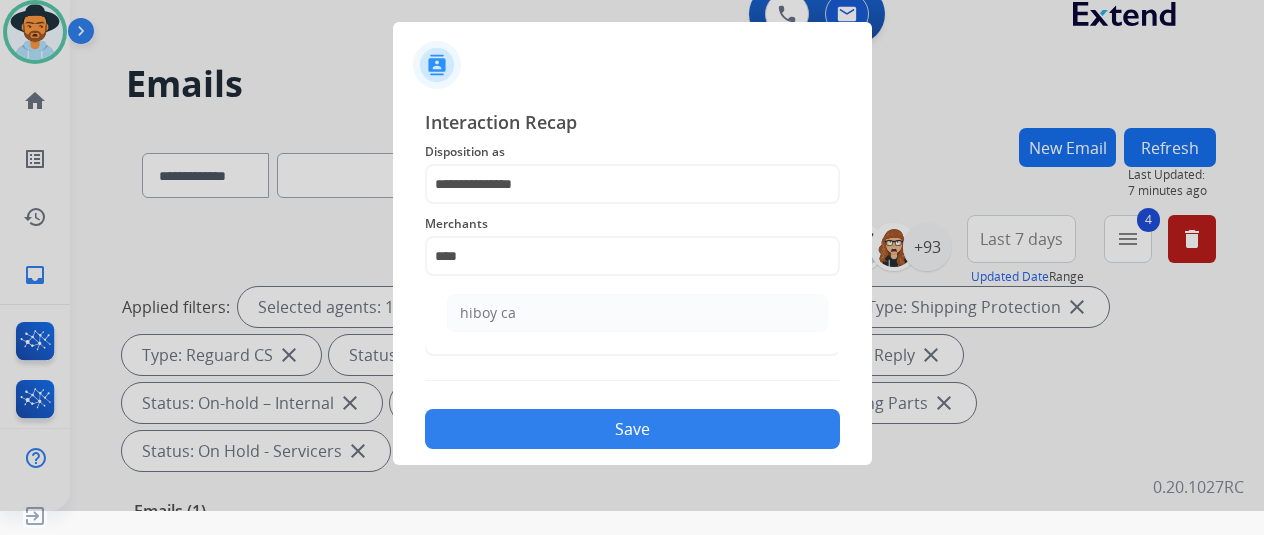 click on "hiboy ca" 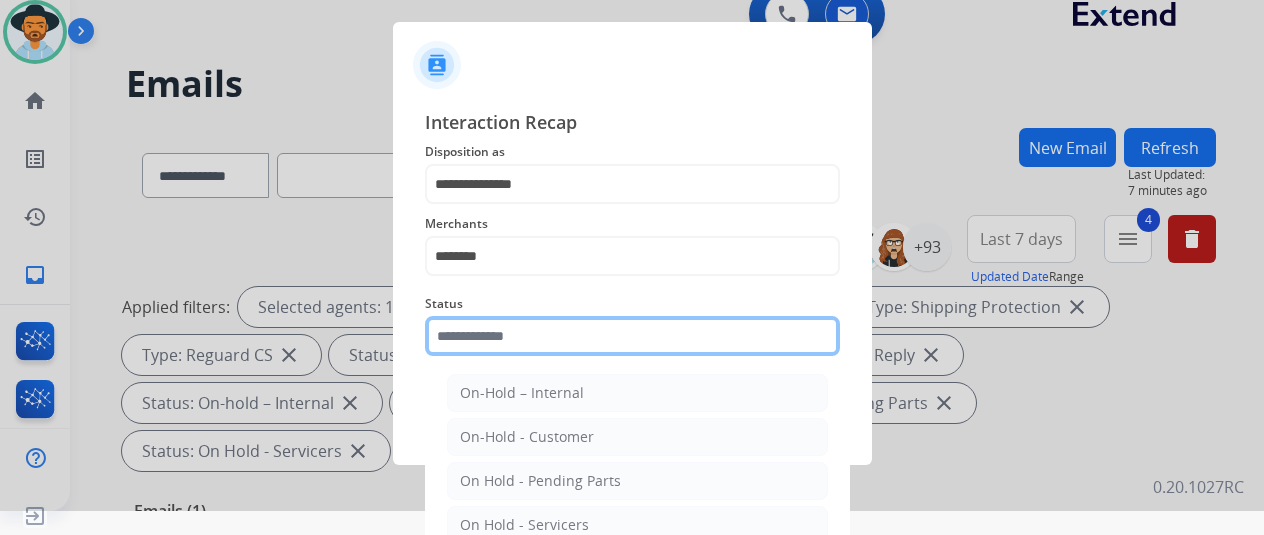 click 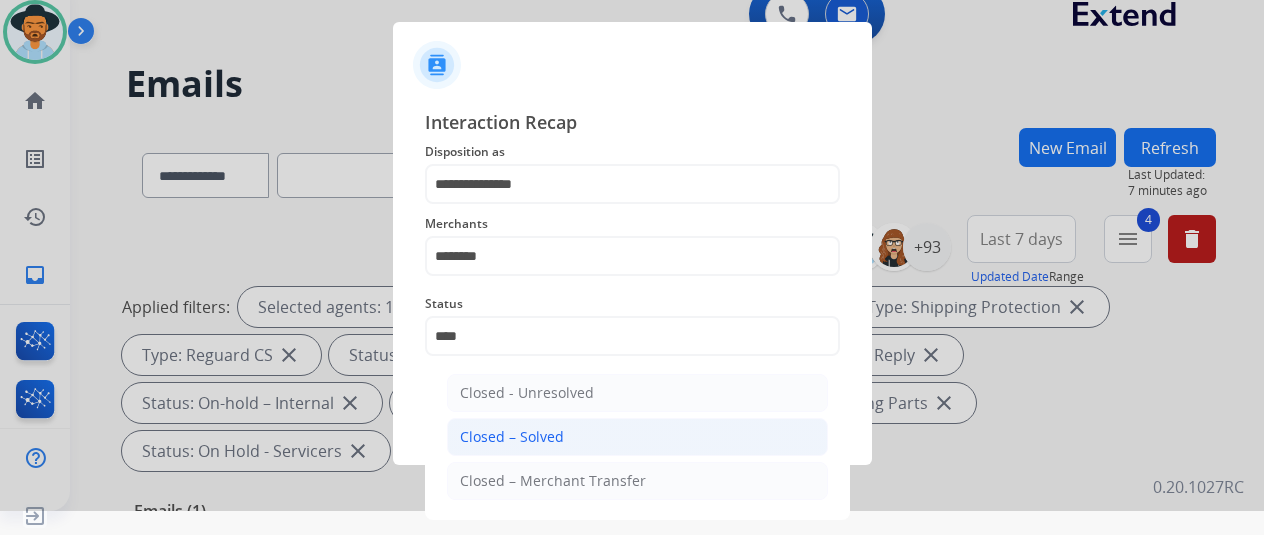 click on "Closed – Solved" 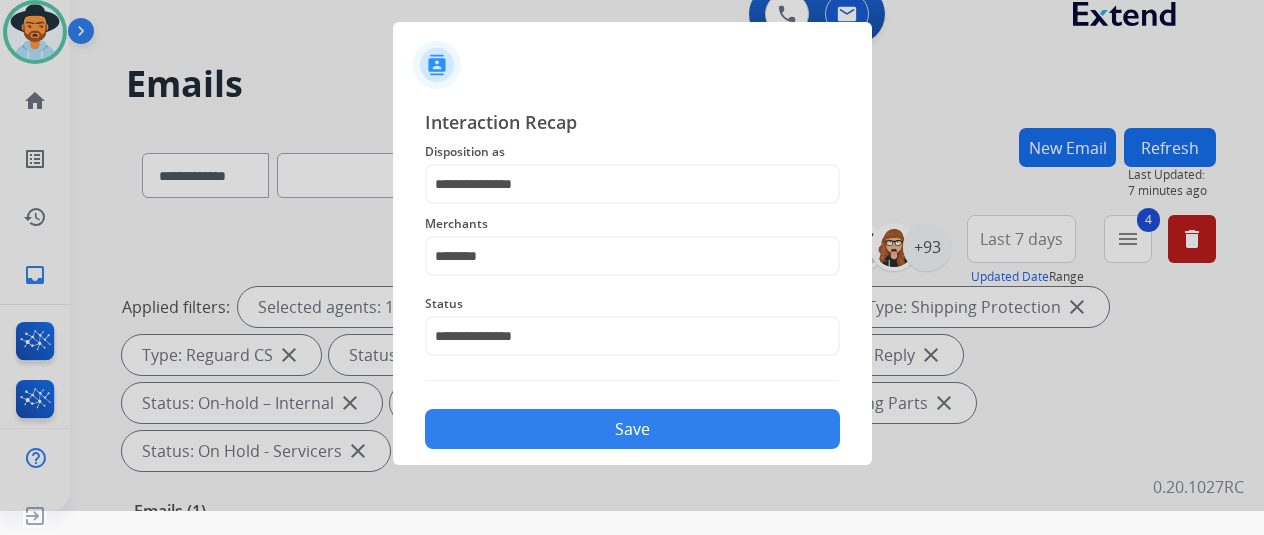 click on "Save" 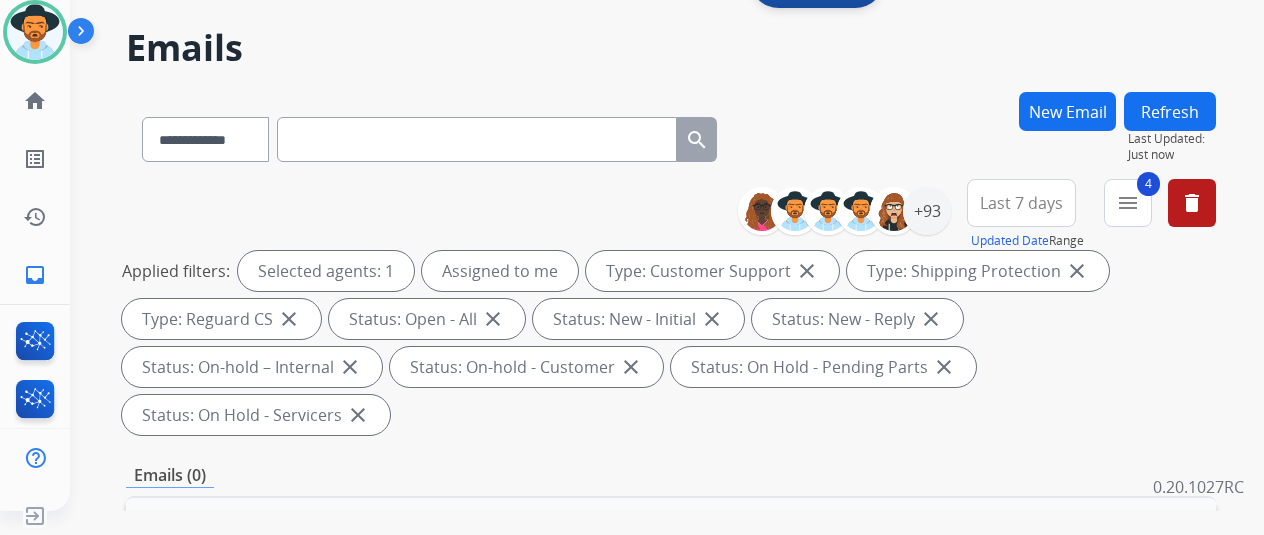scroll, scrollTop: 0, scrollLeft: 0, axis: both 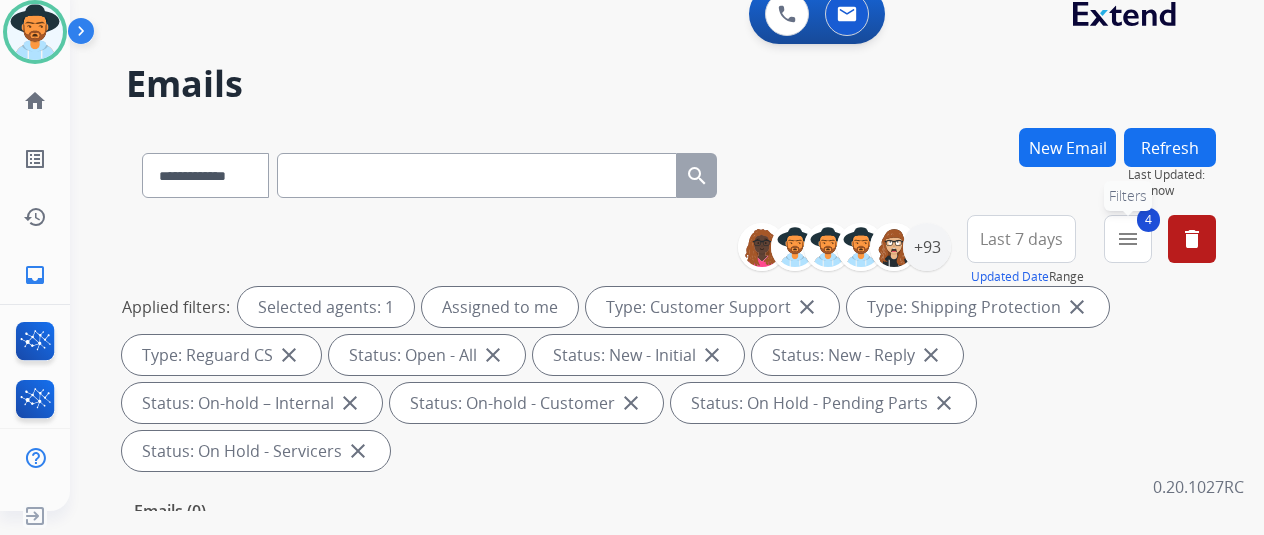 click on "menu" at bounding box center (1128, 239) 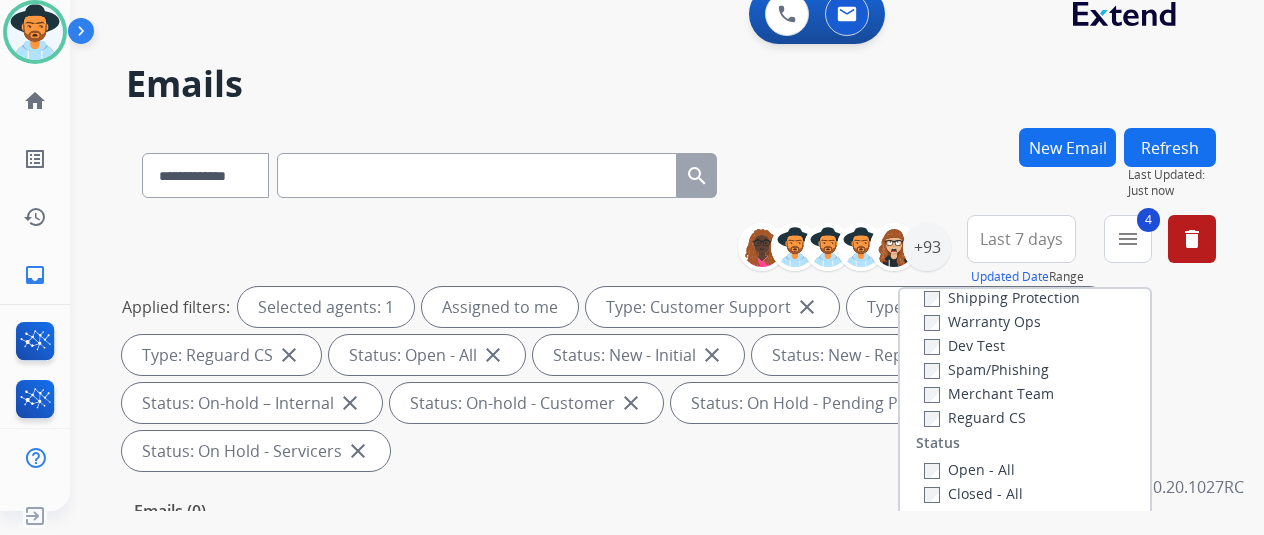 scroll, scrollTop: 228, scrollLeft: 0, axis: vertical 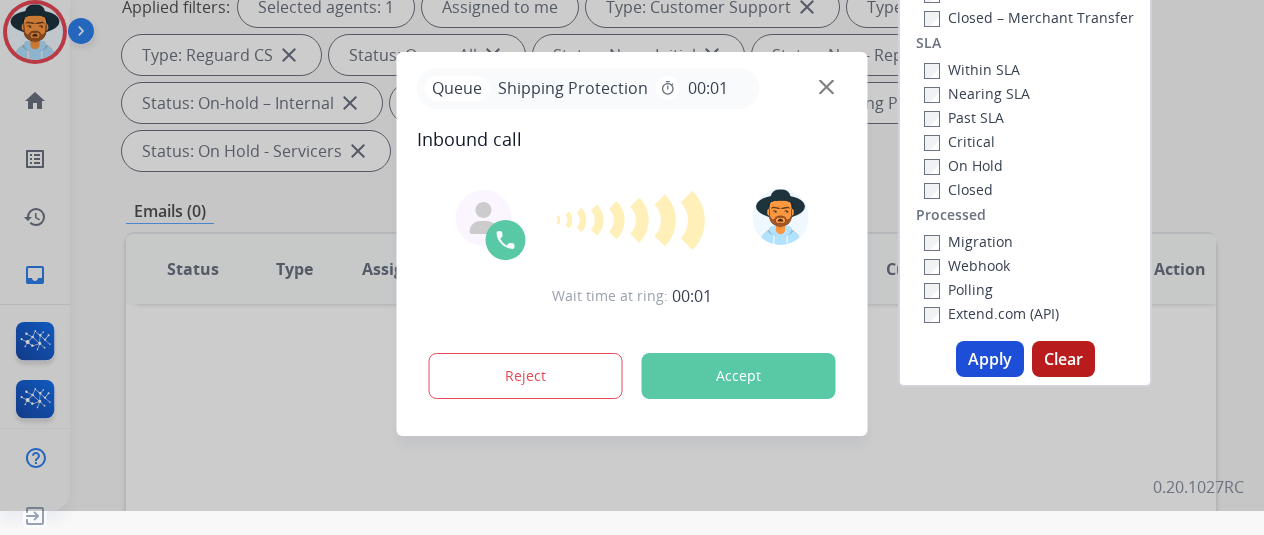 click on "Apply" at bounding box center [990, 359] 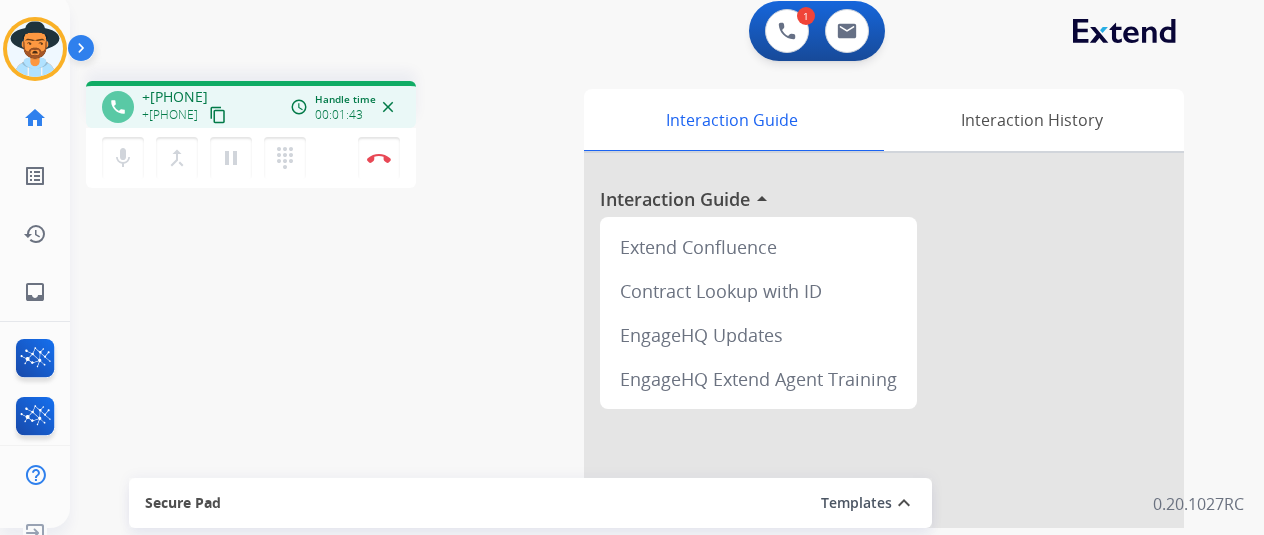 scroll, scrollTop: 0, scrollLeft: 0, axis: both 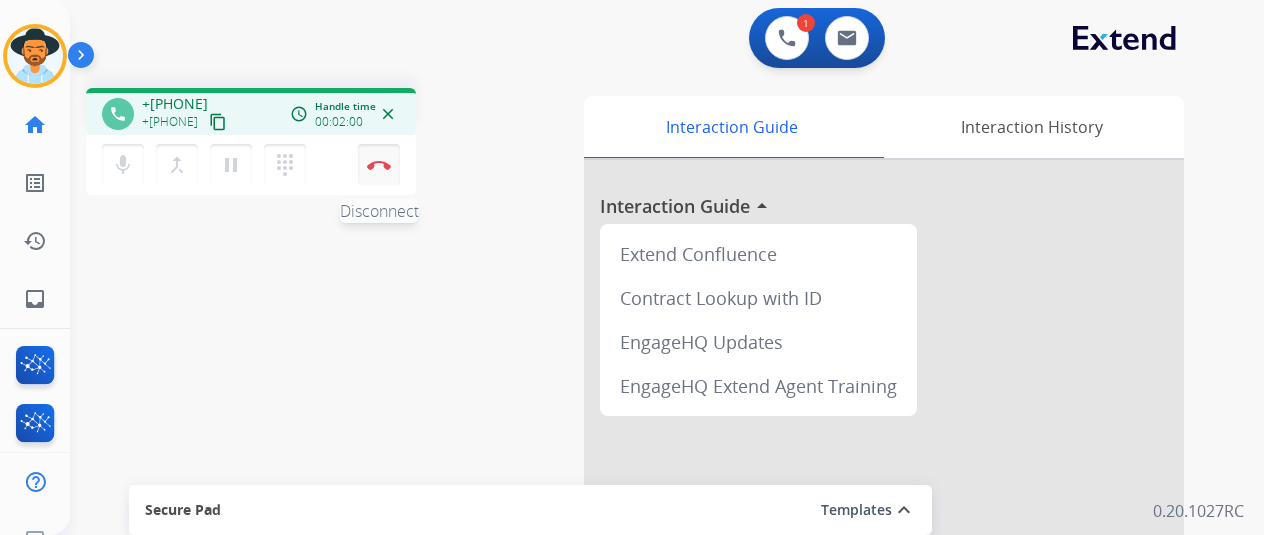 click at bounding box center [379, 165] 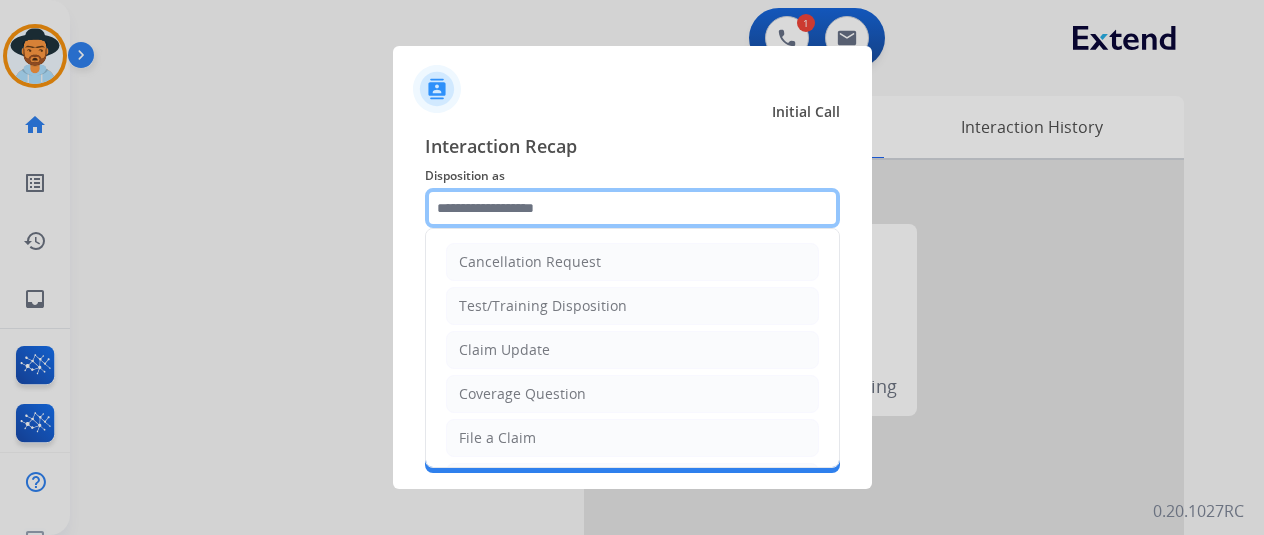click 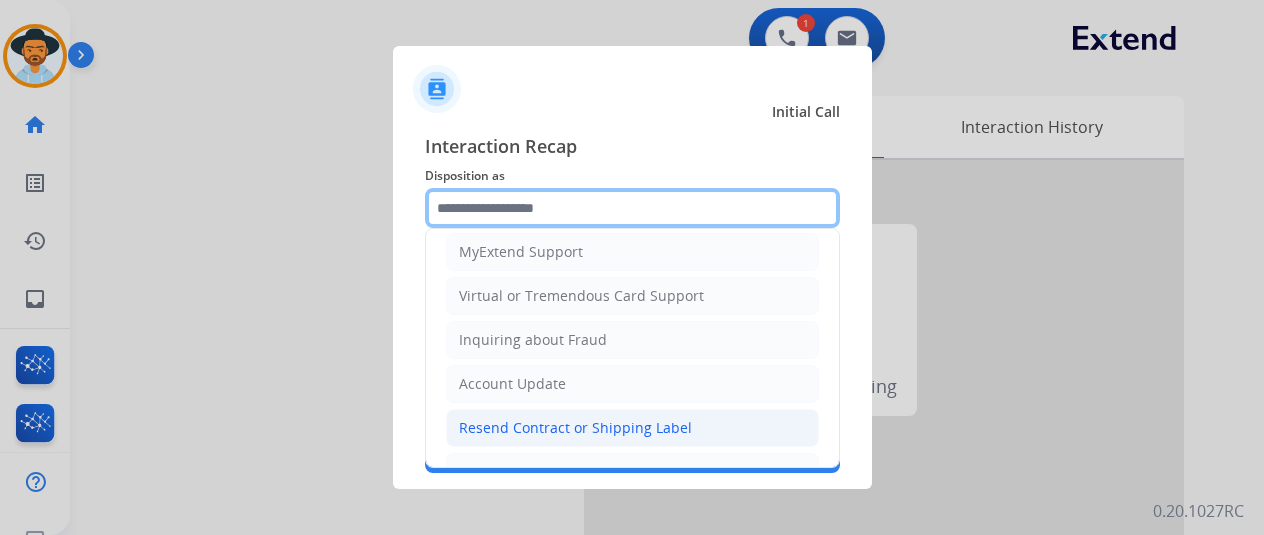 scroll, scrollTop: 300, scrollLeft: 0, axis: vertical 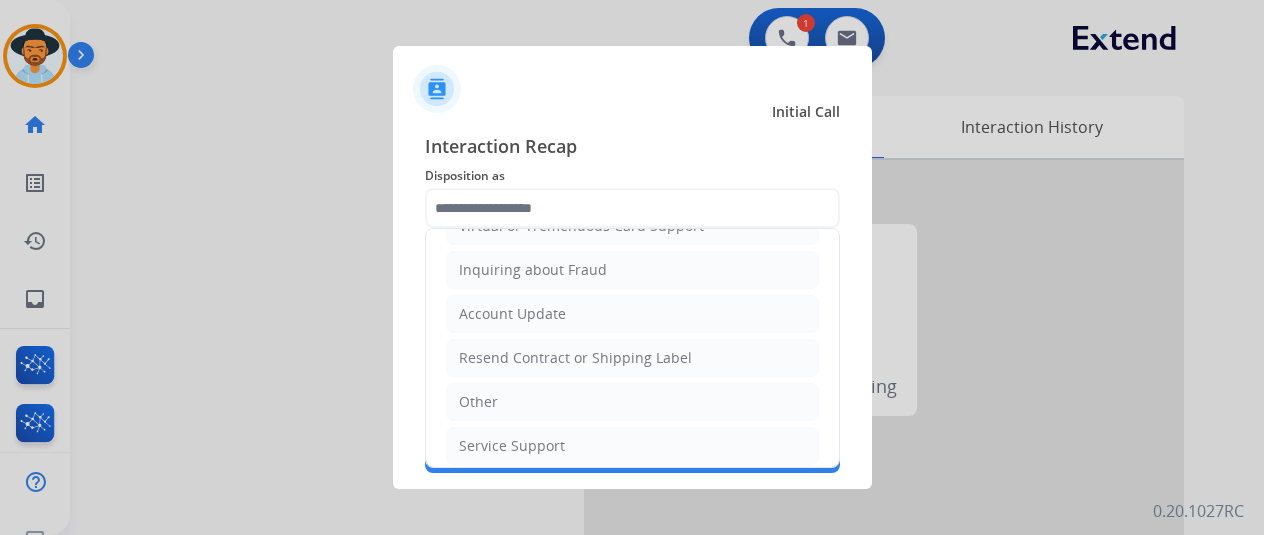 click on "Resend Contract or Shipping Label" 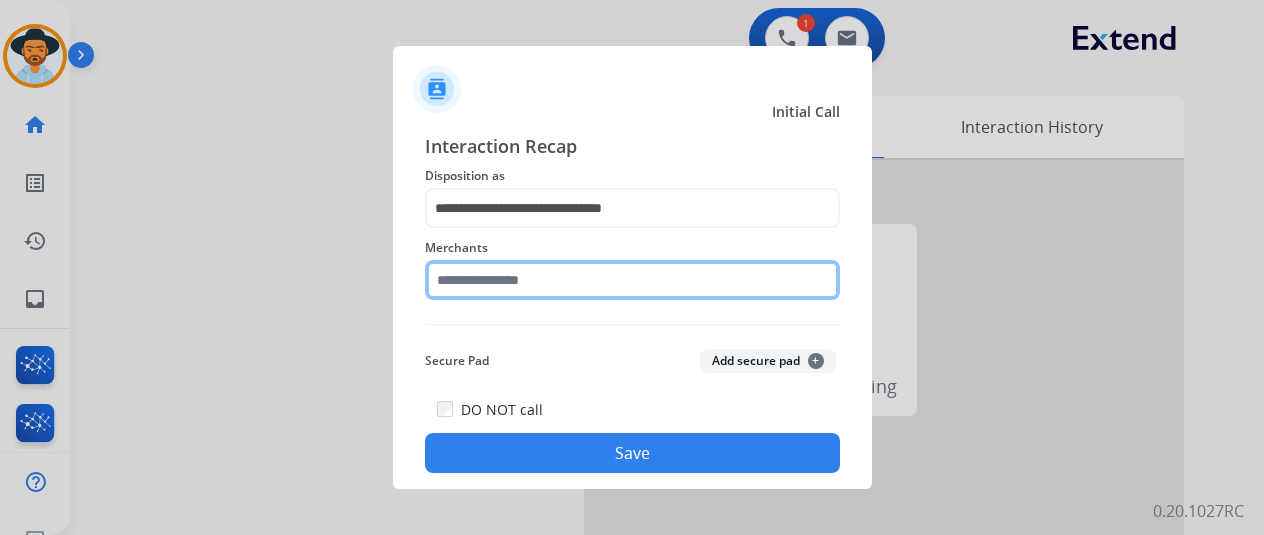 click 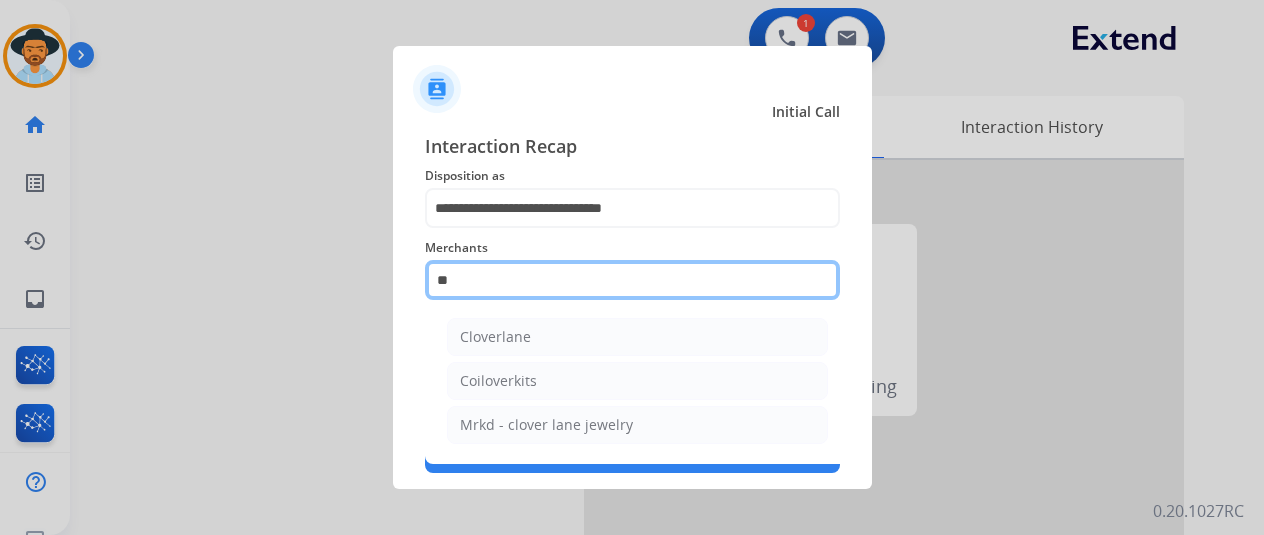 type on "*" 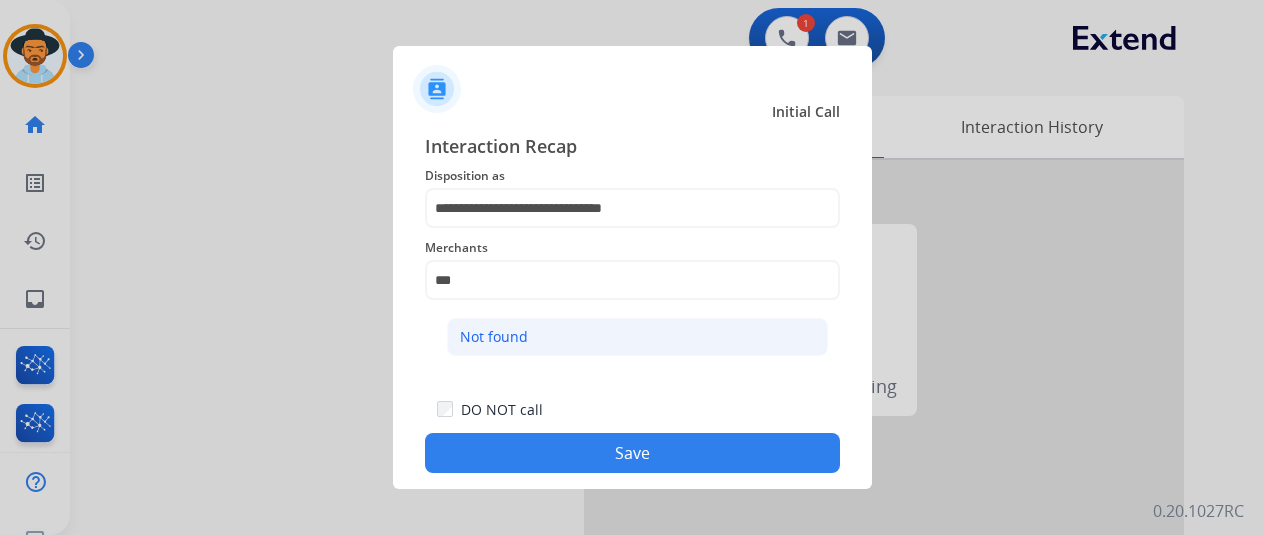 click on "Not found" 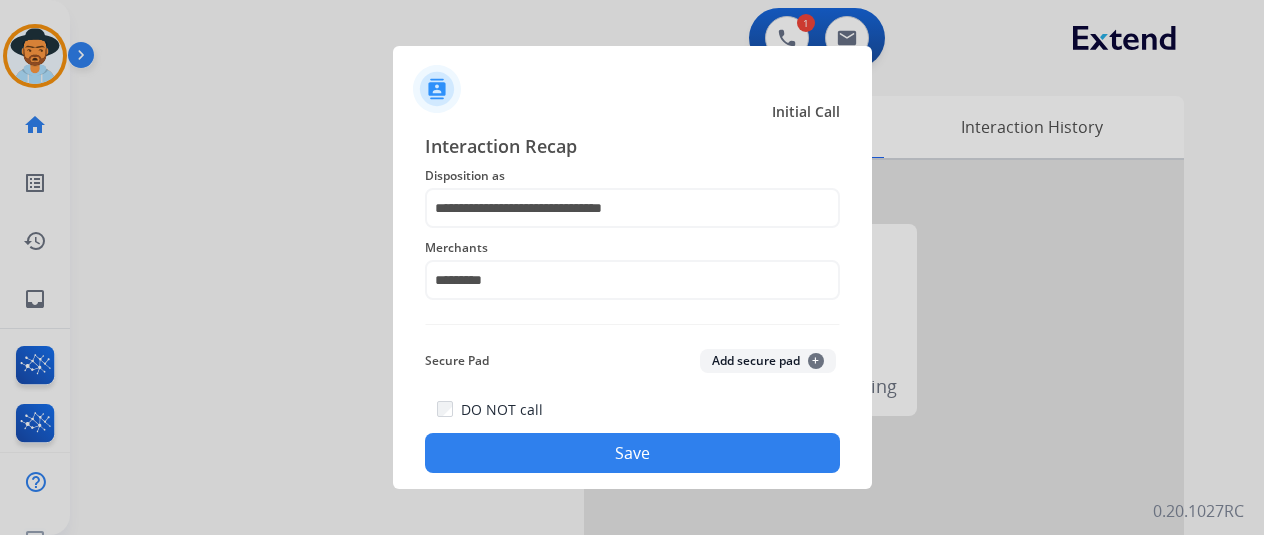 click on "Save" 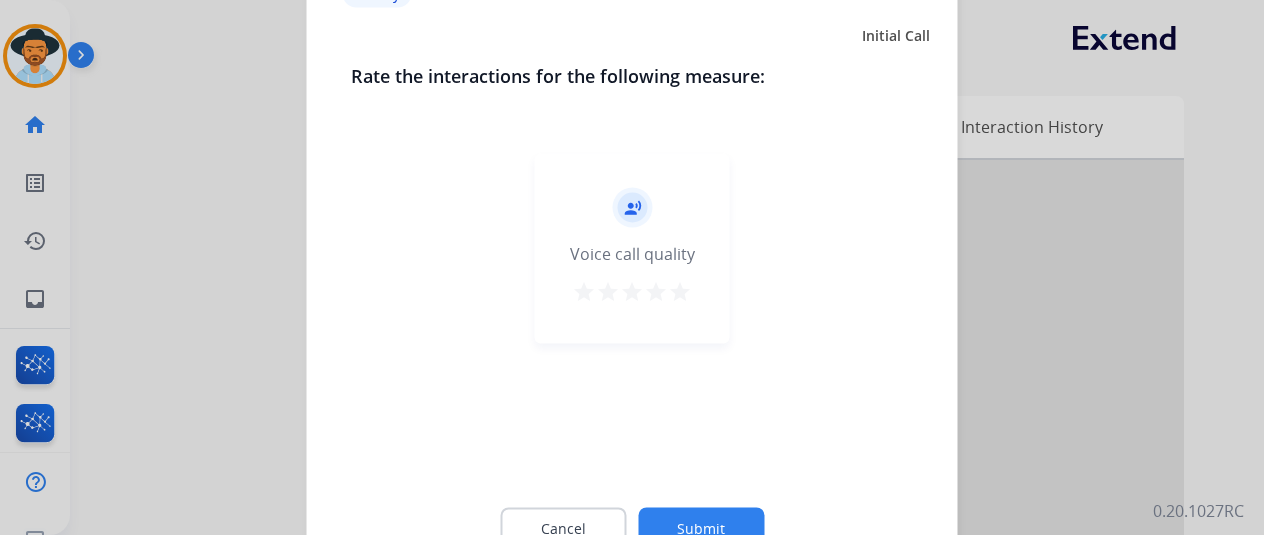 click on "Submit" 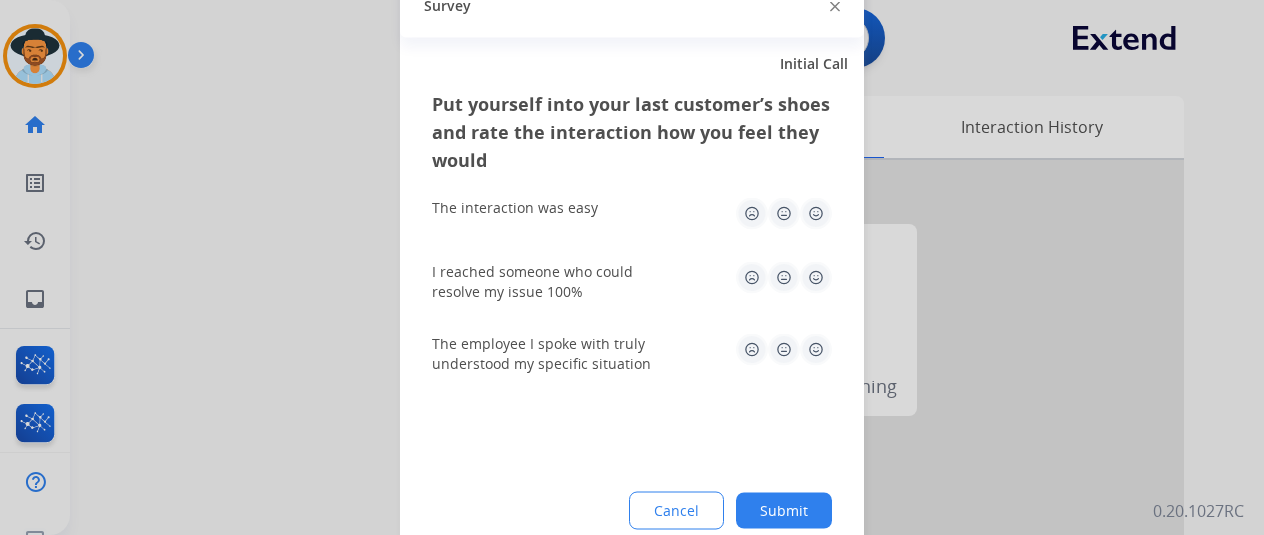 click on "Submit" 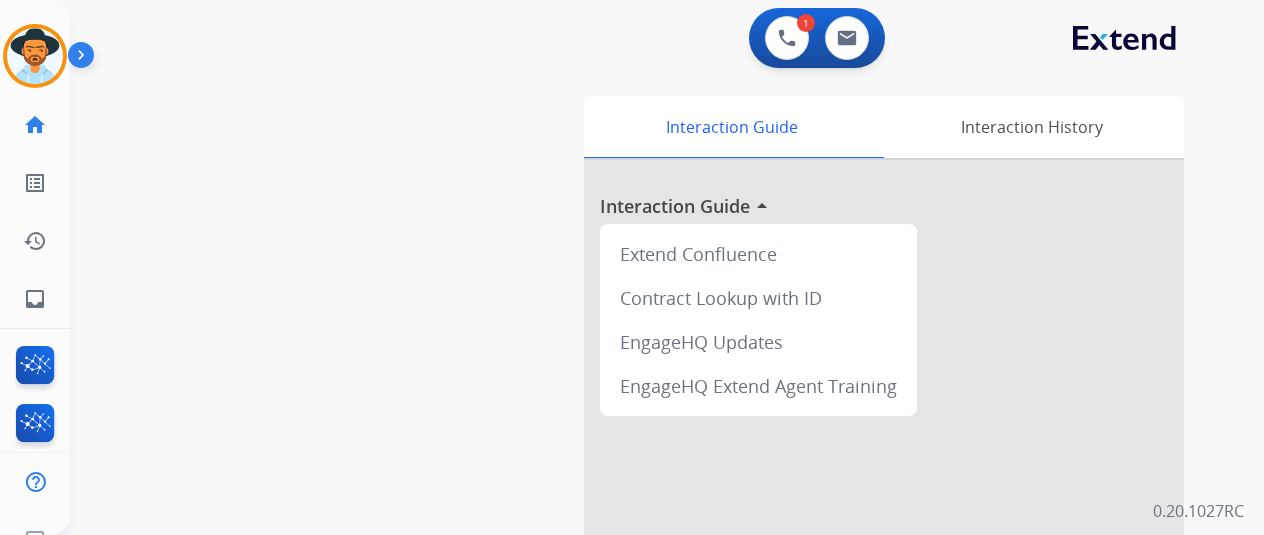 drag, startPoint x: 38, startPoint y: 53, endPoint x: 73, endPoint y: 46, distance: 35.69314 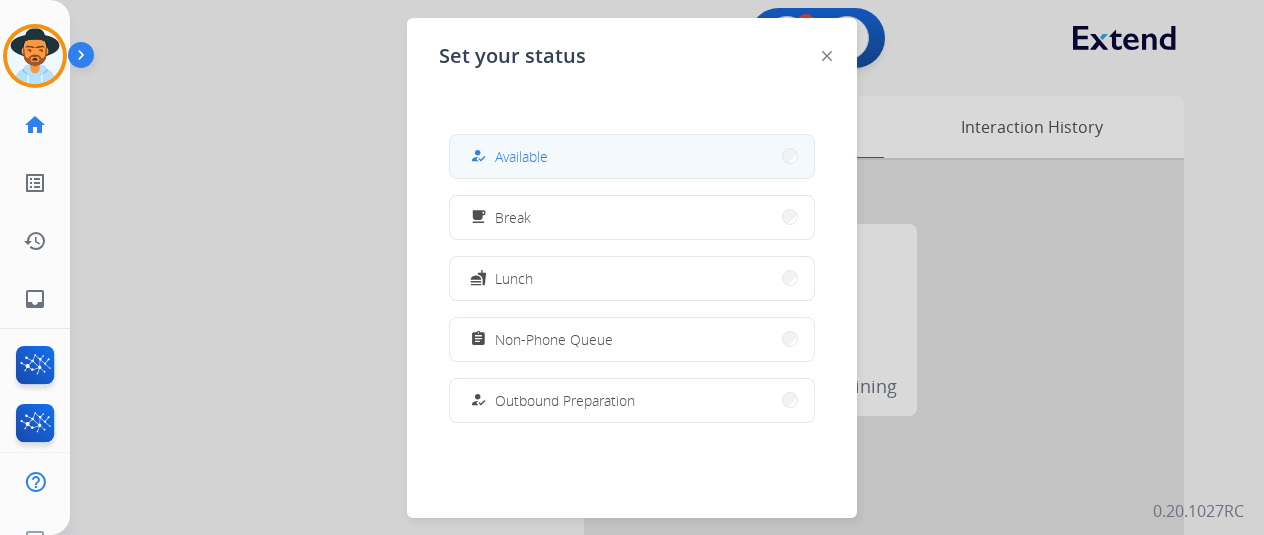 click on "Available" at bounding box center [521, 156] 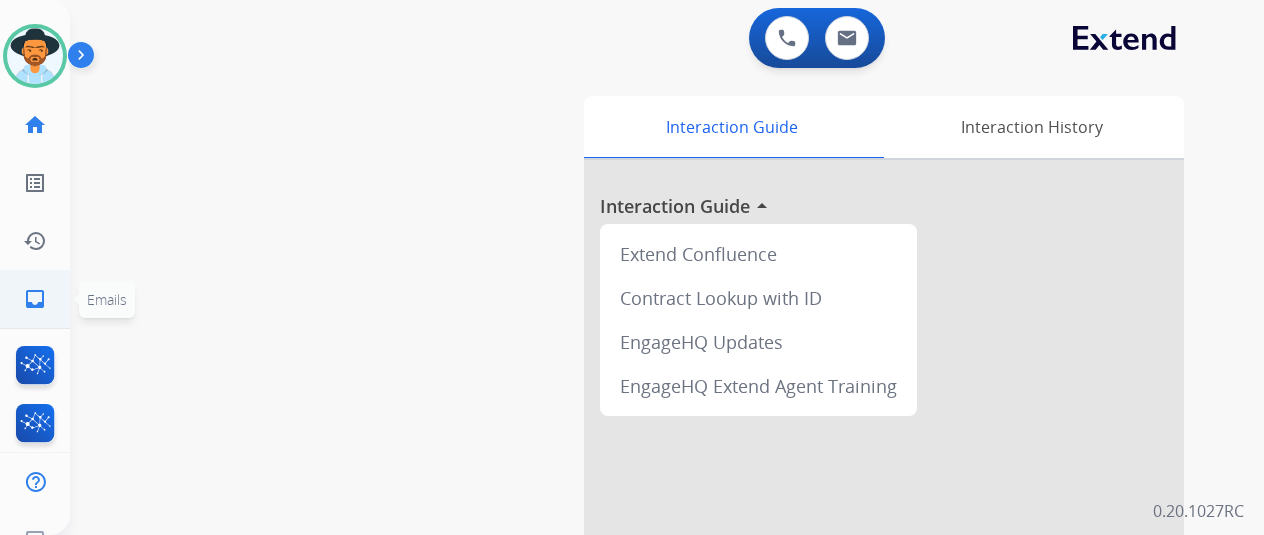 click on "inbox" 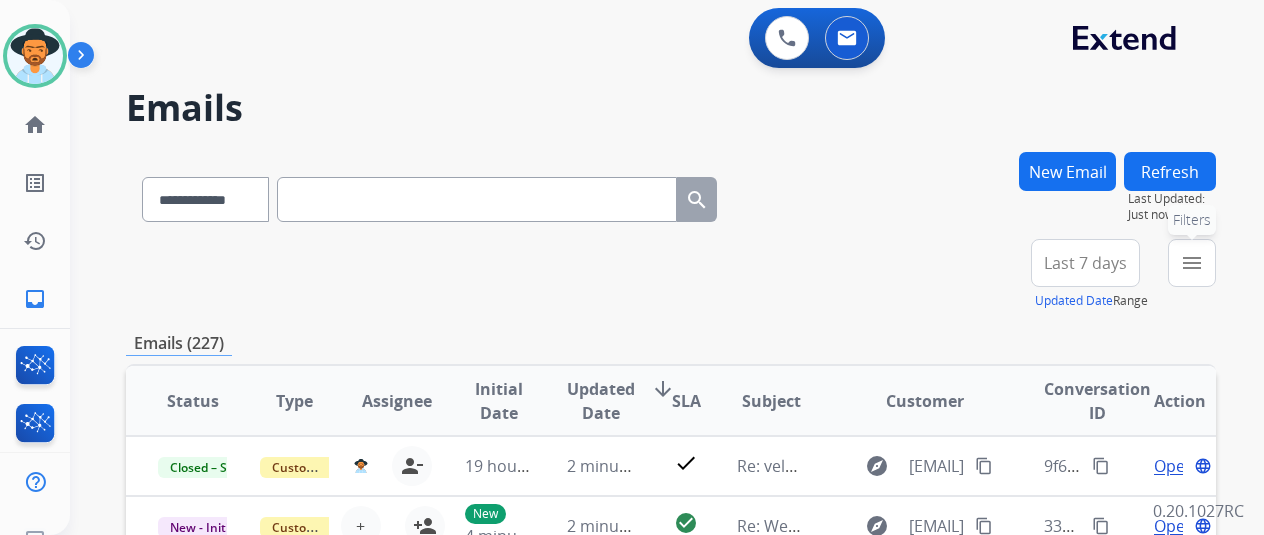 click on "menu" at bounding box center [1192, 263] 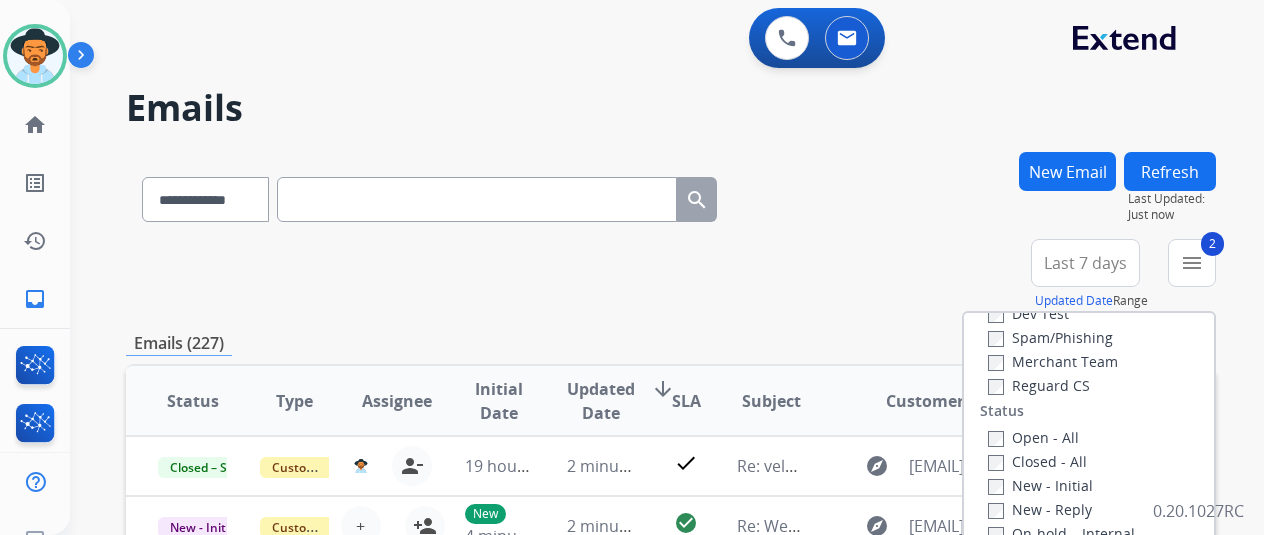scroll, scrollTop: 200, scrollLeft: 0, axis: vertical 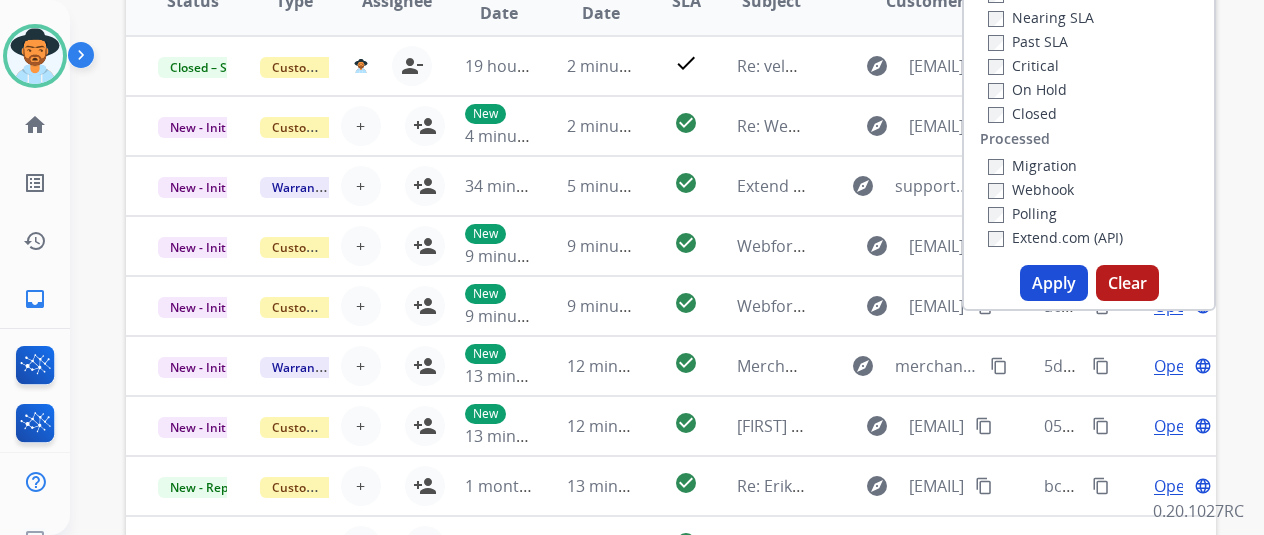 click on "Apply" at bounding box center [1054, 283] 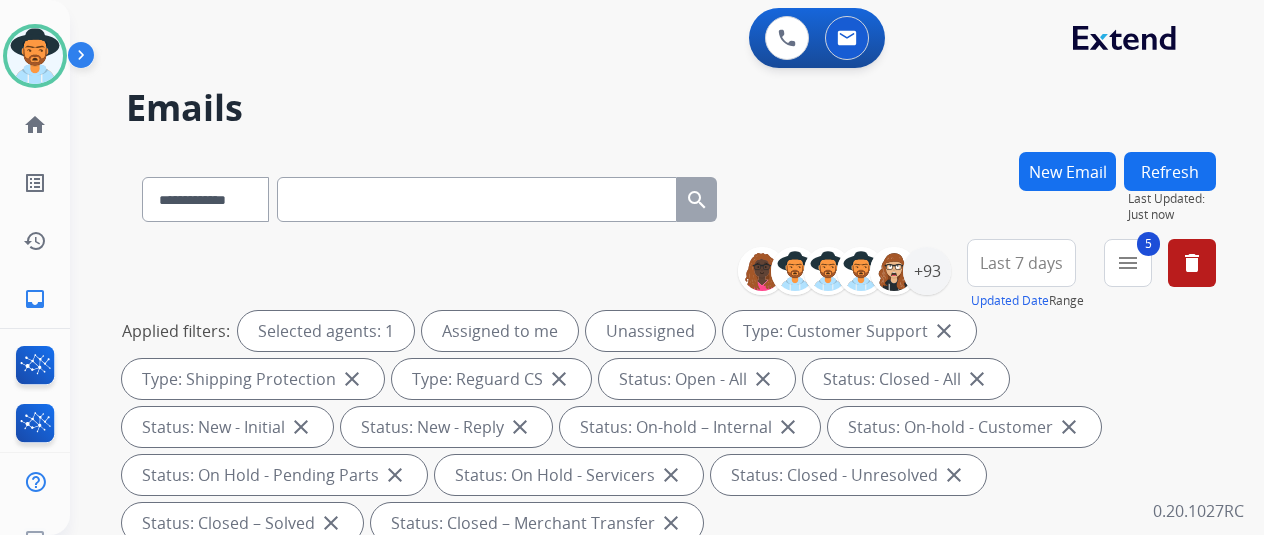 scroll, scrollTop: 100, scrollLeft: 0, axis: vertical 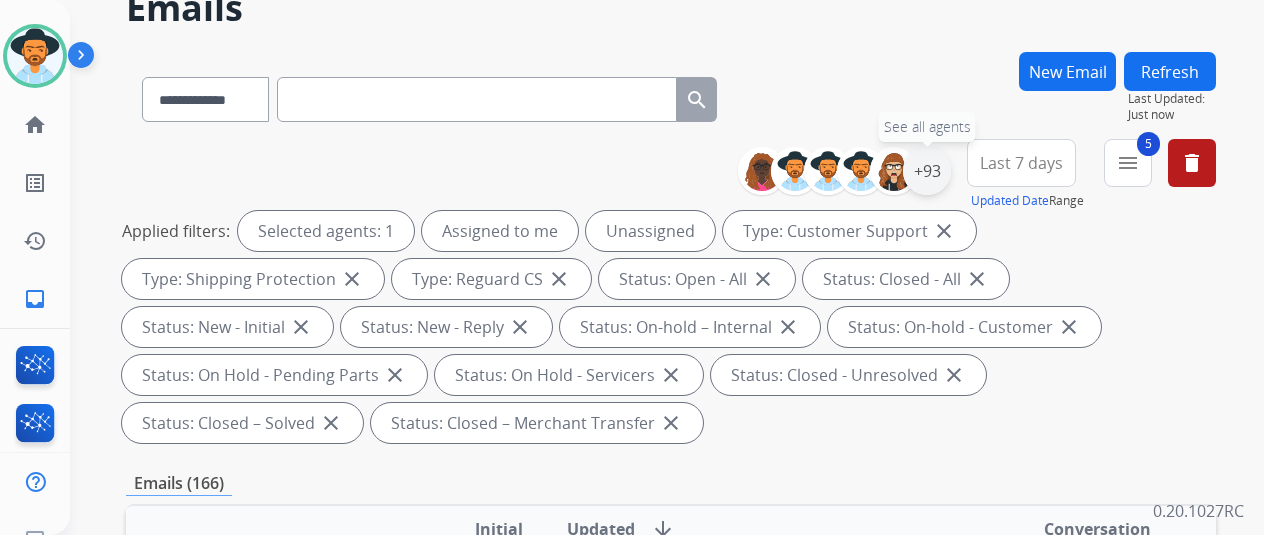 click on "+93" at bounding box center [927, 171] 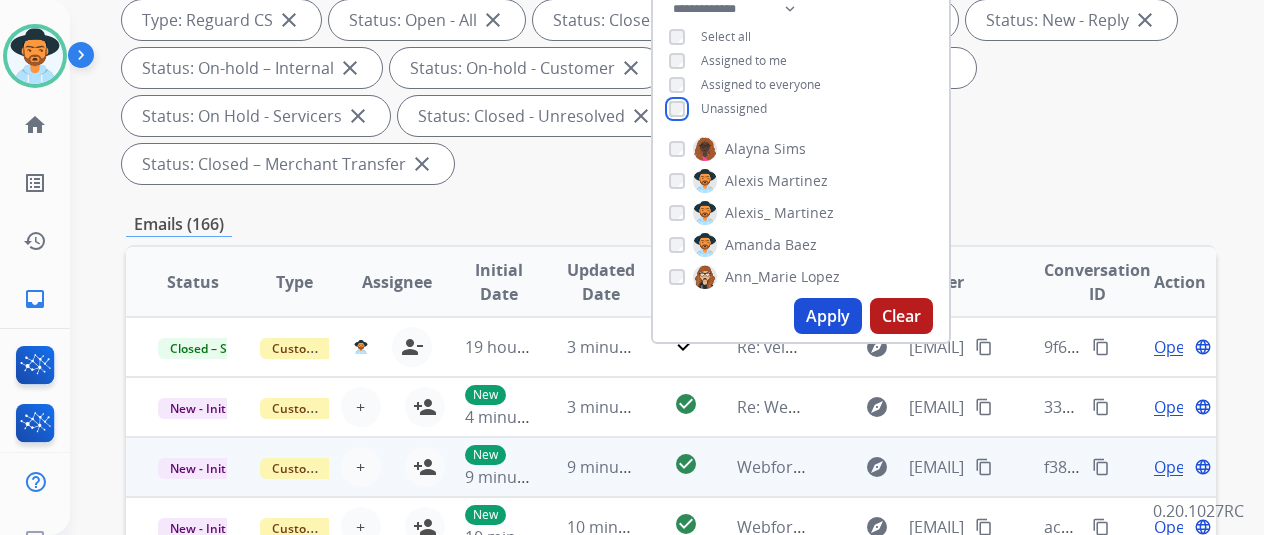scroll, scrollTop: 400, scrollLeft: 0, axis: vertical 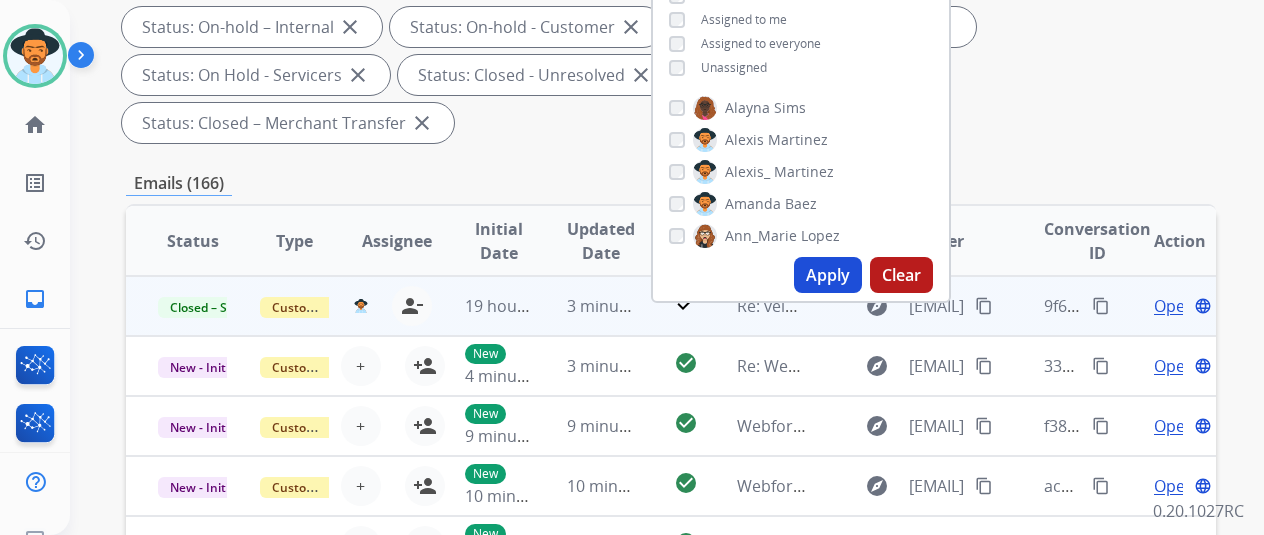 click on "content_copy" at bounding box center [1101, 306] 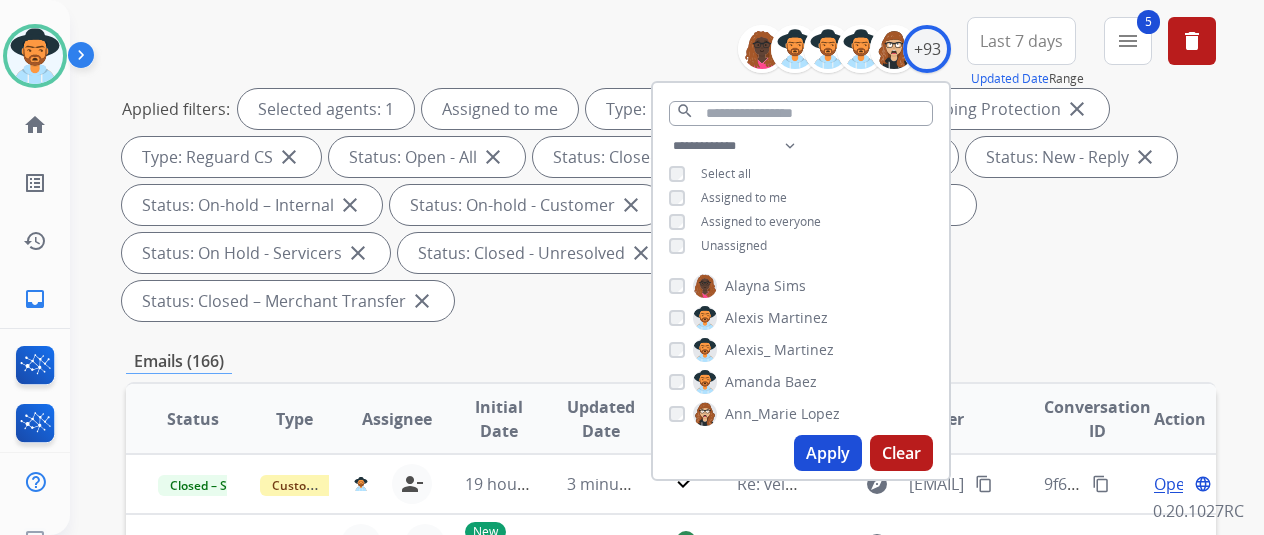 scroll, scrollTop: 0, scrollLeft: 0, axis: both 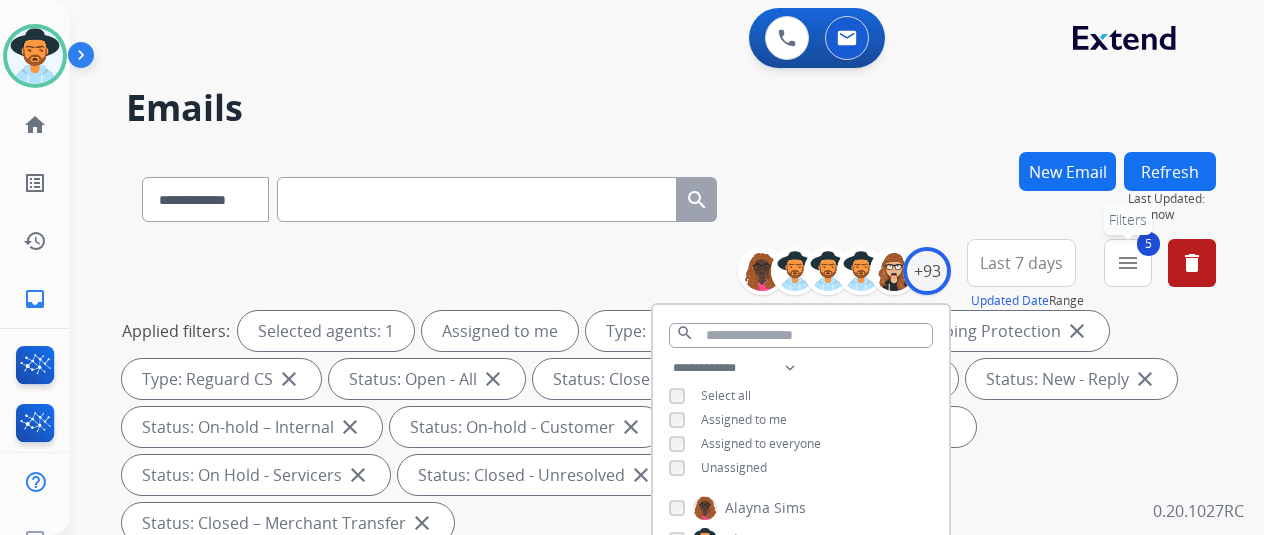 click on "menu" at bounding box center [1128, 263] 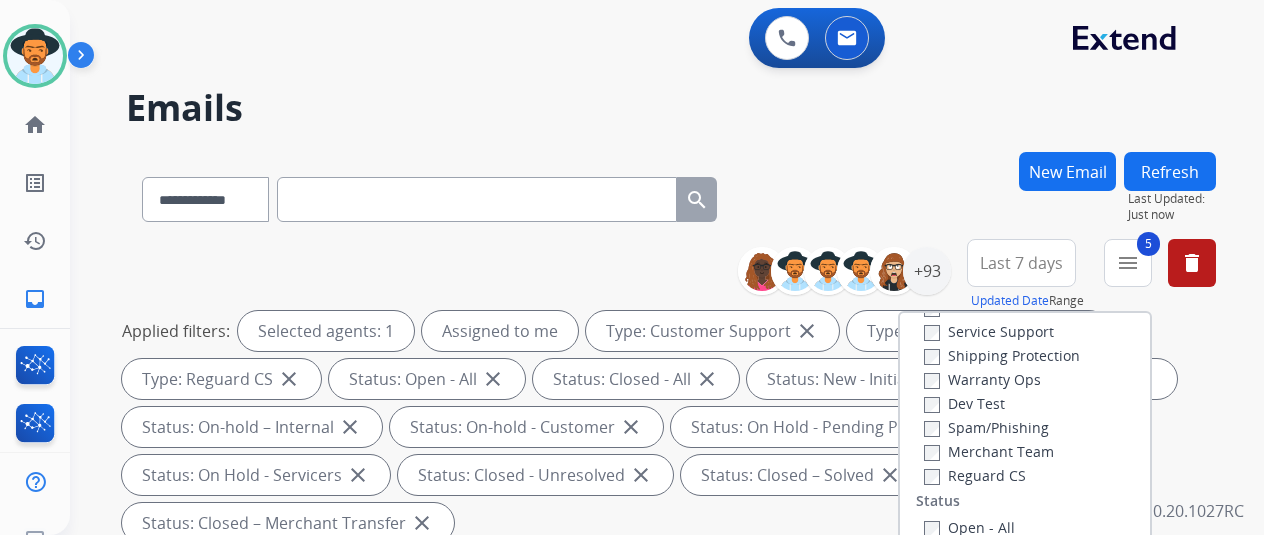 scroll, scrollTop: 200, scrollLeft: 0, axis: vertical 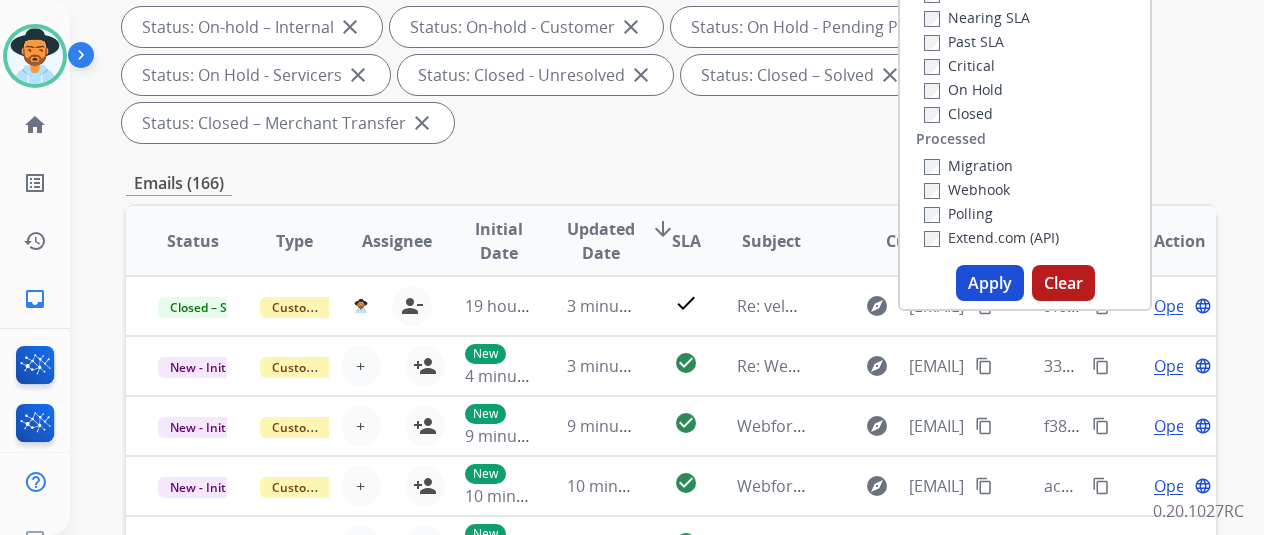 click on "Apply" at bounding box center [990, 283] 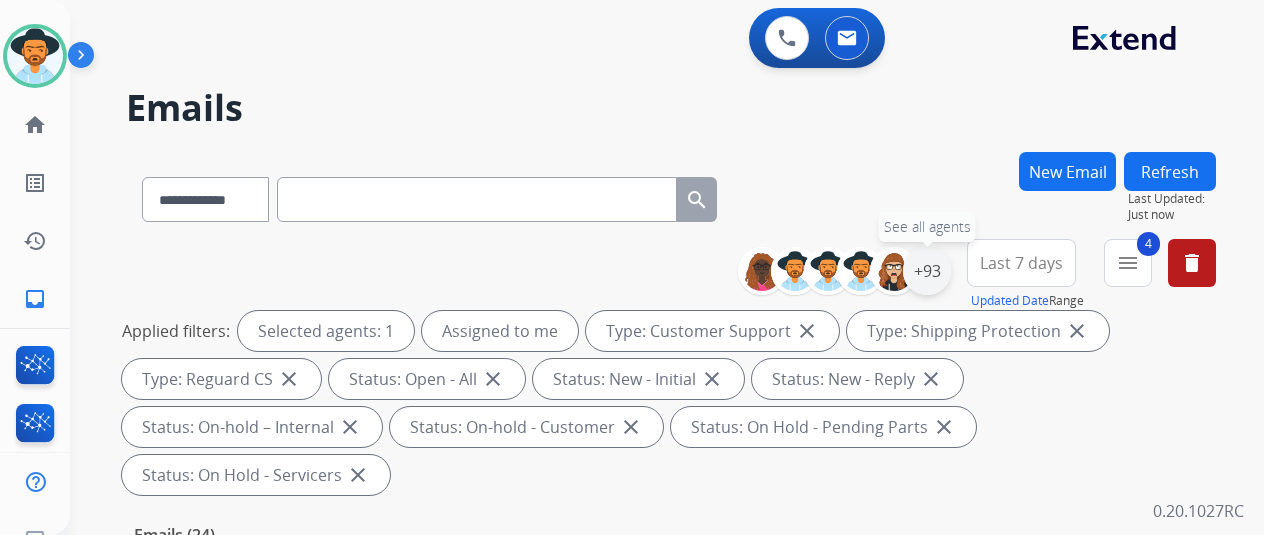 click on "+93" at bounding box center [927, 271] 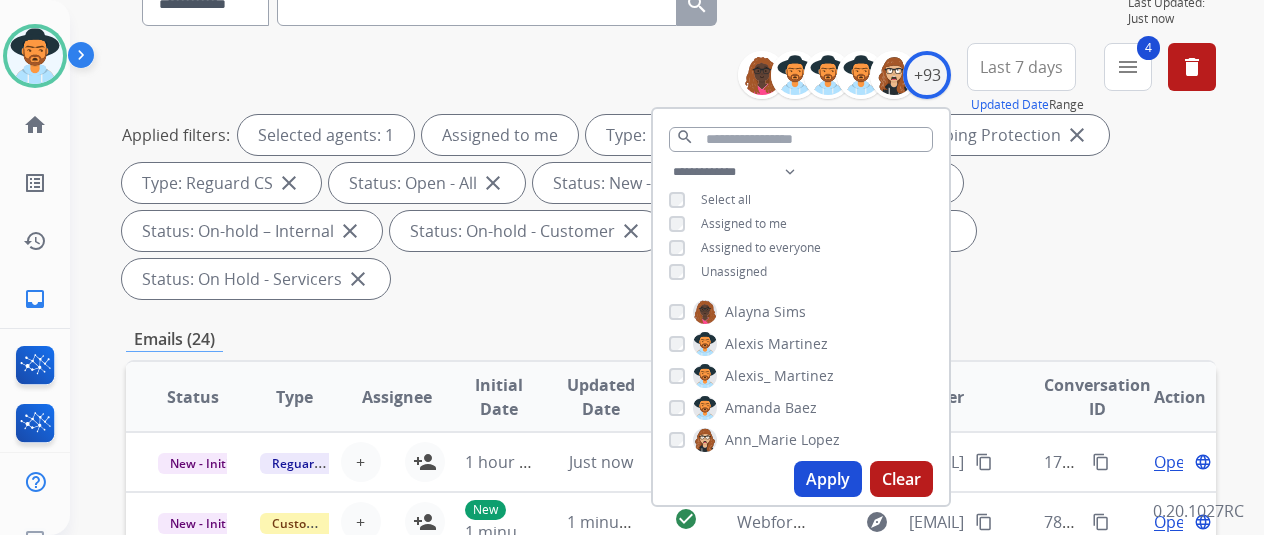 scroll, scrollTop: 200, scrollLeft: 0, axis: vertical 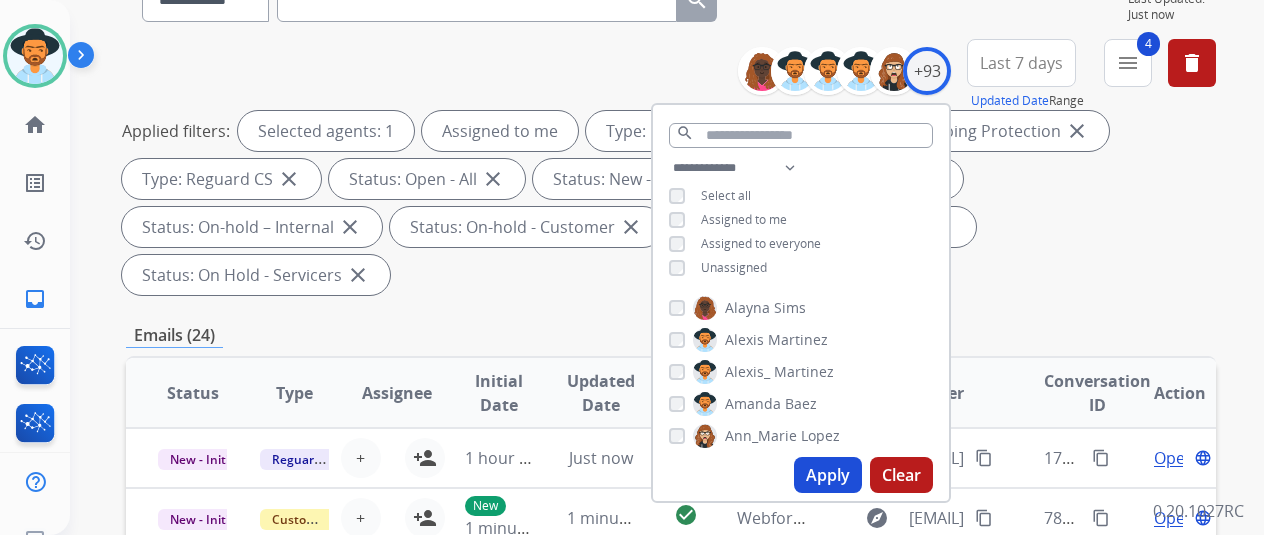 click on "Apply" at bounding box center [828, 475] 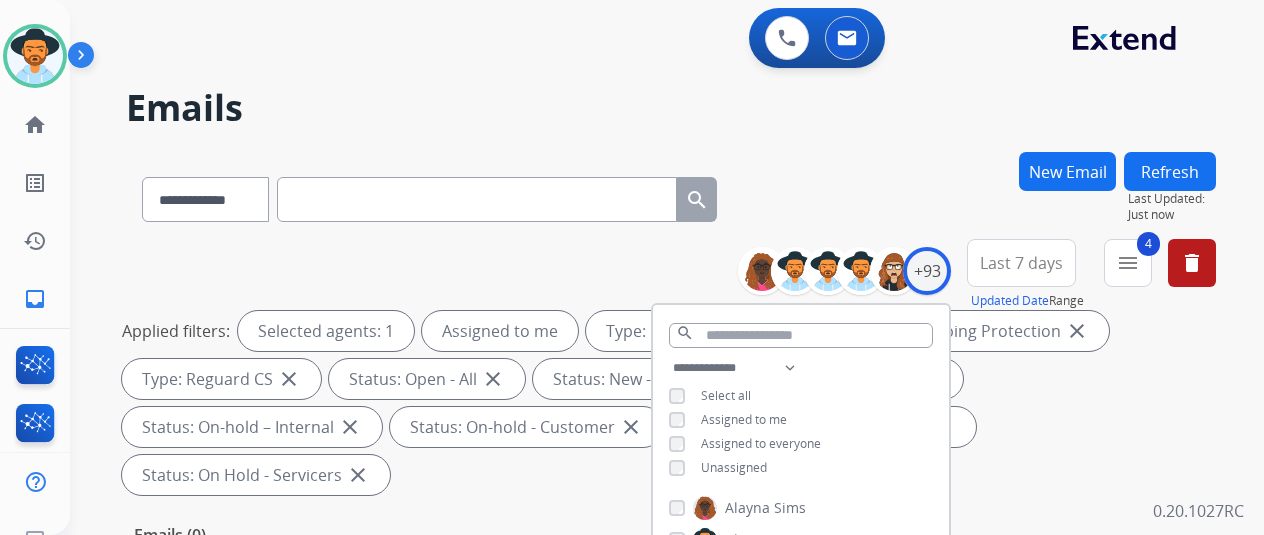 click on "**********" at bounding box center [643, 339] 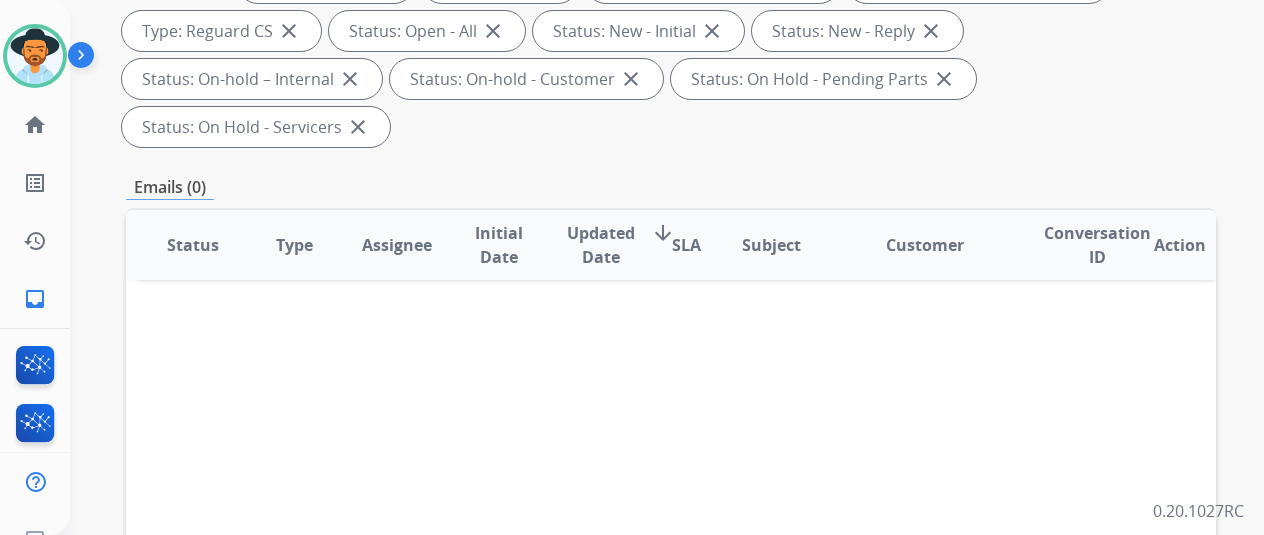 scroll, scrollTop: 0, scrollLeft: 0, axis: both 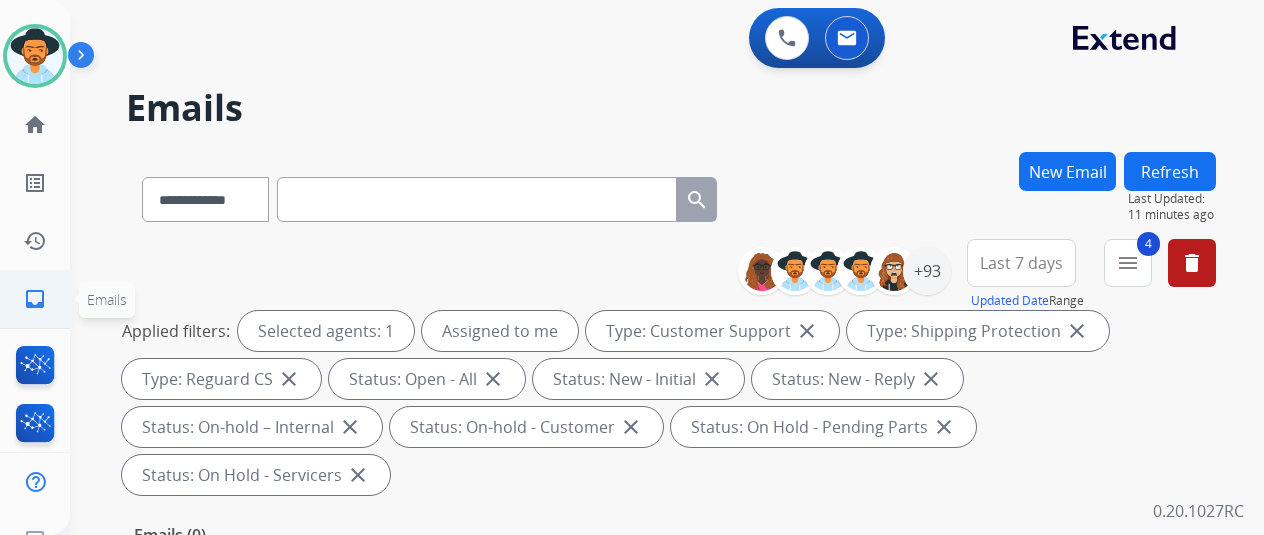 click on "inbox" 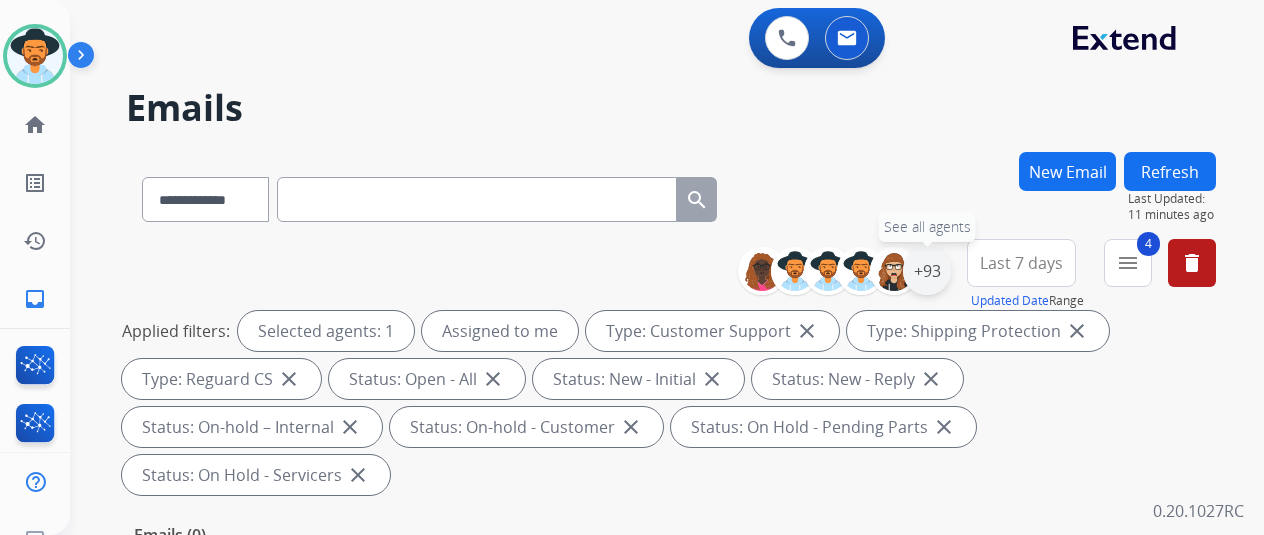click on "+93" at bounding box center [927, 271] 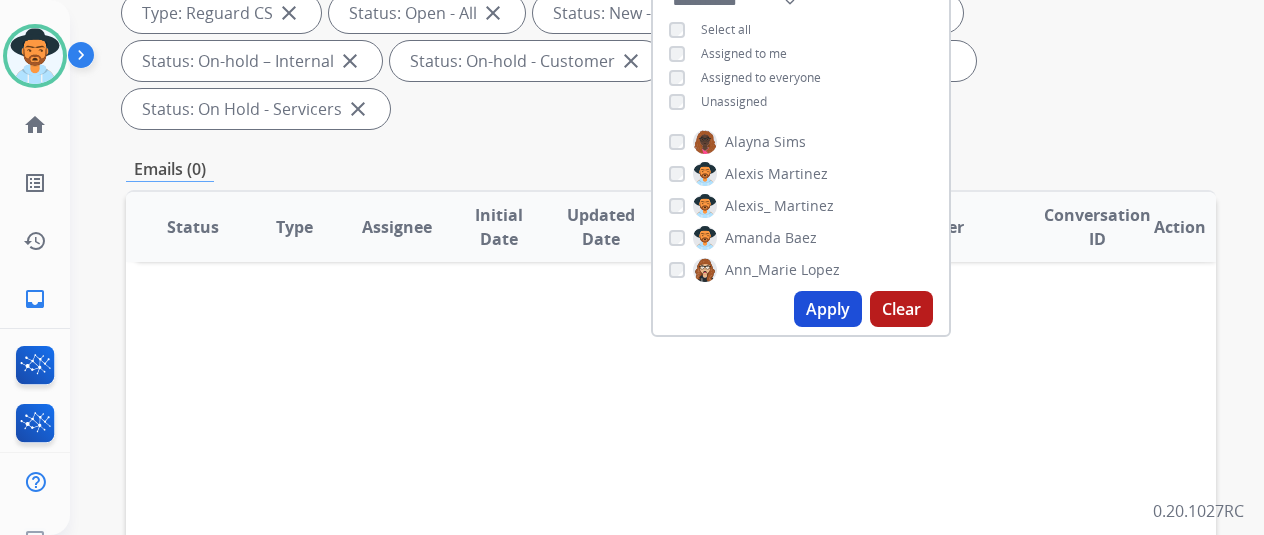 scroll, scrollTop: 400, scrollLeft: 0, axis: vertical 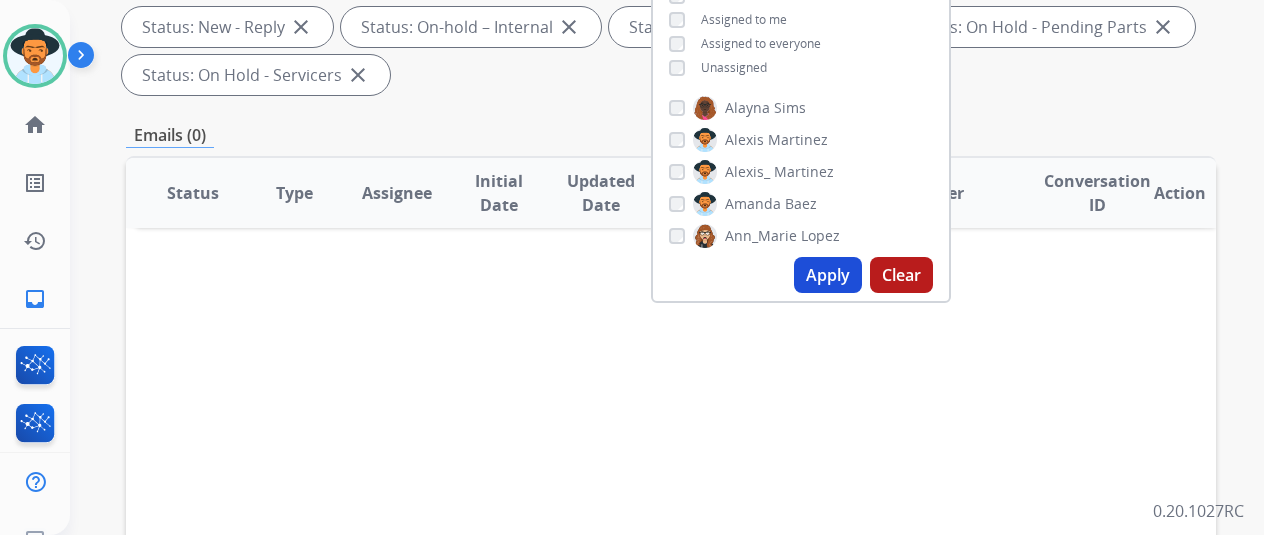 click on "Apply" at bounding box center (828, 275) 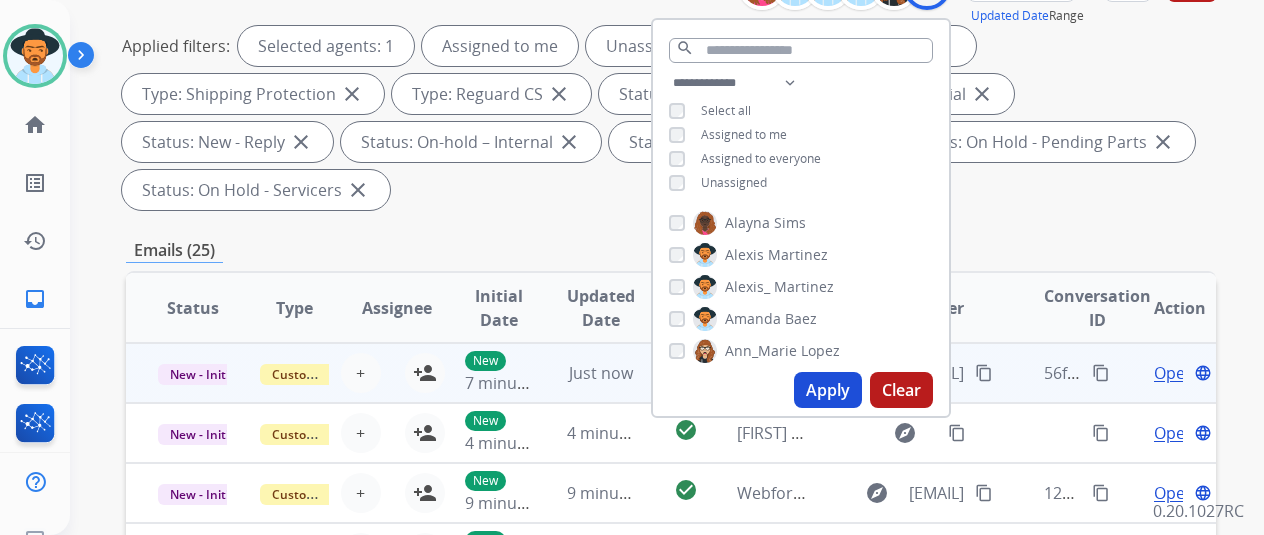 scroll, scrollTop: 400, scrollLeft: 0, axis: vertical 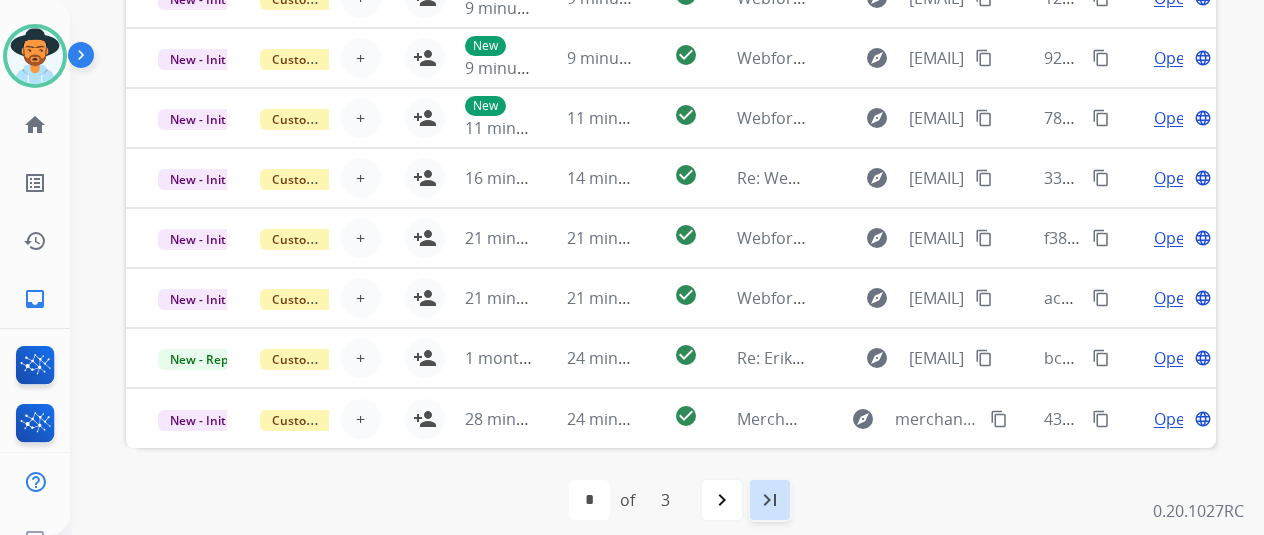 click on "last_page" at bounding box center (770, 500) 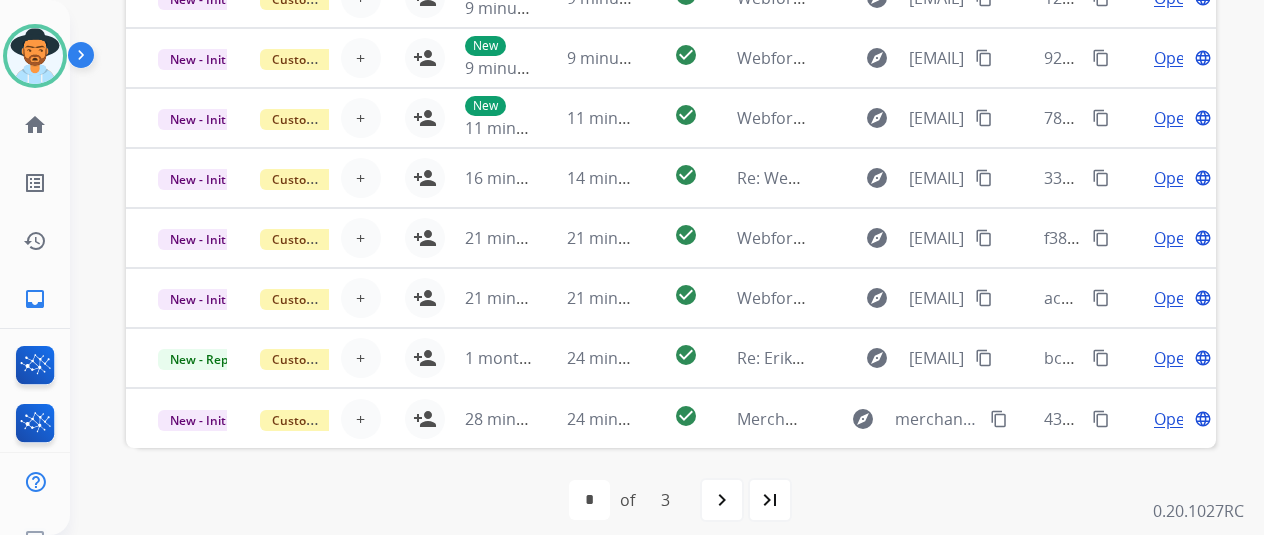 select on "*" 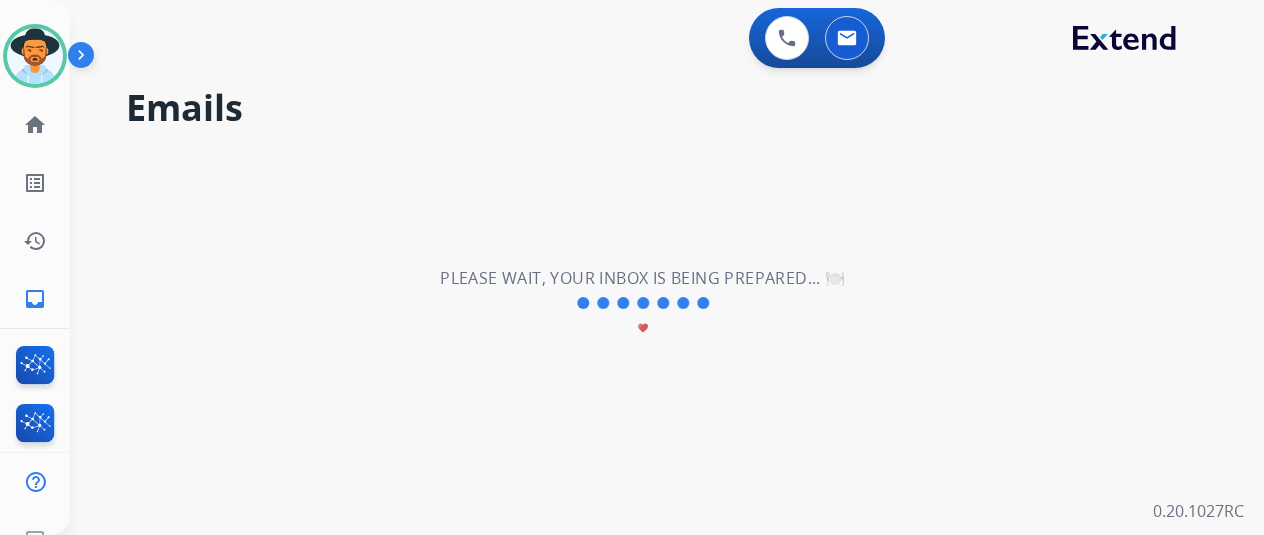 scroll, scrollTop: 0, scrollLeft: 0, axis: both 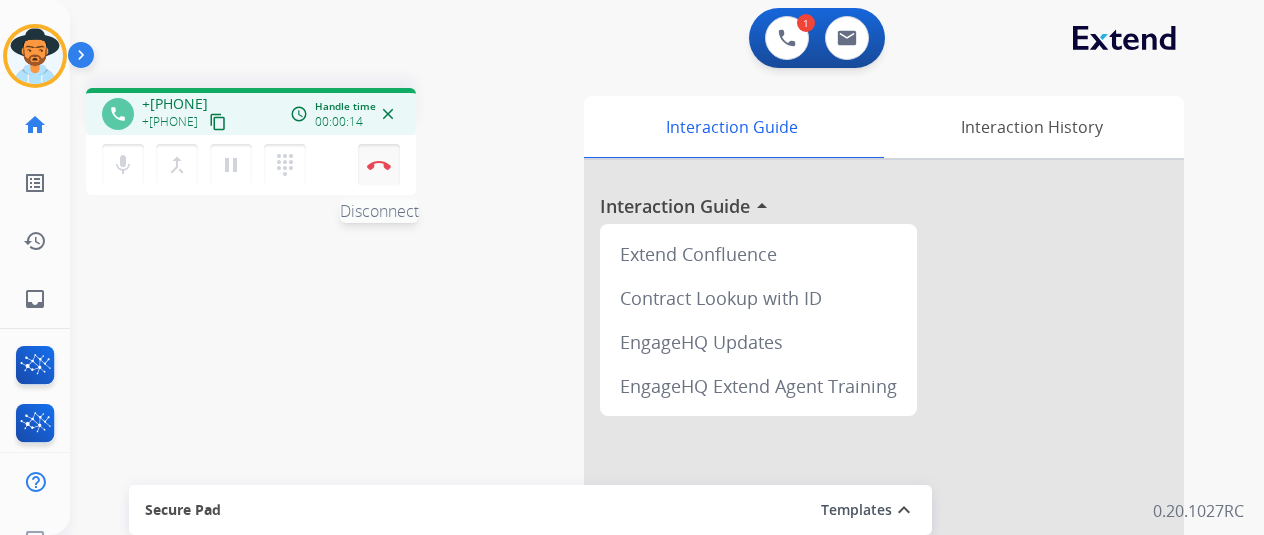 click at bounding box center [379, 165] 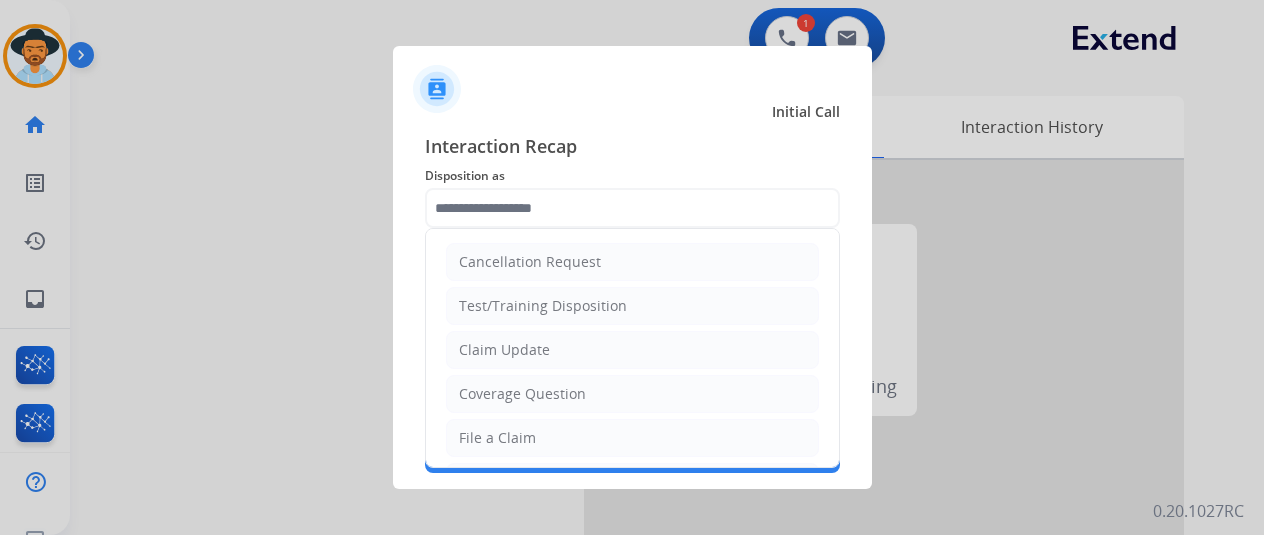 click 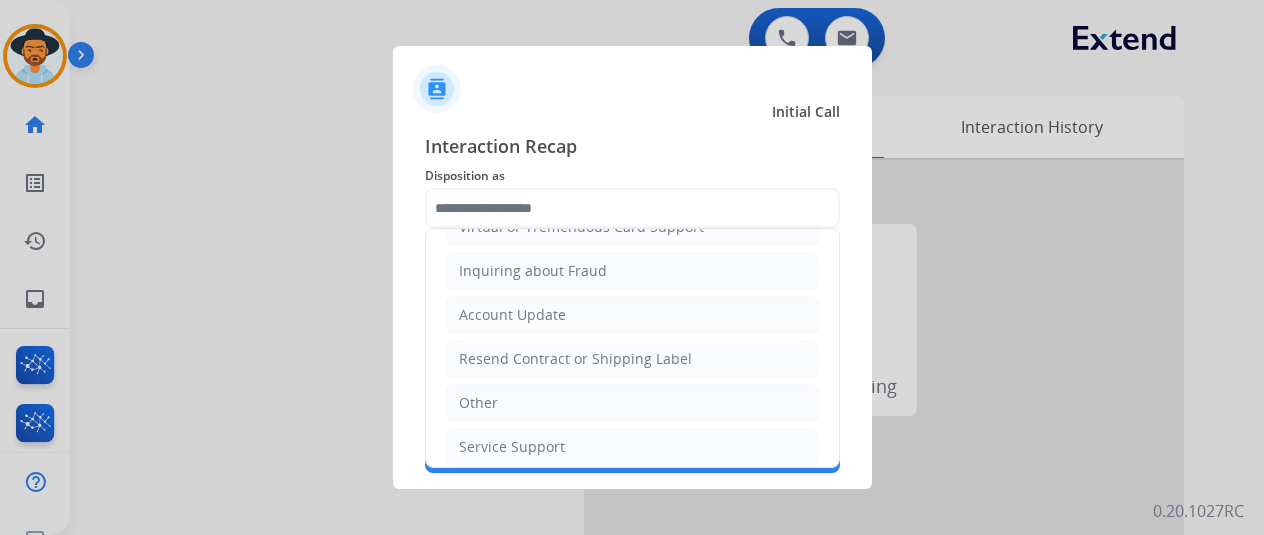scroll, scrollTop: 300, scrollLeft: 0, axis: vertical 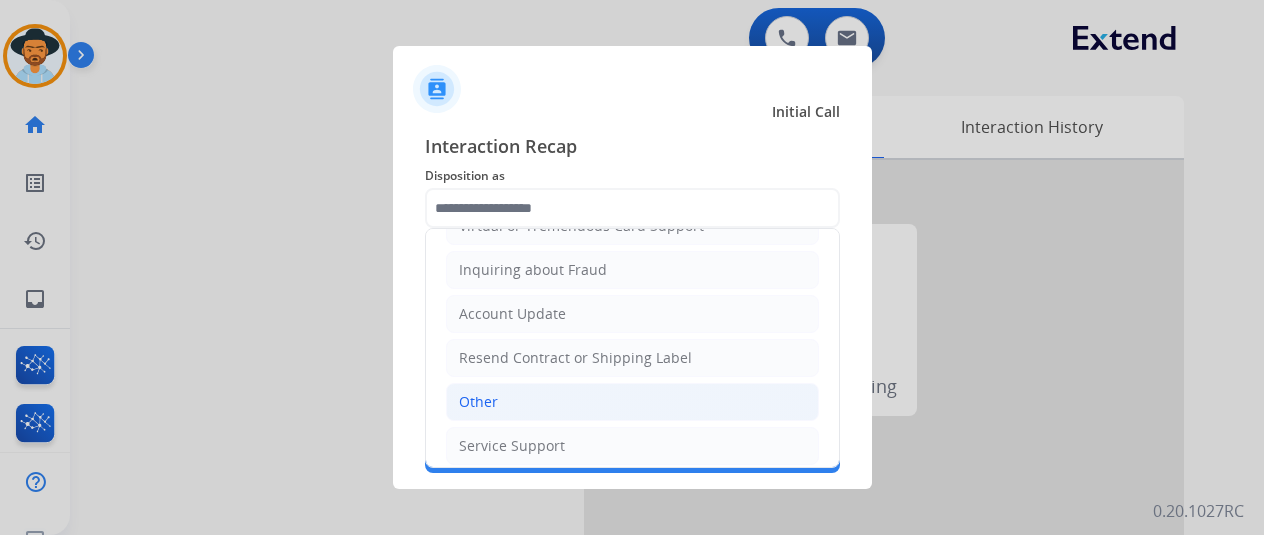 click on "Other" 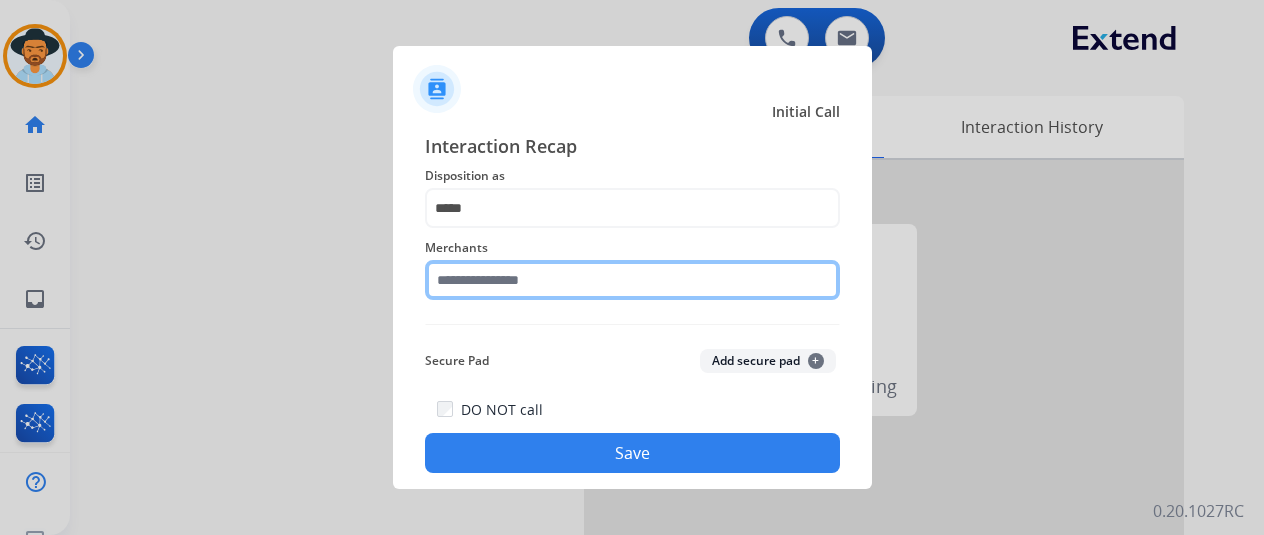click 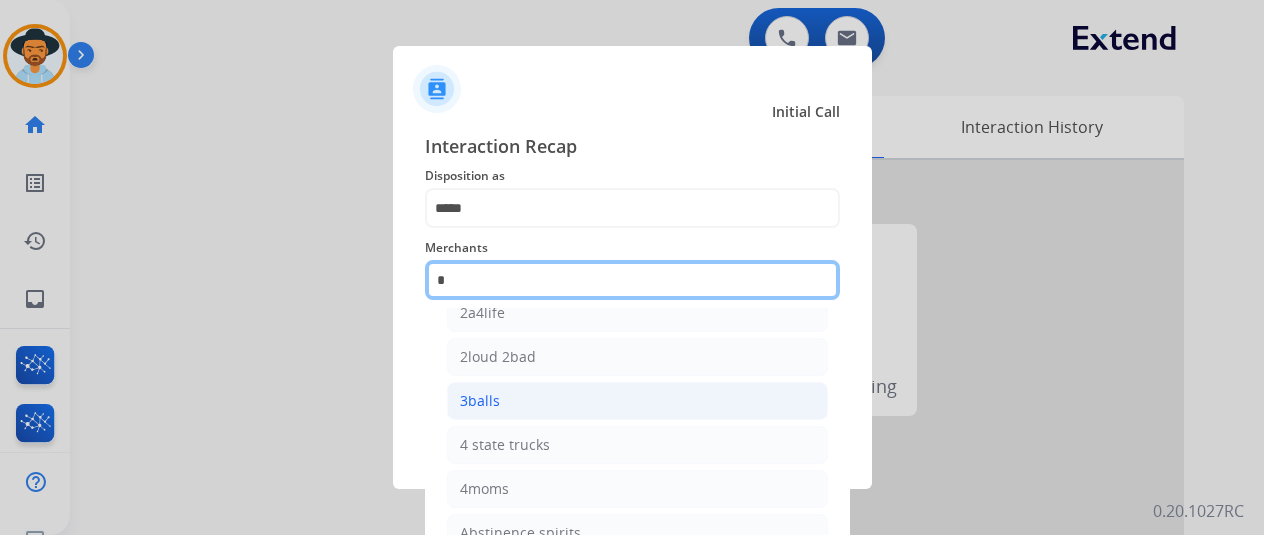 scroll, scrollTop: 0, scrollLeft: 0, axis: both 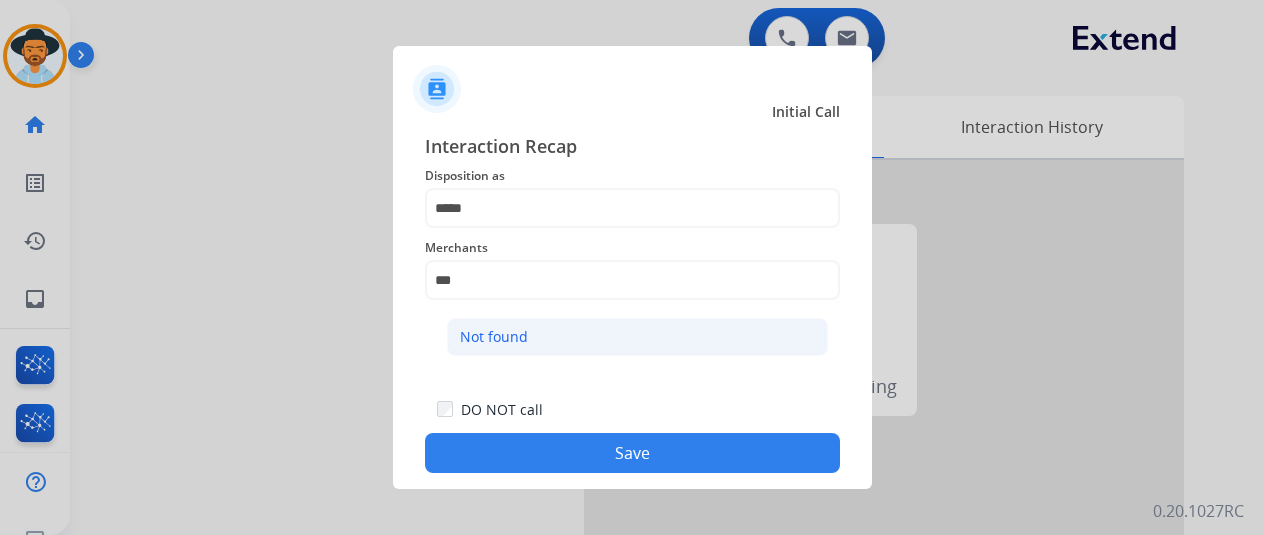 click on "Not found" 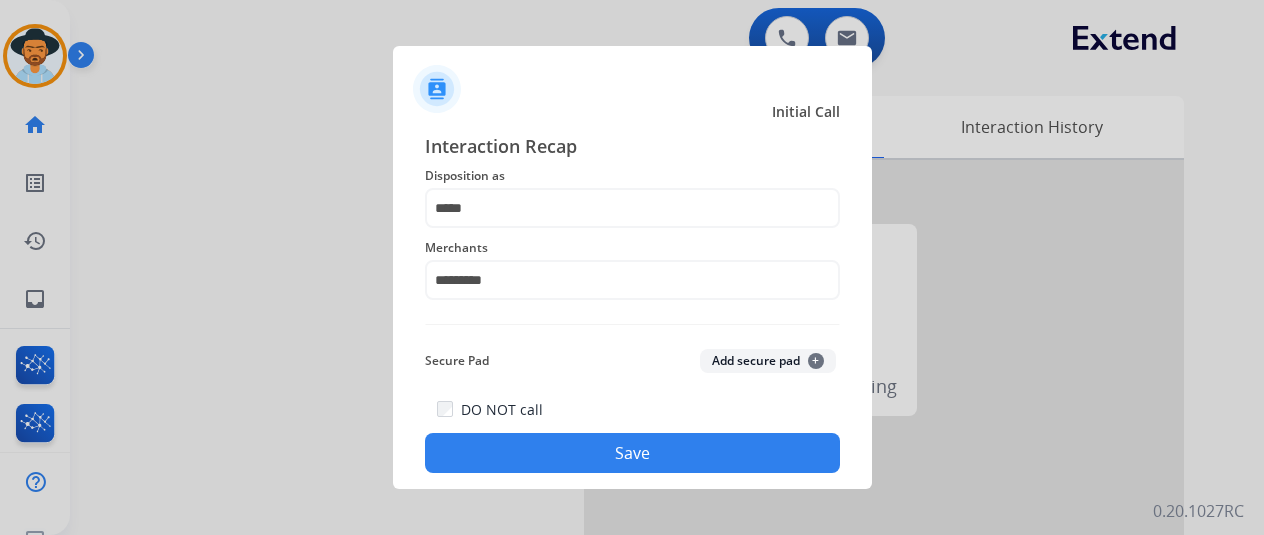 click on "Save" 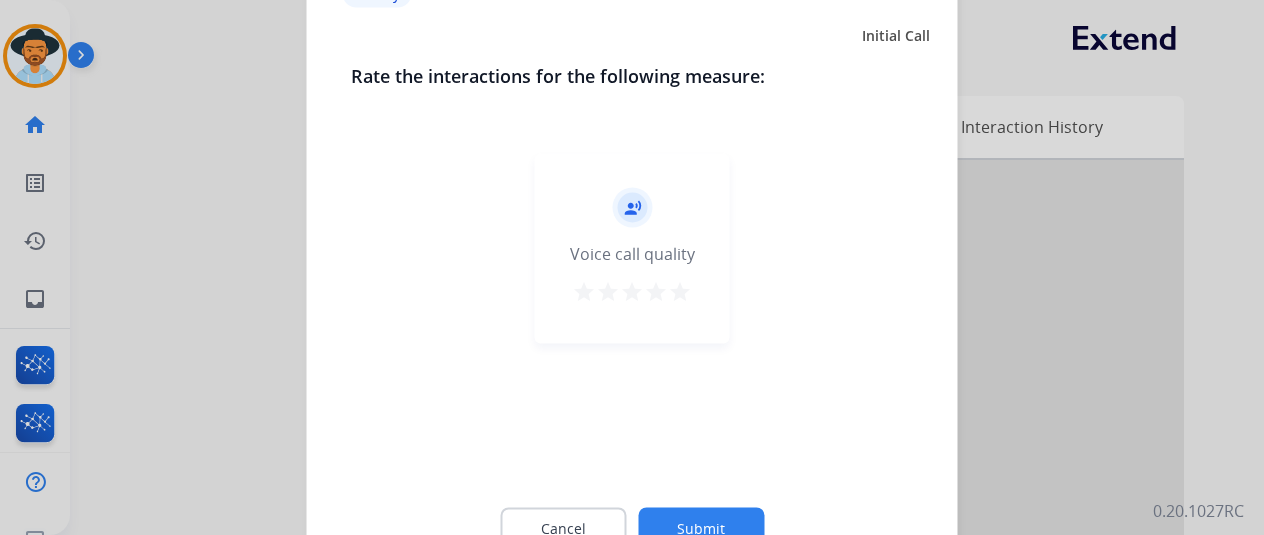 click on "Submit" 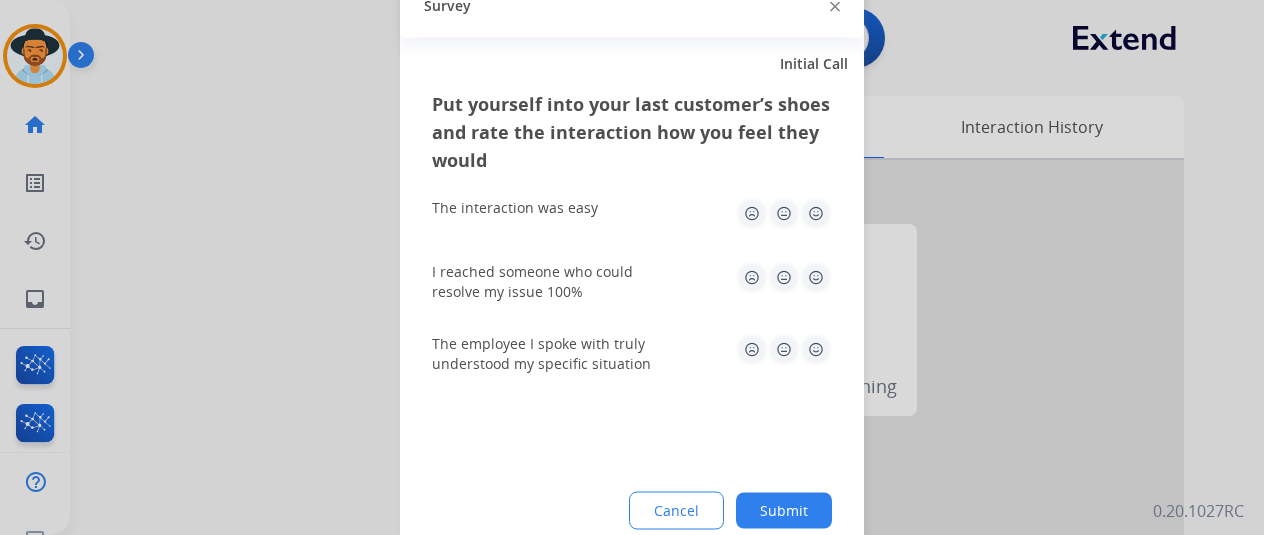 drag, startPoint x: 795, startPoint y: 503, endPoint x: 774, endPoint y: 487, distance: 26.400757 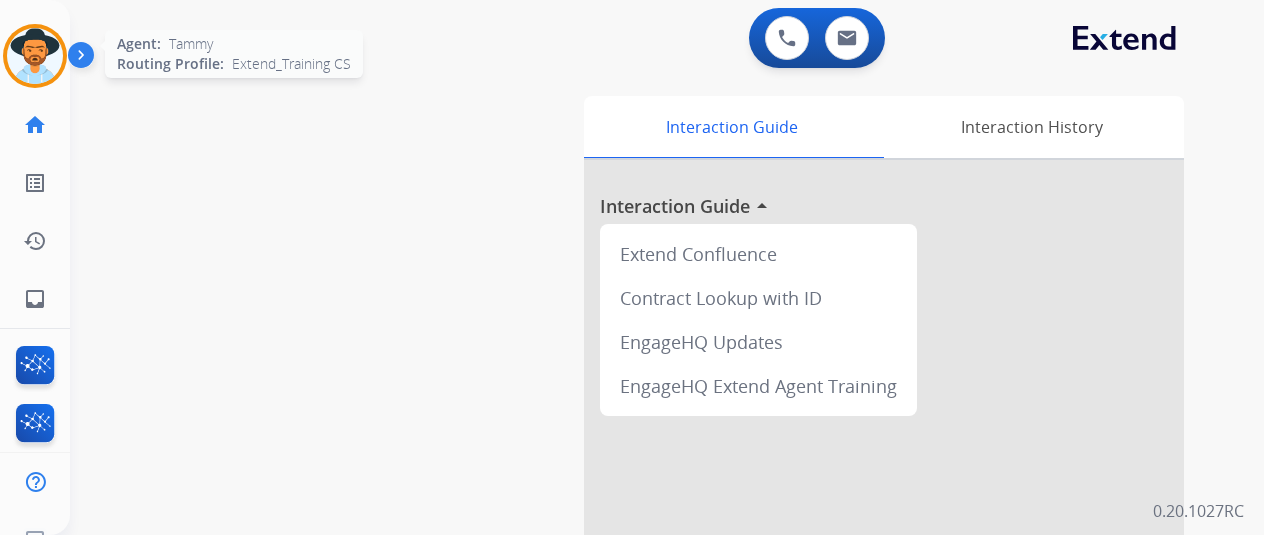 click at bounding box center [35, 56] 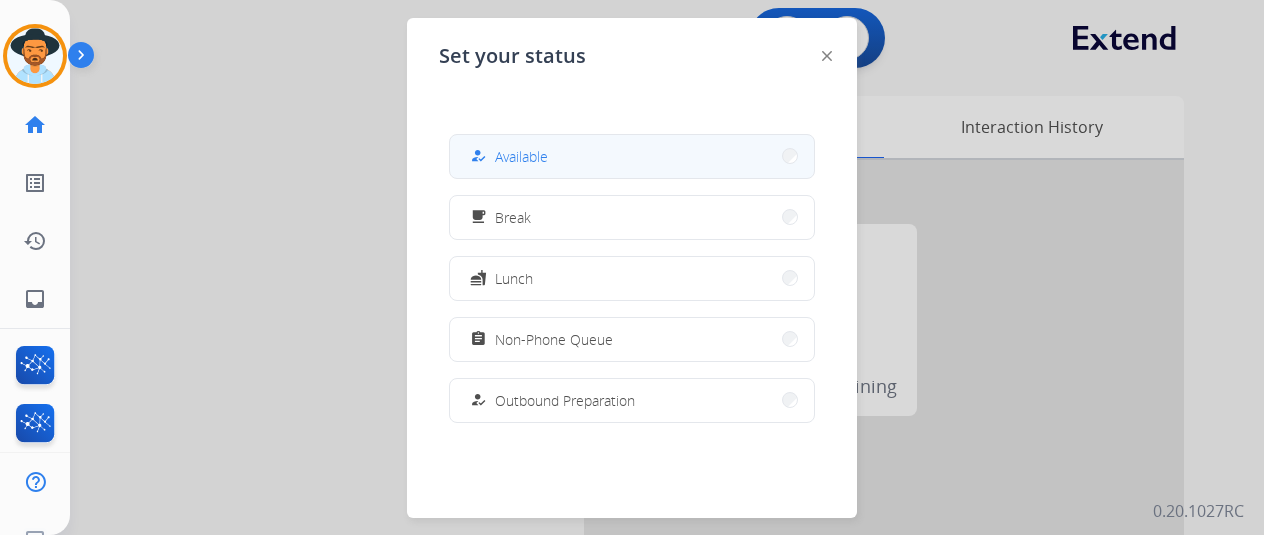 click on "Available" at bounding box center (521, 156) 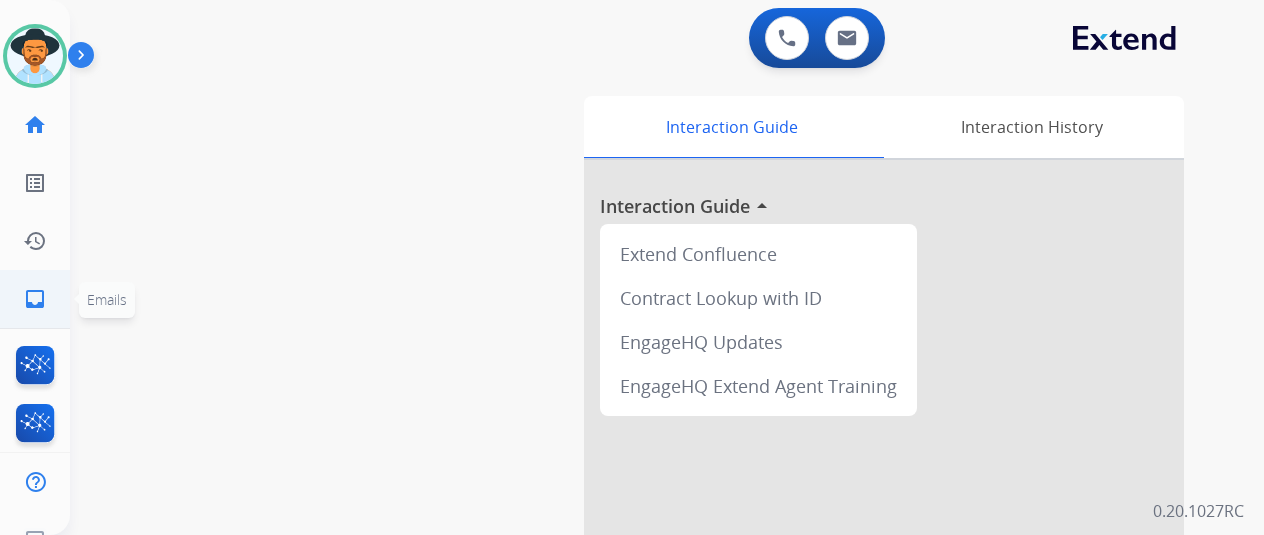 click on "inbox" 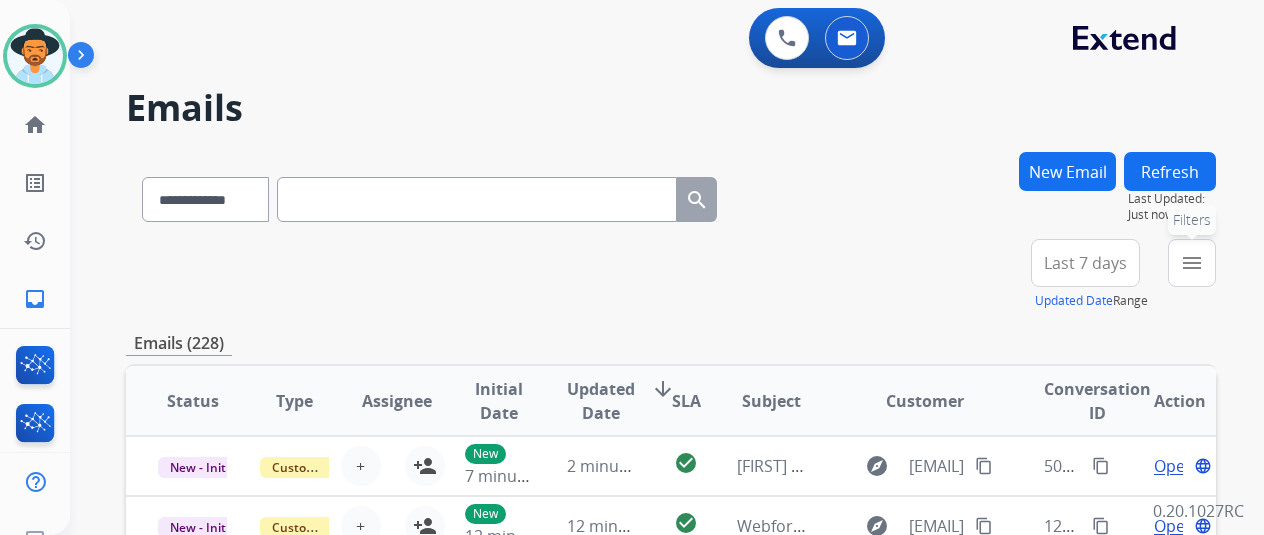 click on "menu" at bounding box center [1192, 263] 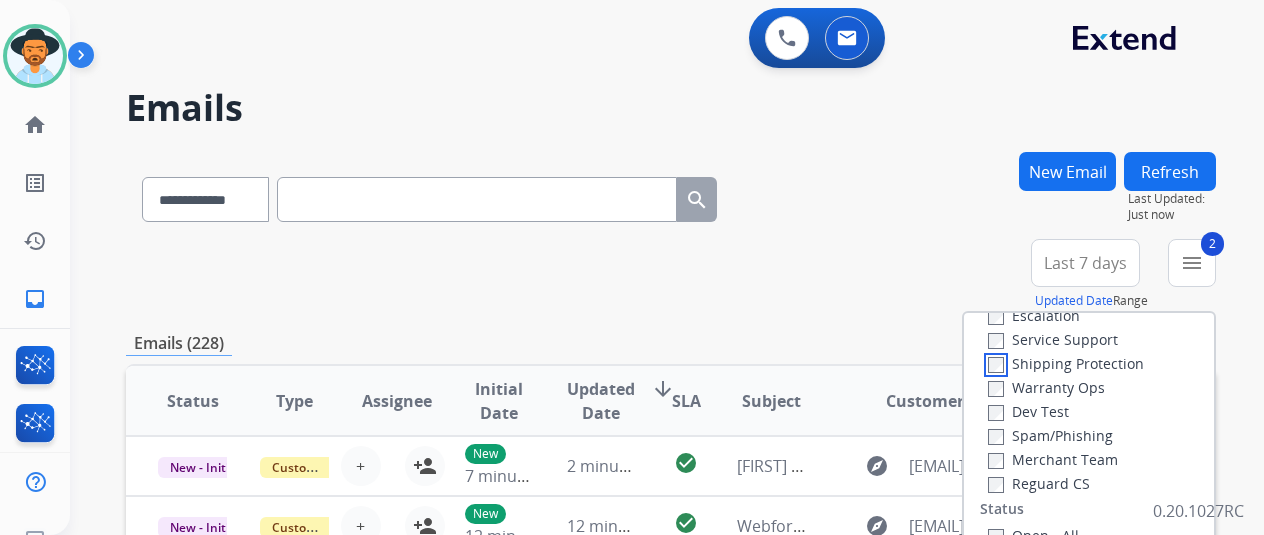 scroll, scrollTop: 200, scrollLeft: 0, axis: vertical 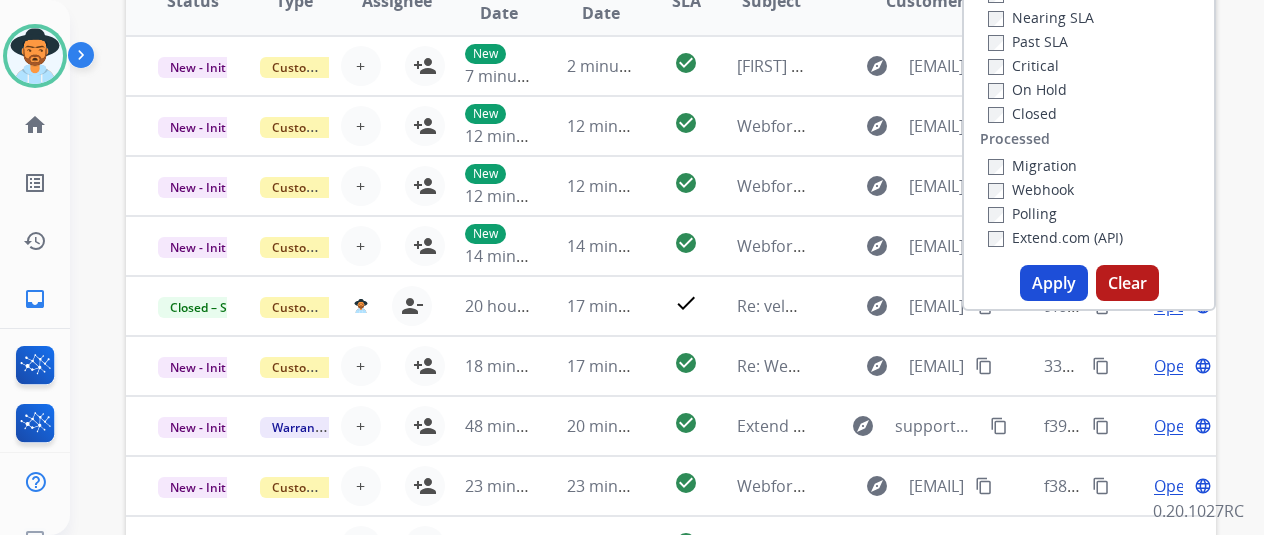 click on "Apply" at bounding box center [1054, 283] 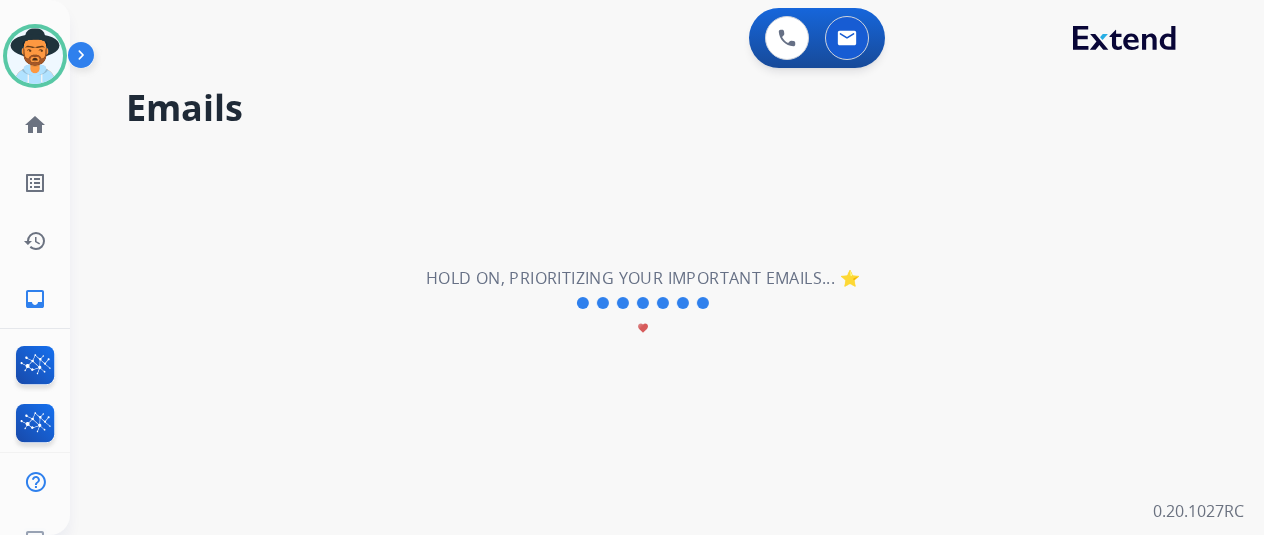 scroll, scrollTop: 0, scrollLeft: 0, axis: both 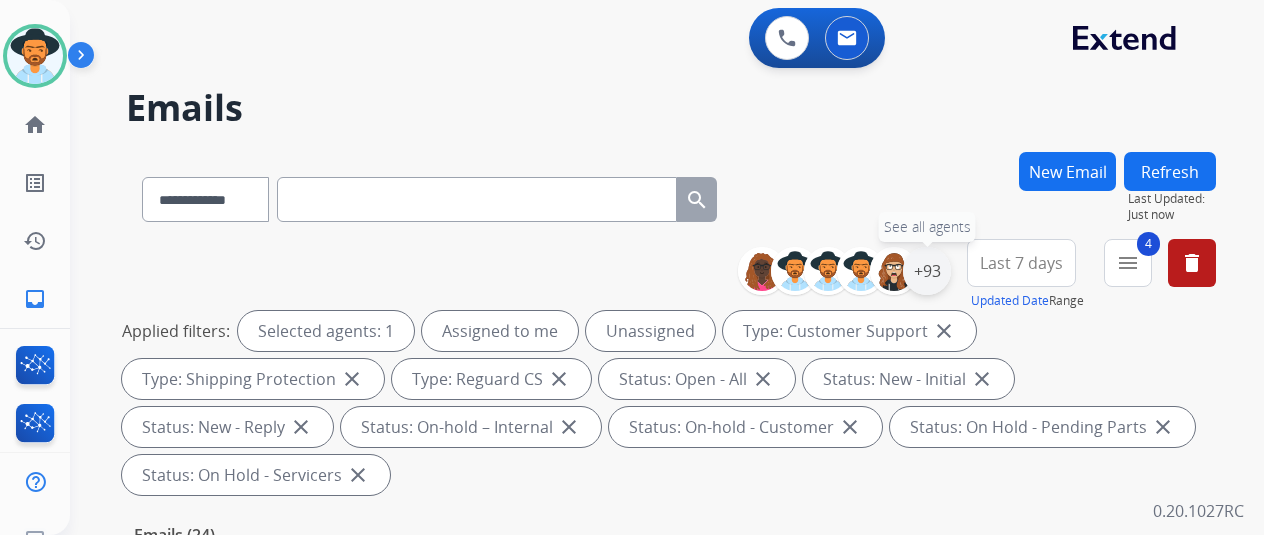 click on "+93" at bounding box center [927, 271] 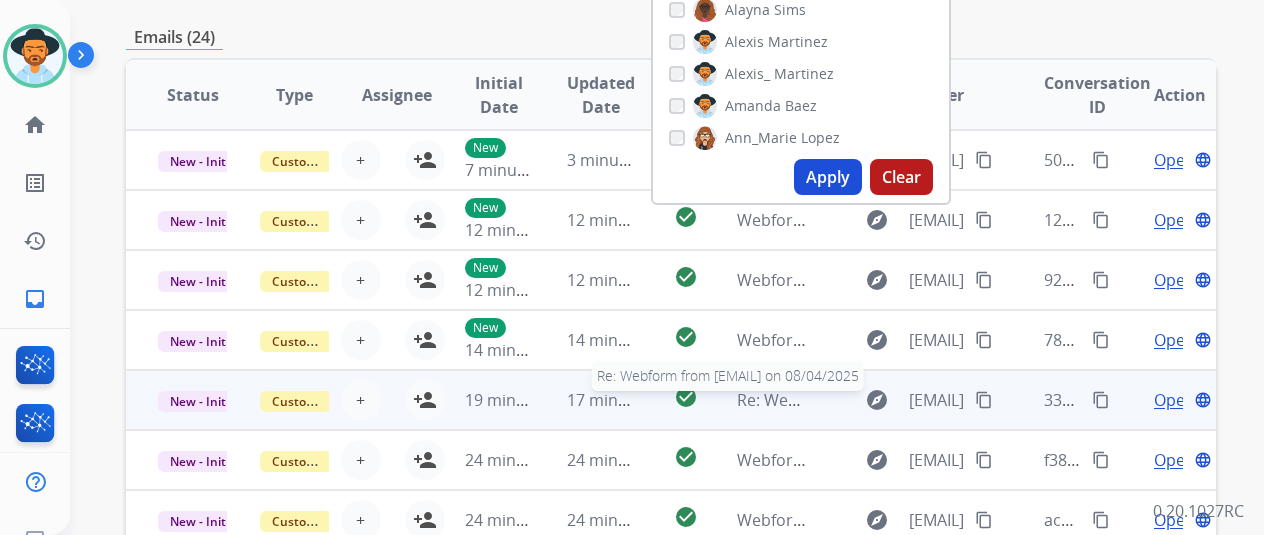 scroll, scrollTop: 500, scrollLeft: 0, axis: vertical 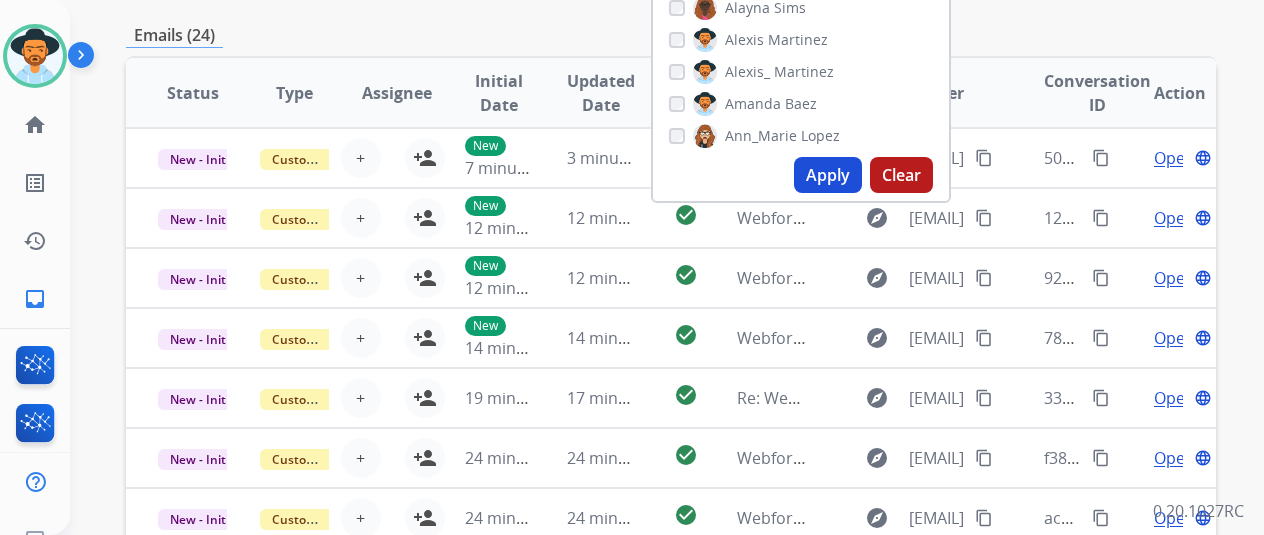 click on "Apply" at bounding box center [828, 175] 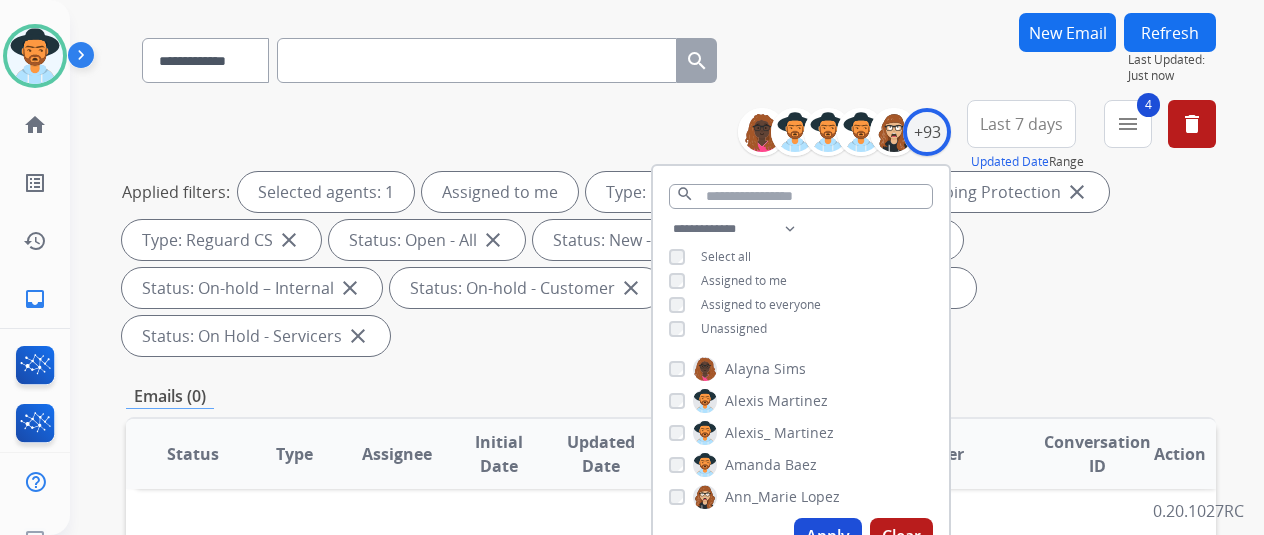 scroll, scrollTop: 0, scrollLeft: 0, axis: both 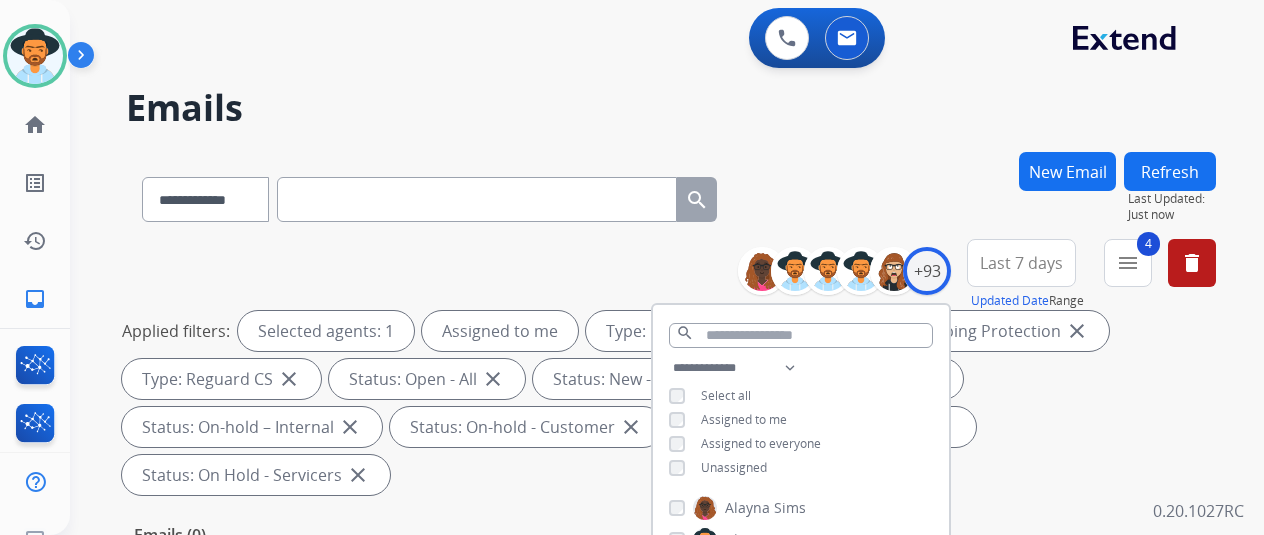click on "Emails" at bounding box center (671, 108) 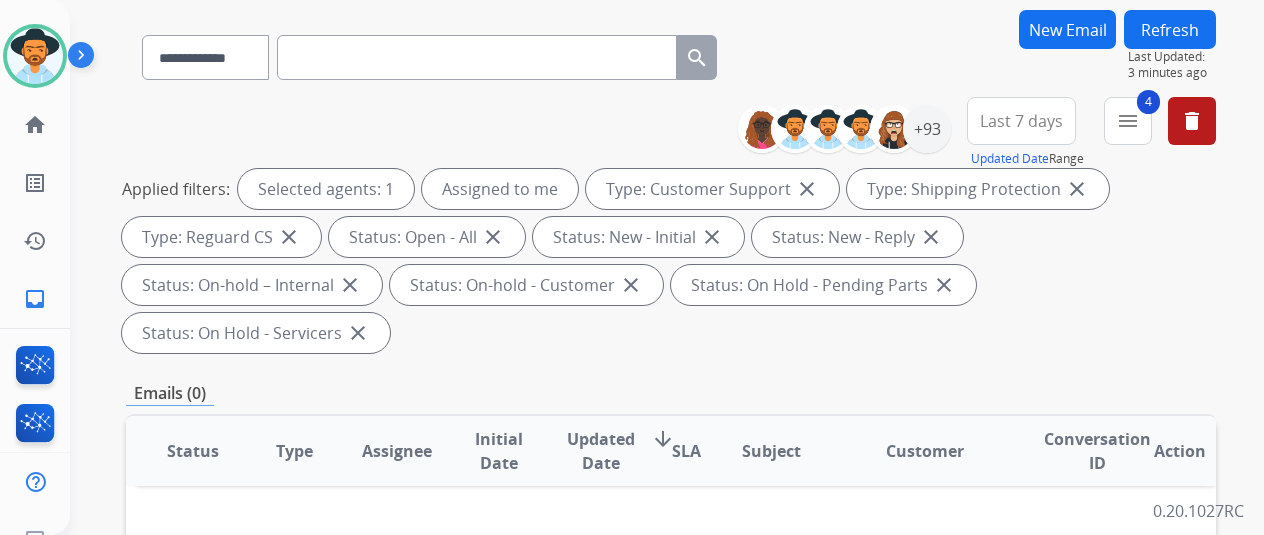 scroll, scrollTop: 0, scrollLeft: 0, axis: both 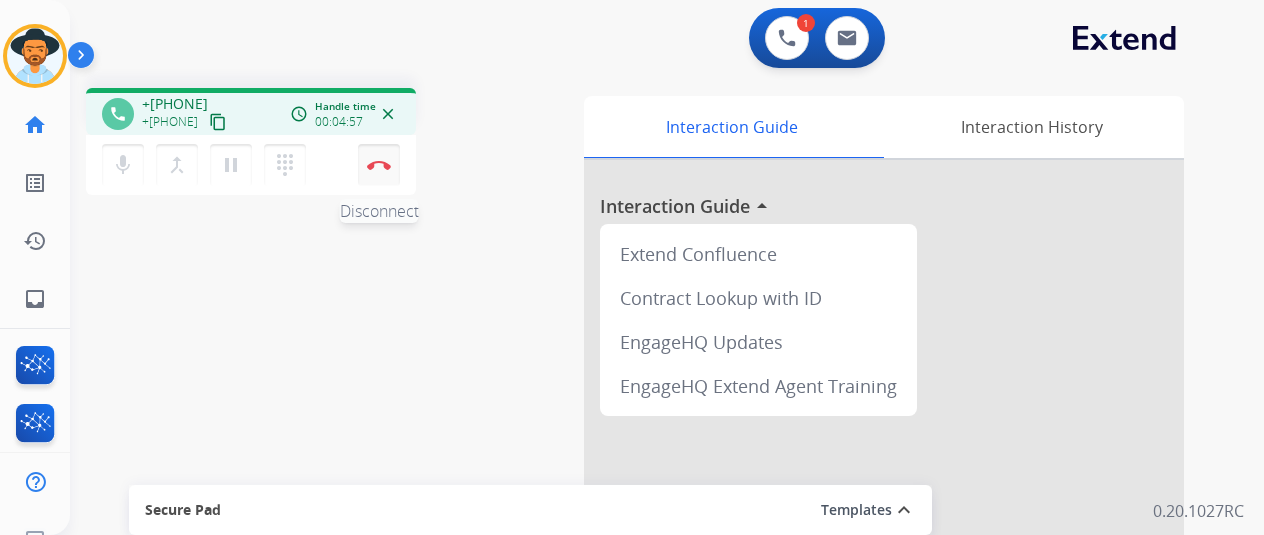 click at bounding box center (379, 165) 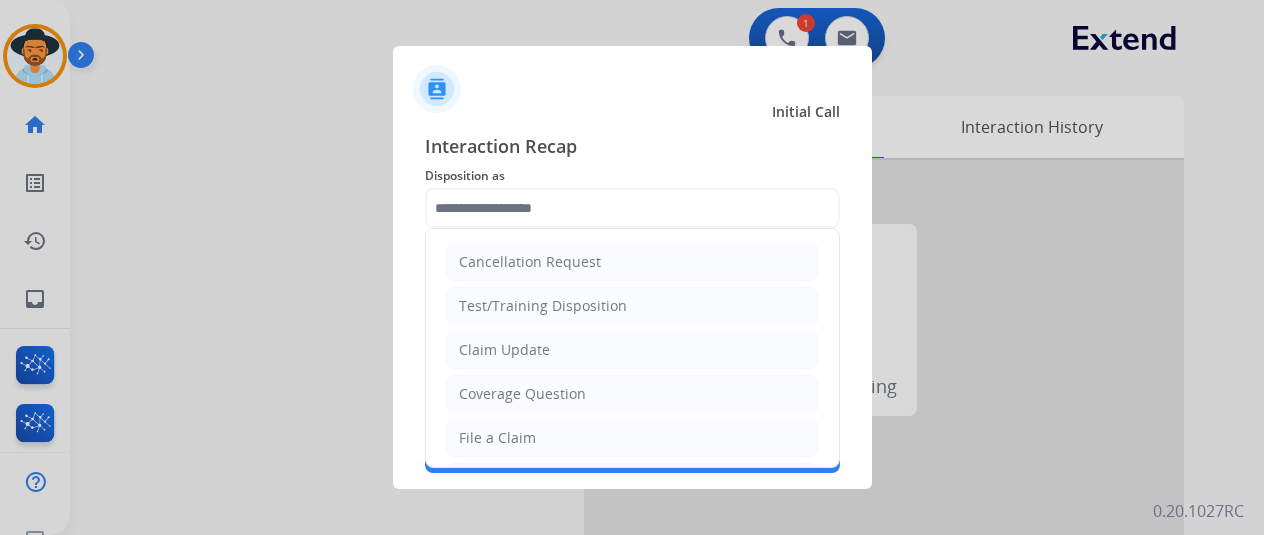 click 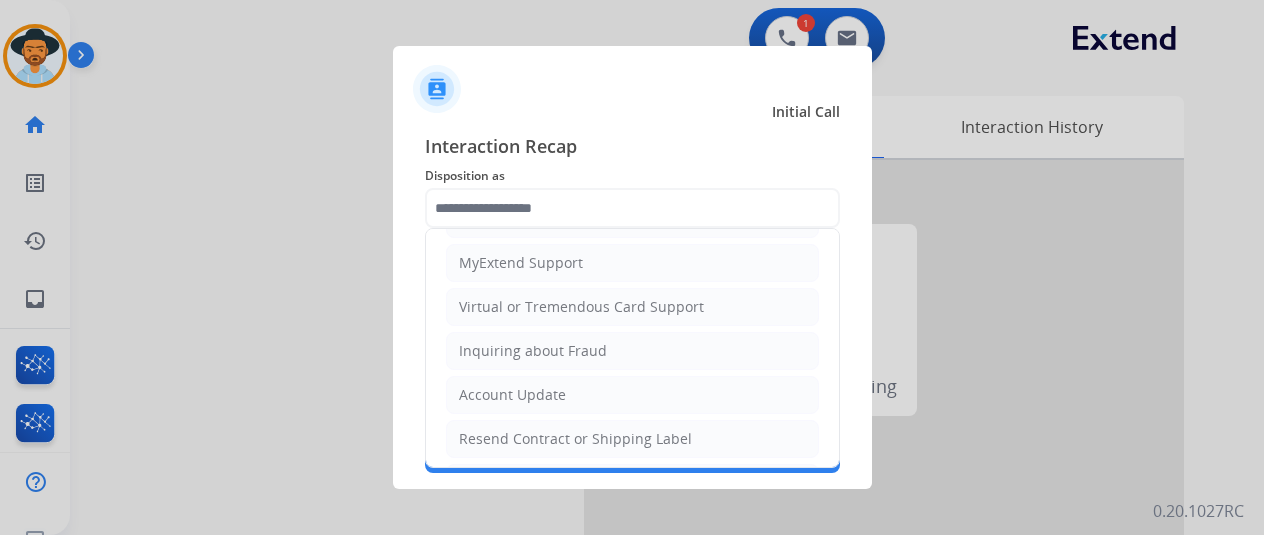 scroll, scrollTop: 103, scrollLeft: 0, axis: vertical 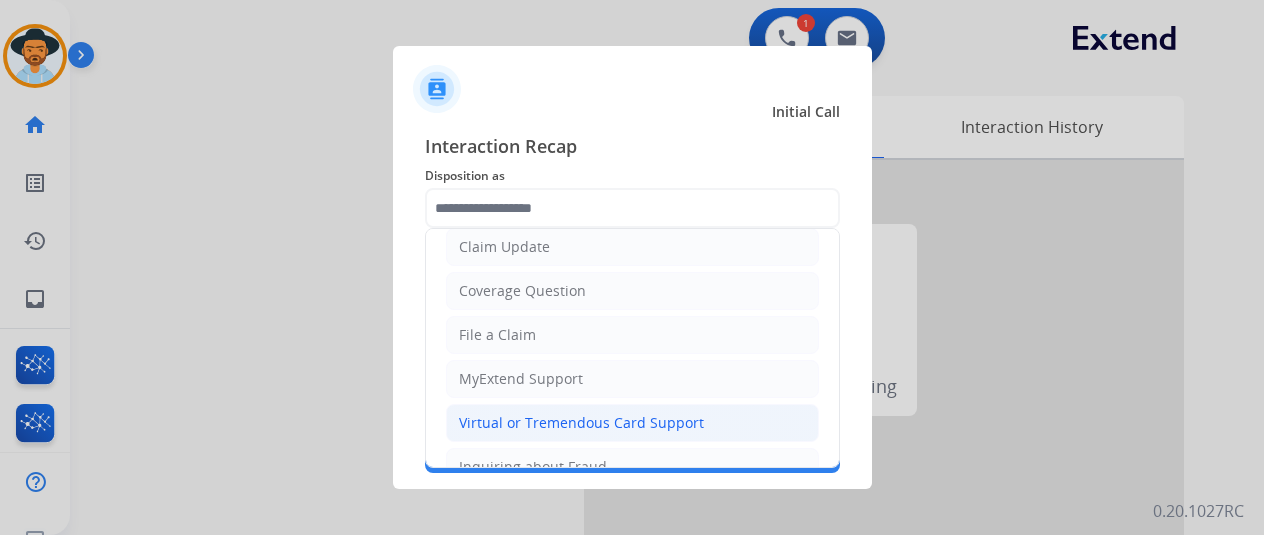 click on "Virtual or Tremendous Card Support" 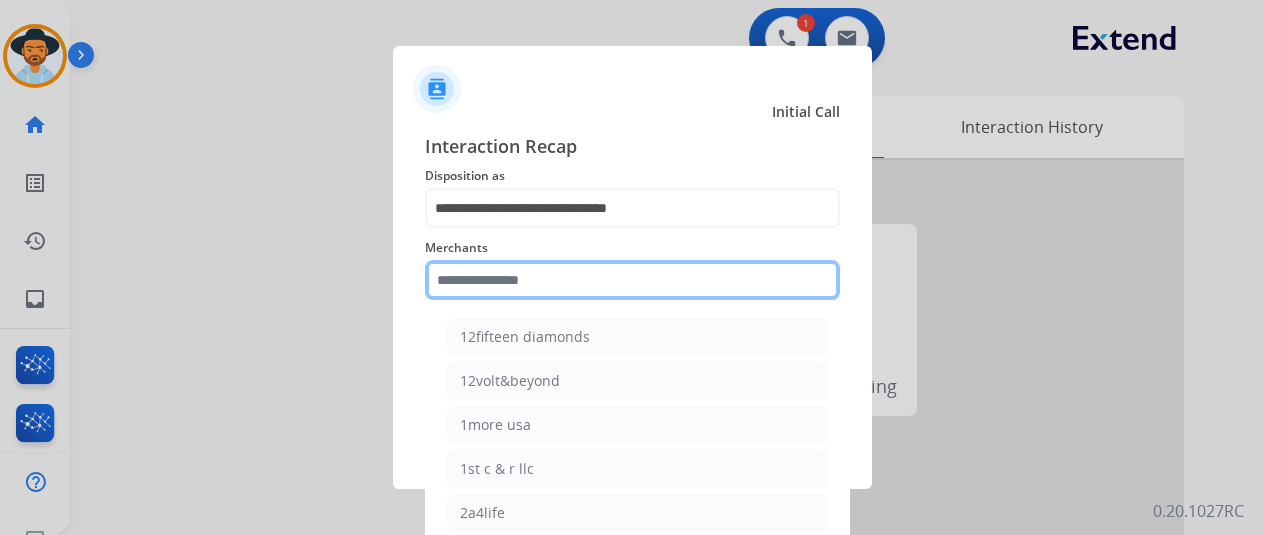 click 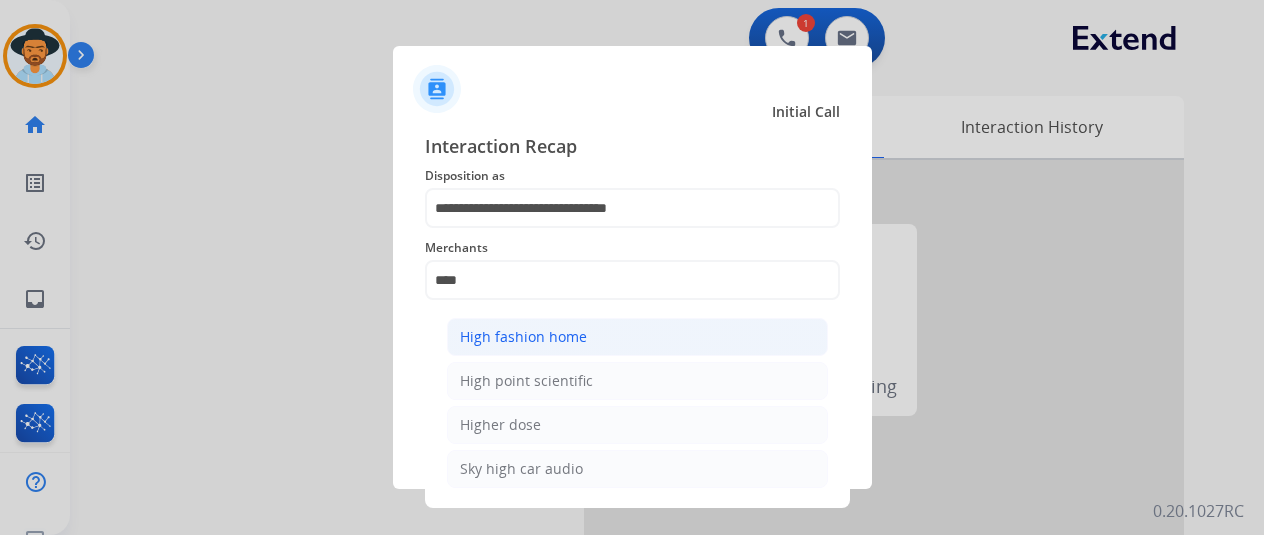 click on "High fashion home" 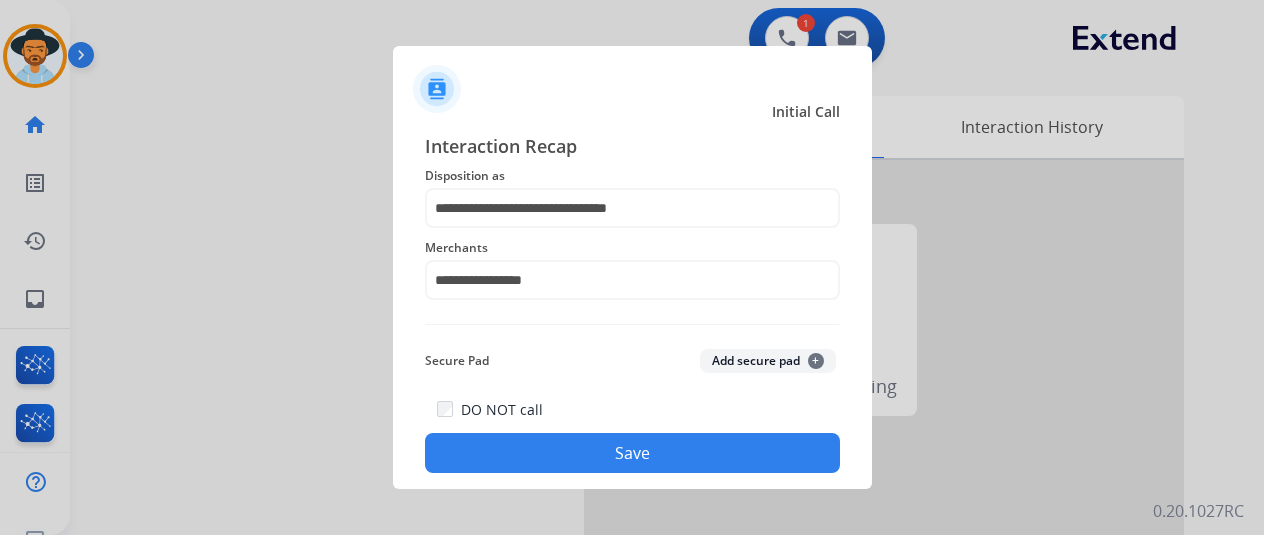 click on "Save" 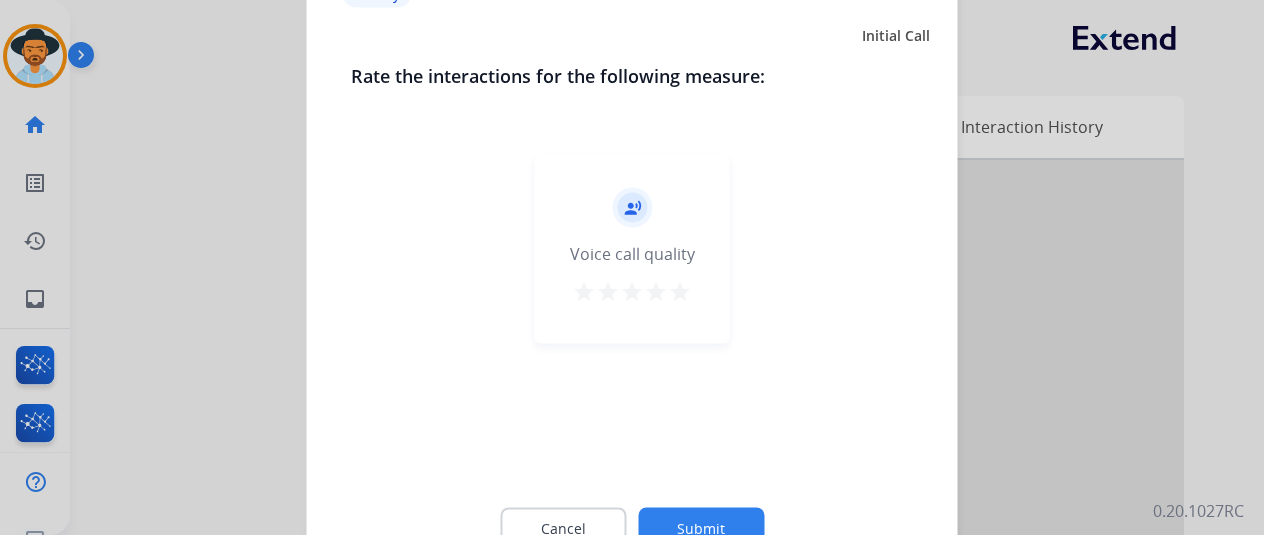 click 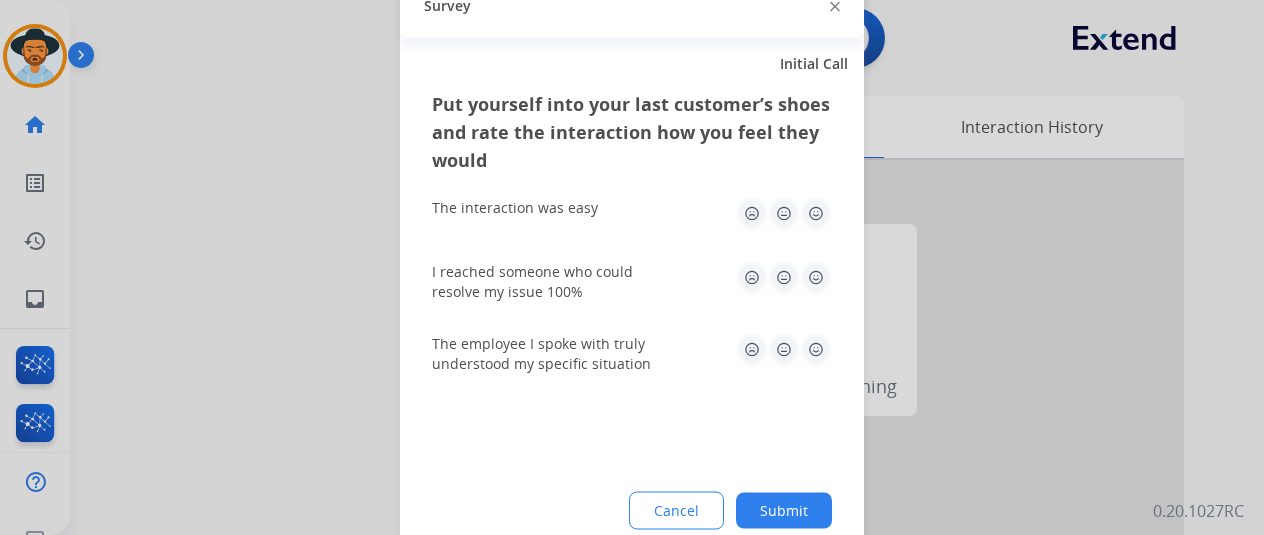 click 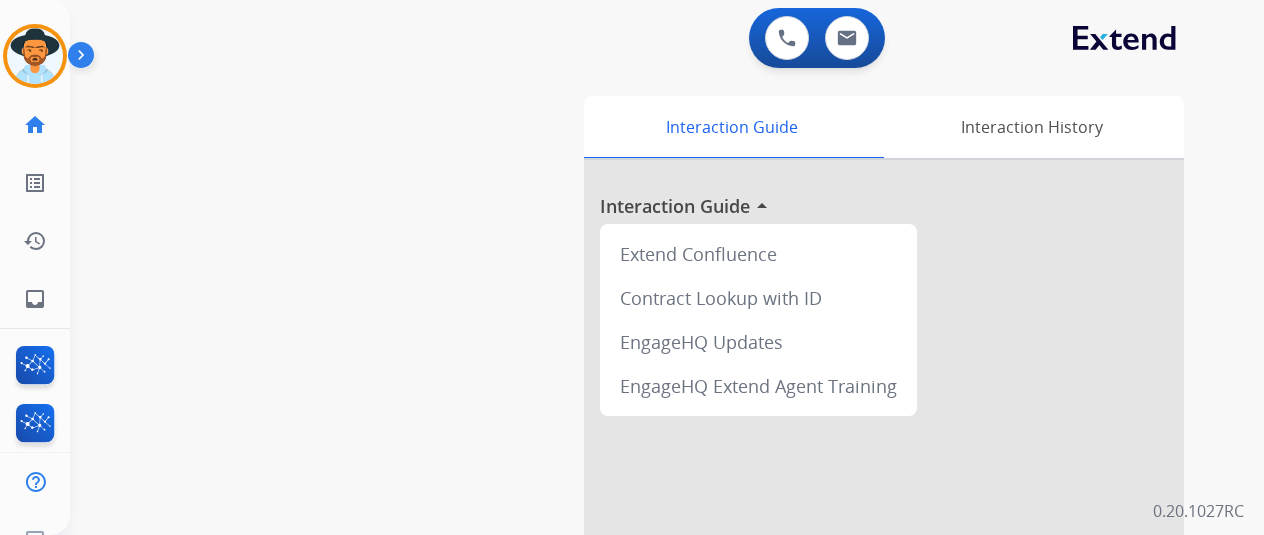click at bounding box center [35, 56] 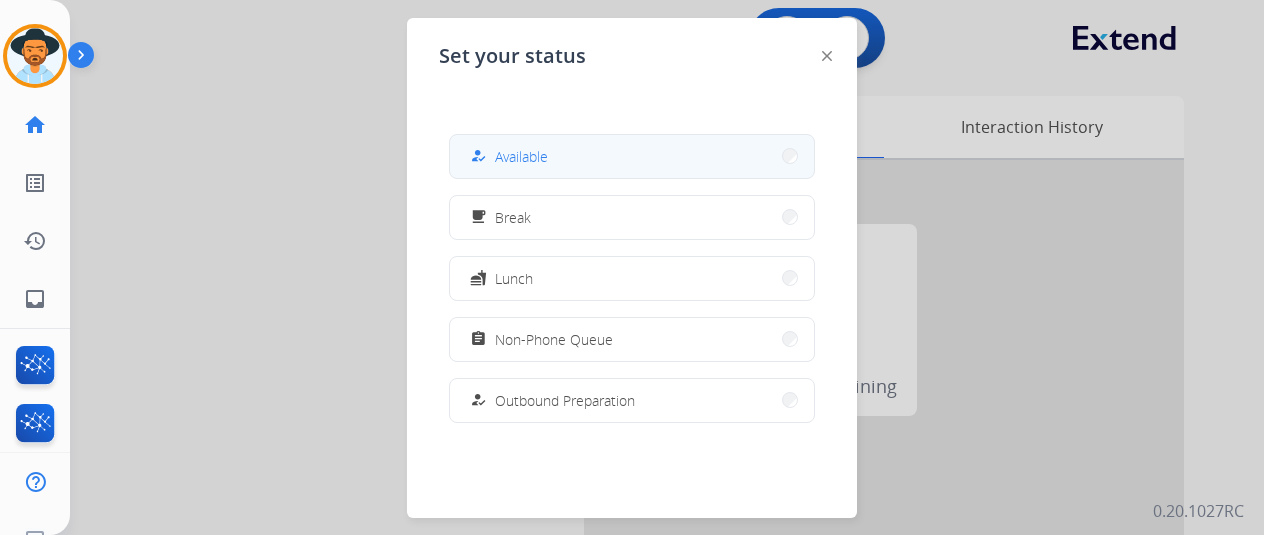 click on "Available" at bounding box center [521, 156] 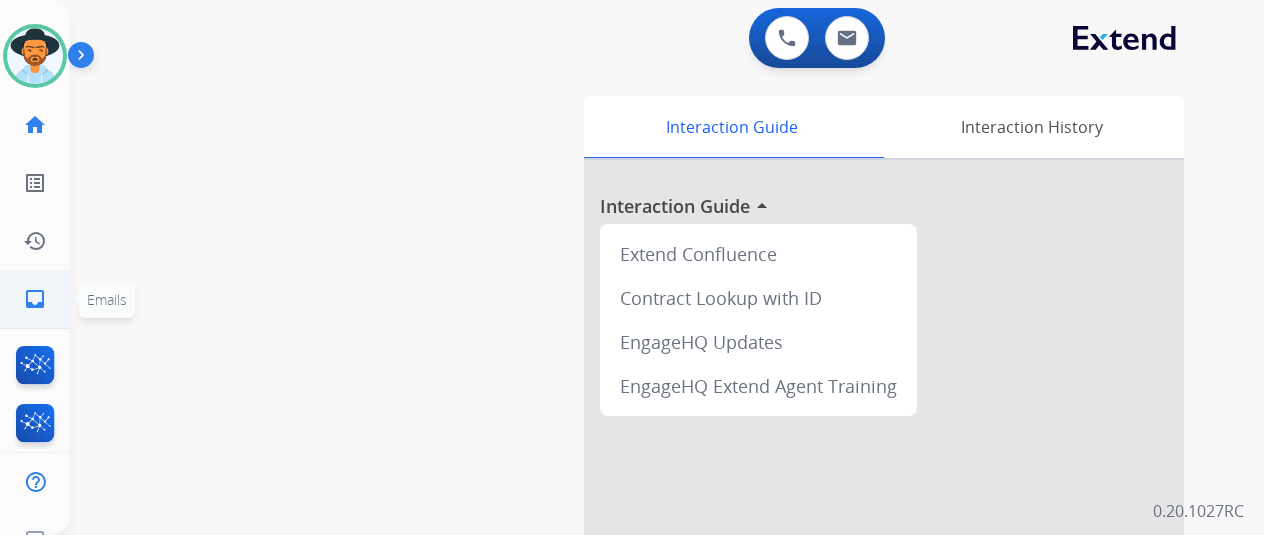 click on "inbox  Emails" 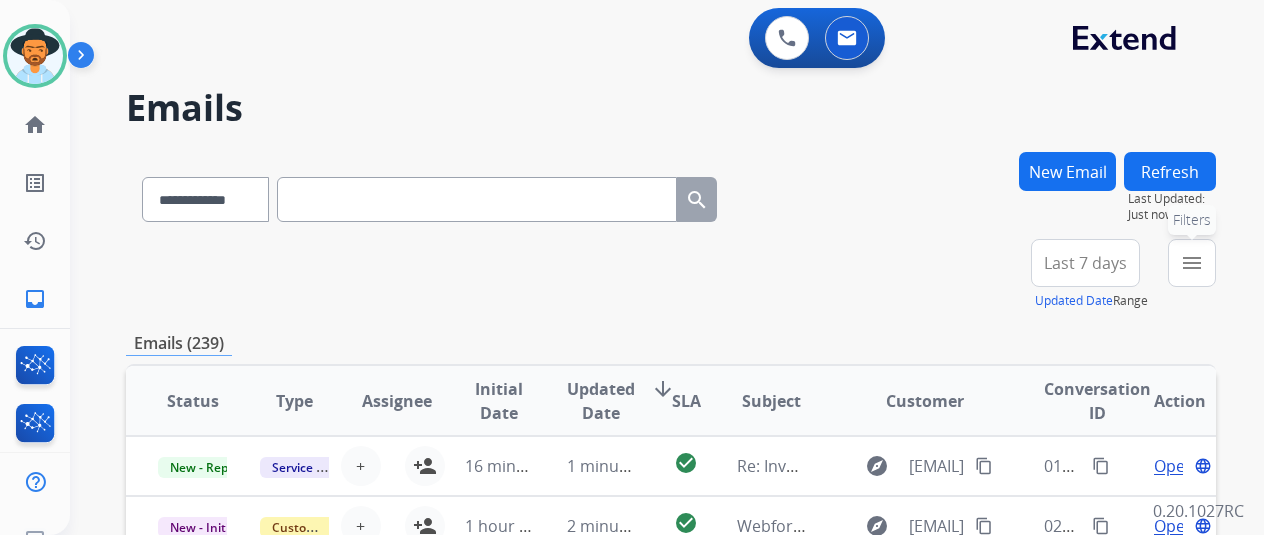 click on "menu" at bounding box center [1192, 263] 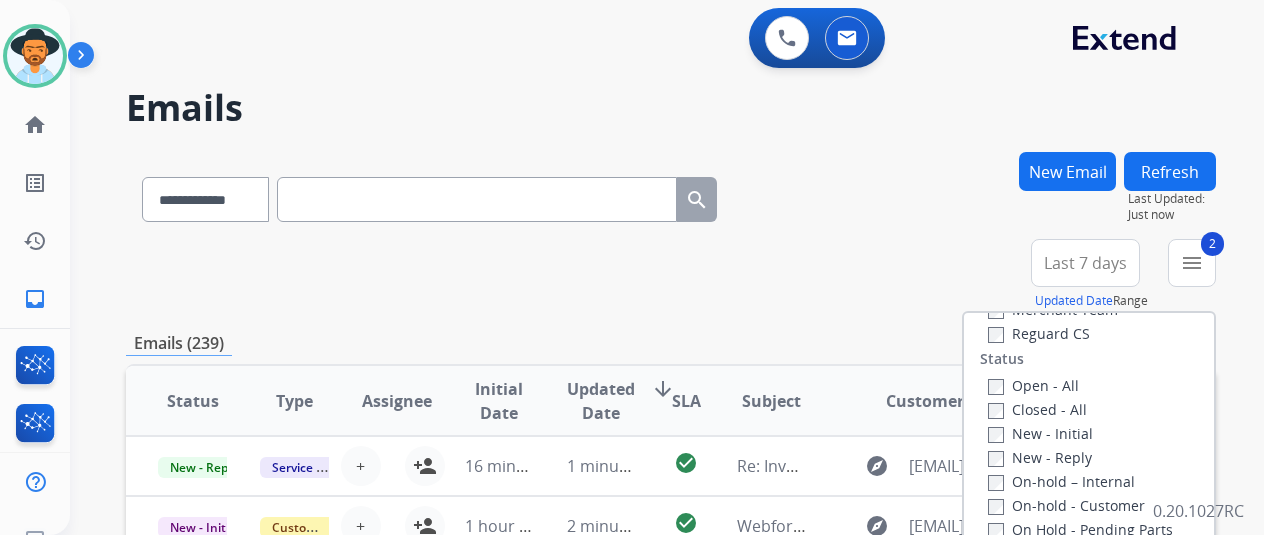 scroll, scrollTop: 200, scrollLeft: 0, axis: vertical 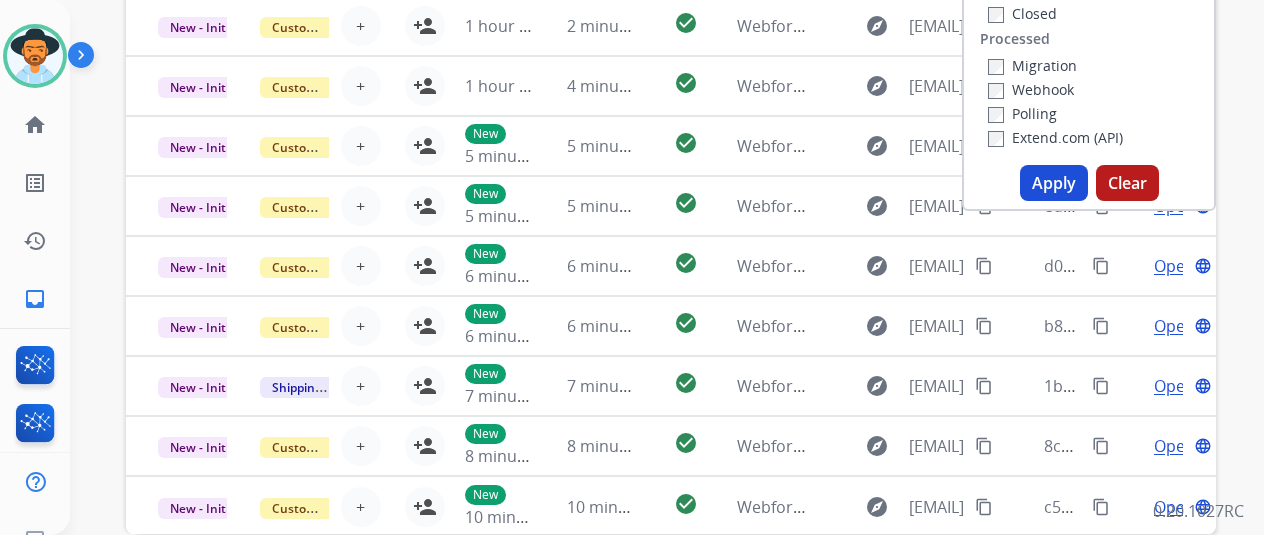 click on "Apply" at bounding box center [1054, 183] 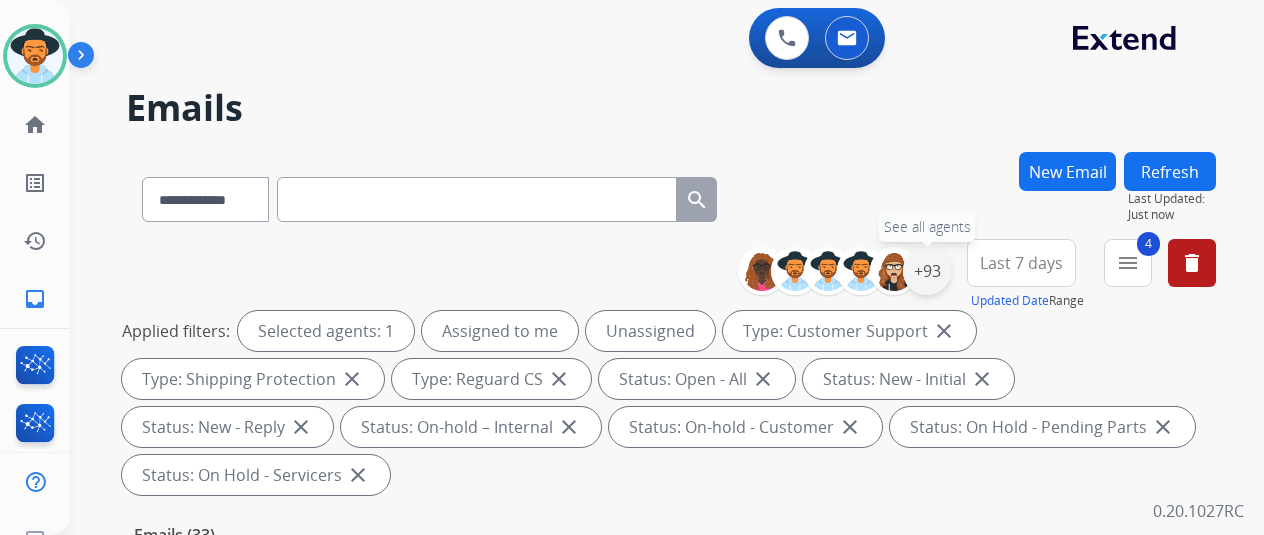 click on "+93" at bounding box center (927, 271) 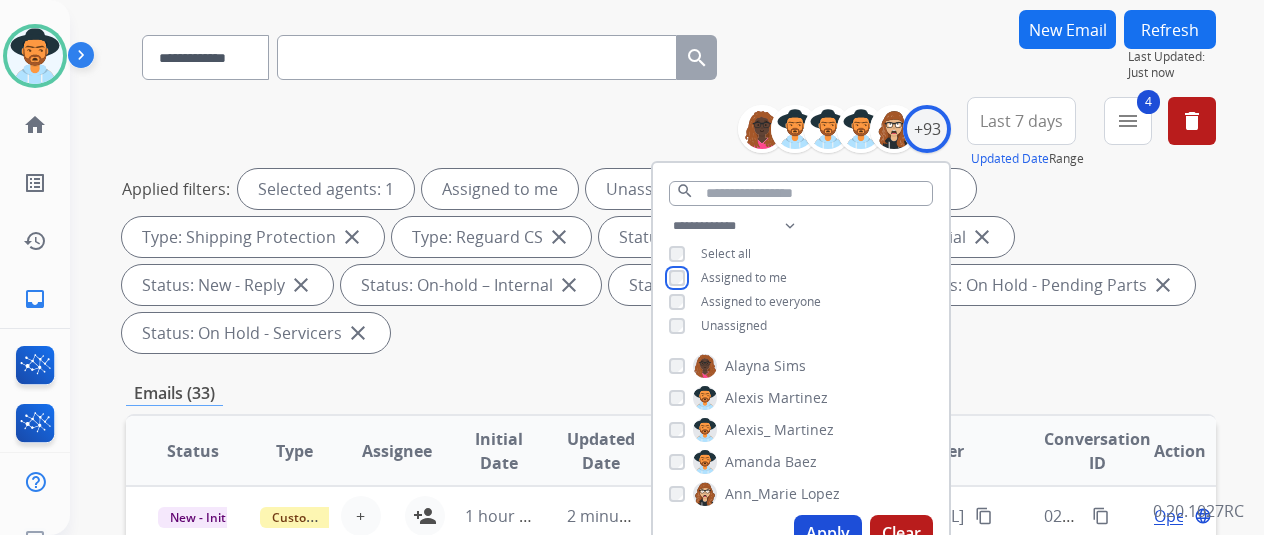 scroll, scrollTop: 300, scrollLeft: 0, axis: vertical 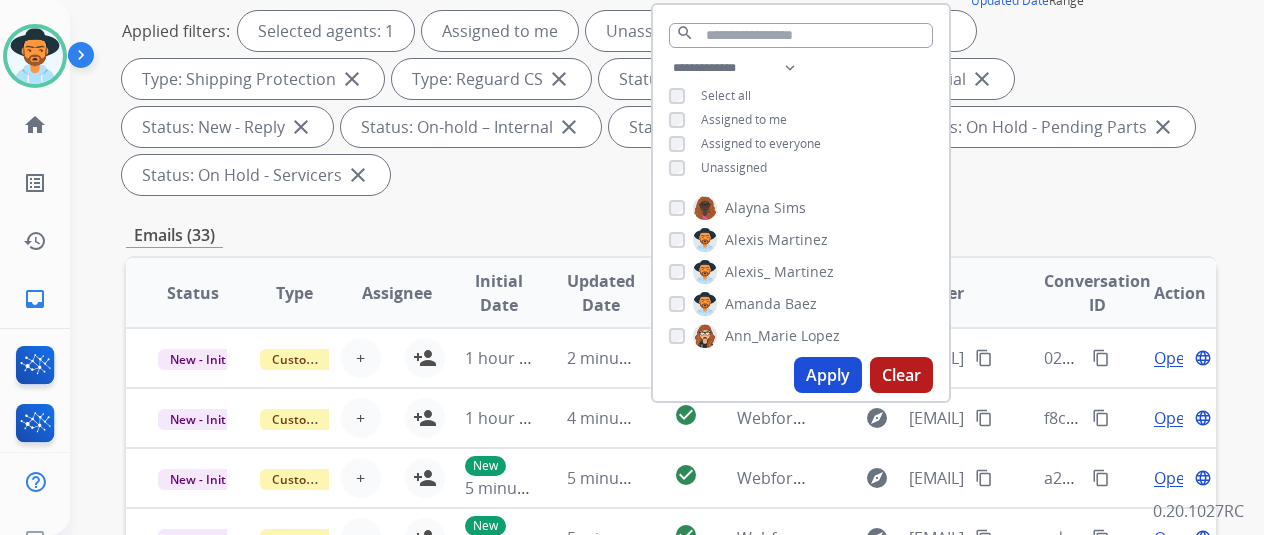 click on "Apply" at bounding box center (828, 375) 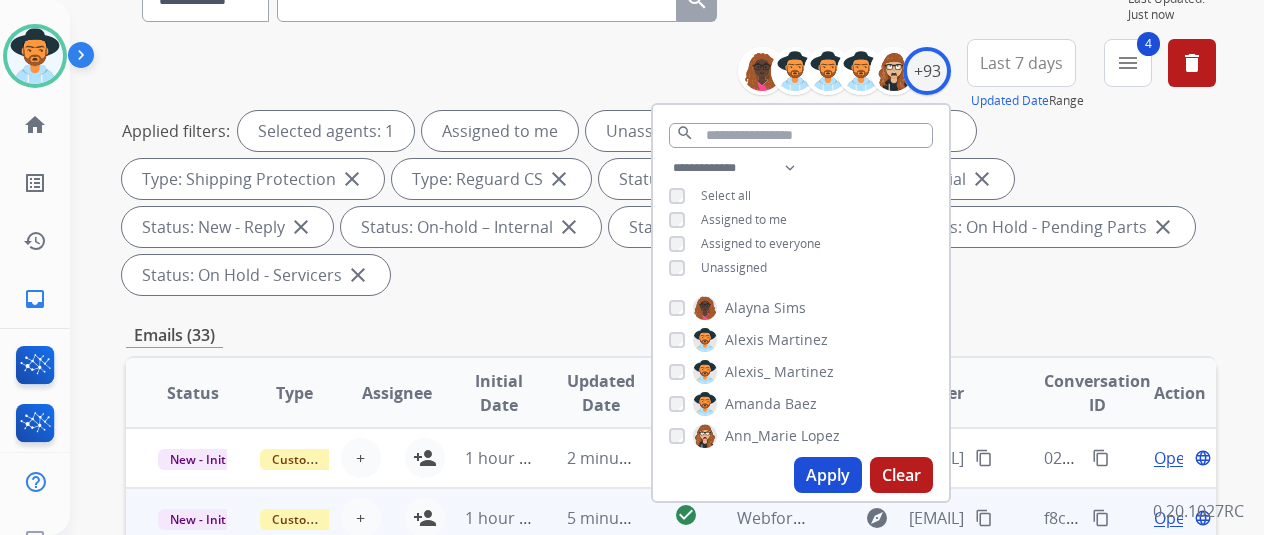 scroll, scrollTop: 400, scrollLeft: 0, axis: vertical 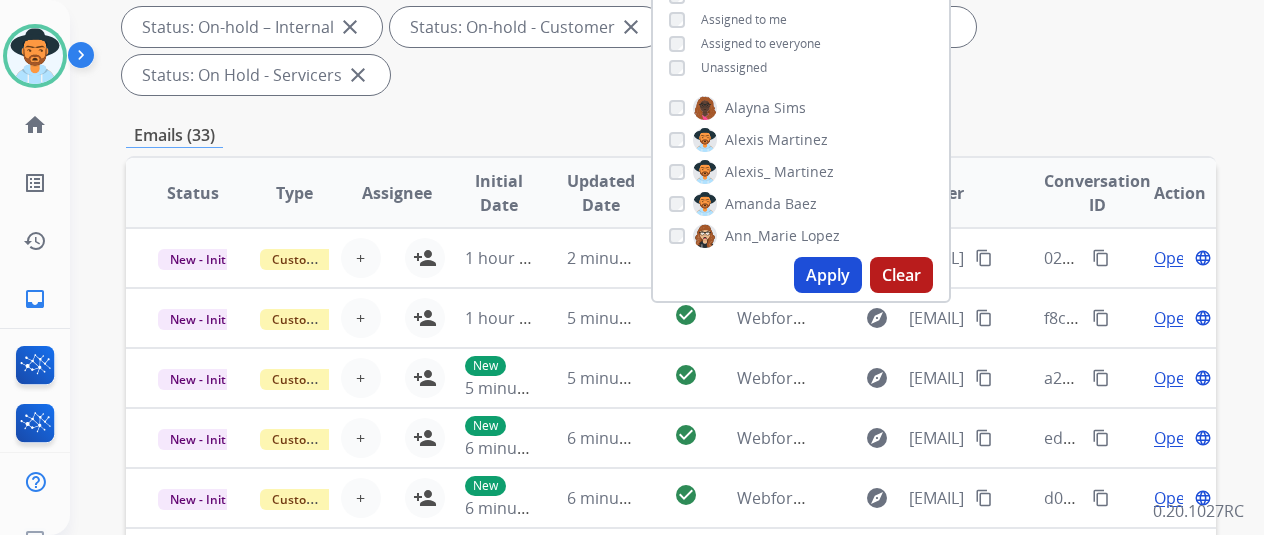 click on "Apply" at bounding box center (828, 275) 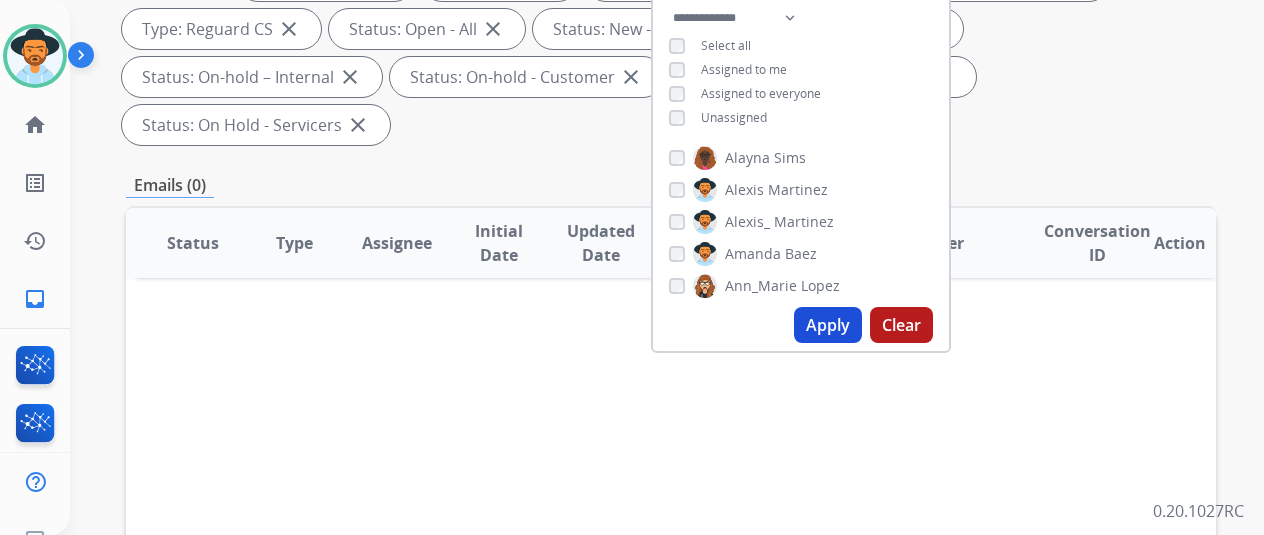 scroll, scrollTop: 200, scrollLeft: 0, axis: vertical 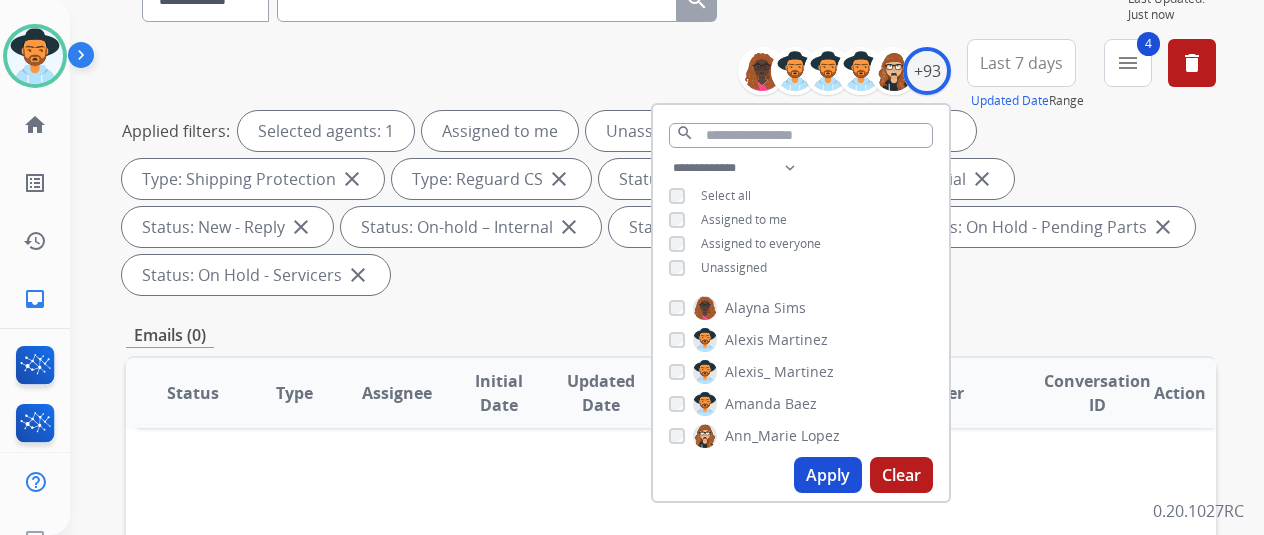 click on "Apply" at bounding box center (828, 475) 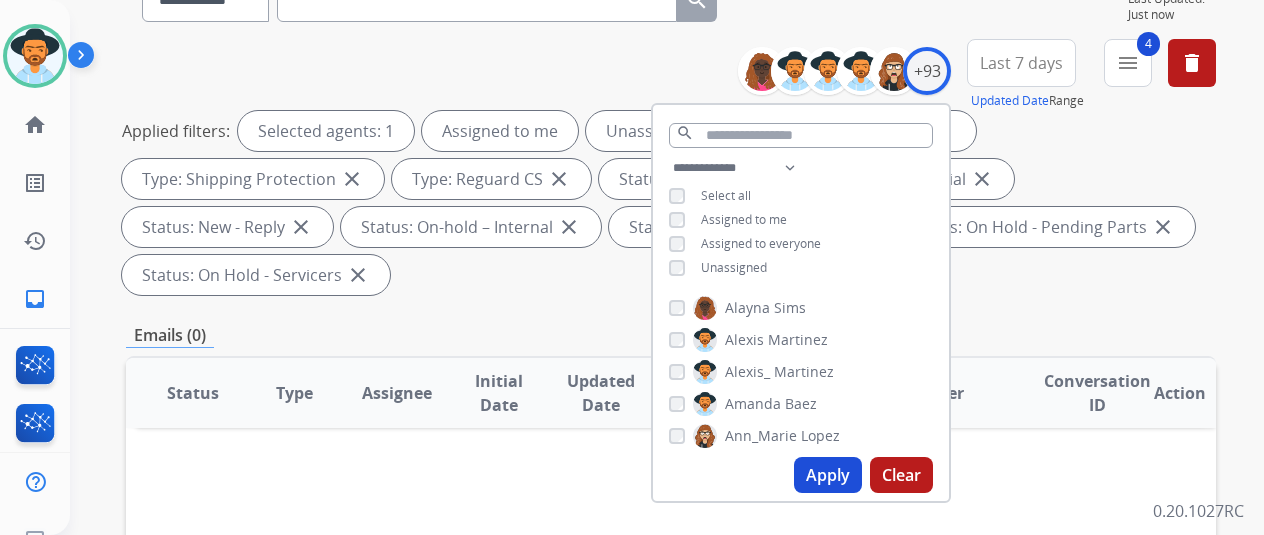 scroll, scrollTop: 0, scrollLeft: 0, axis: both 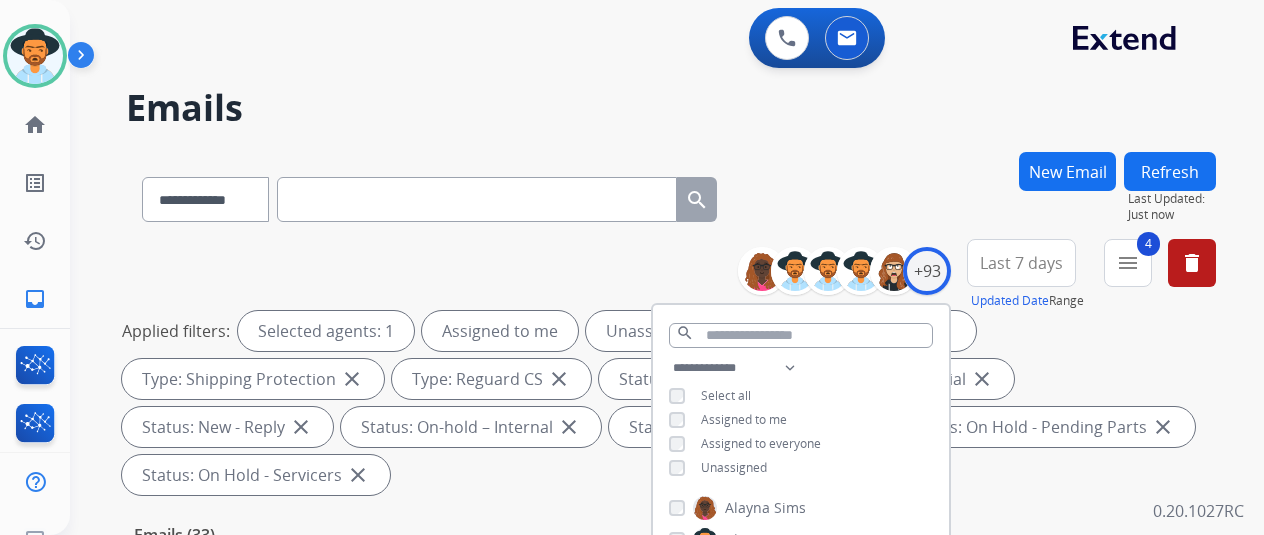 click on "**********" at bounding box center (643, 339) 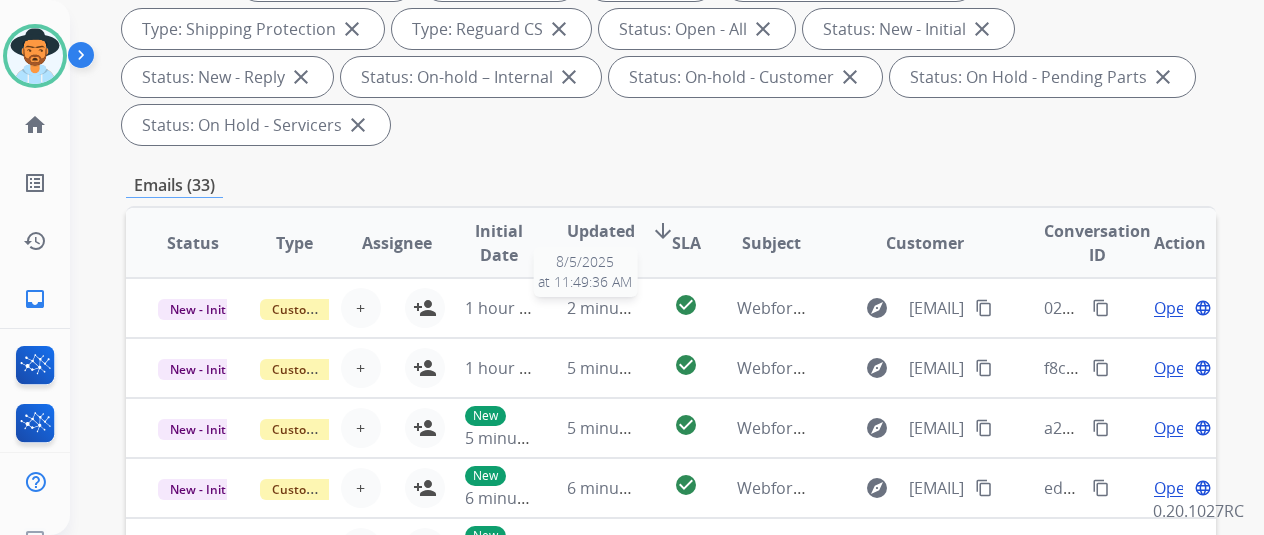 scroll, scrollTop: 600, scrollLeft: 0, axis: vertical 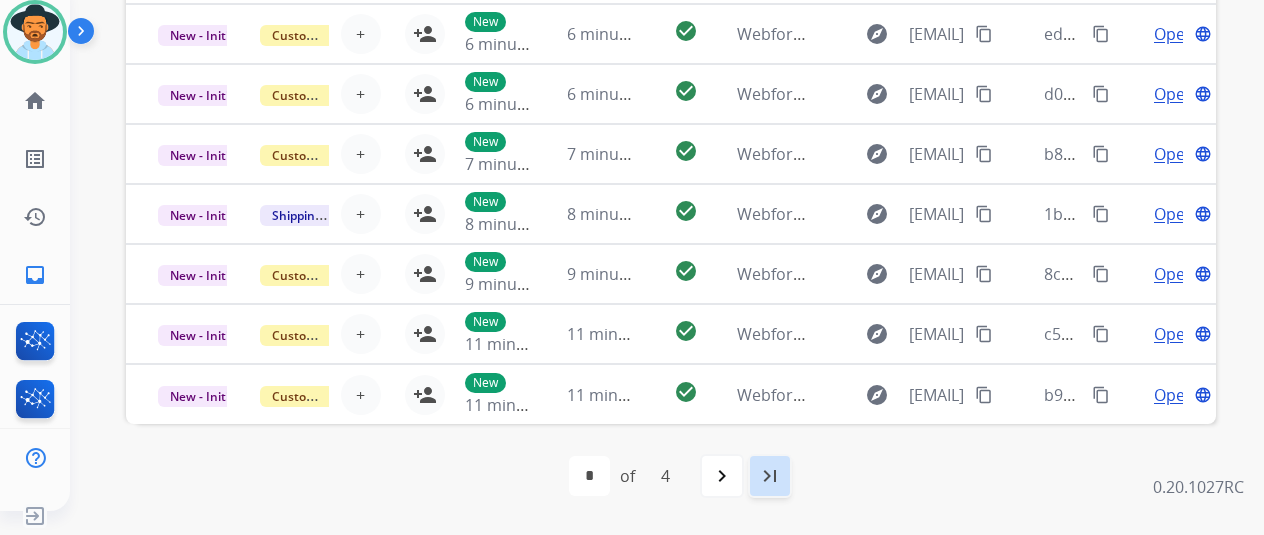 click on "last_page" at bounding box center [770, 476] 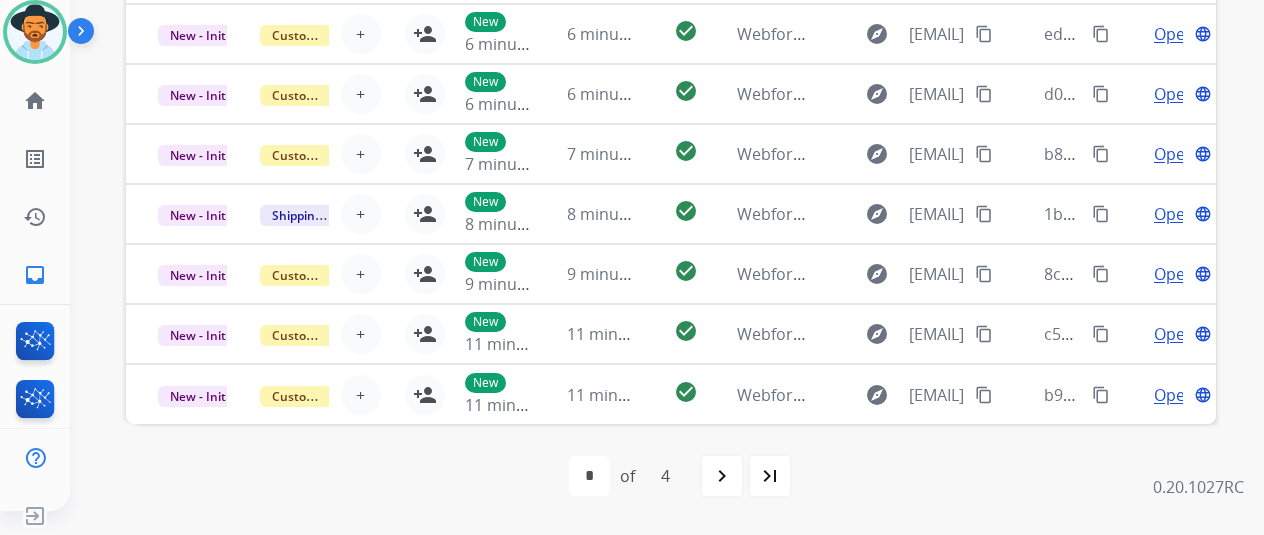 scroll, scrollTop: 0, scrollLeft: 0, axis: both 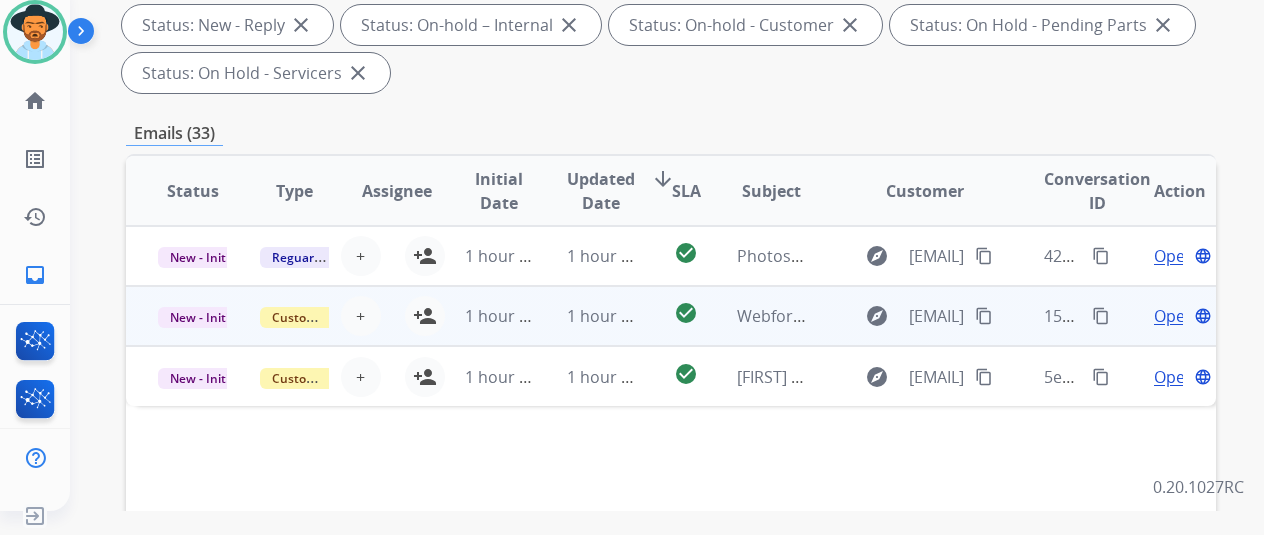 click on "Open" at bounding box center (1174, 316) 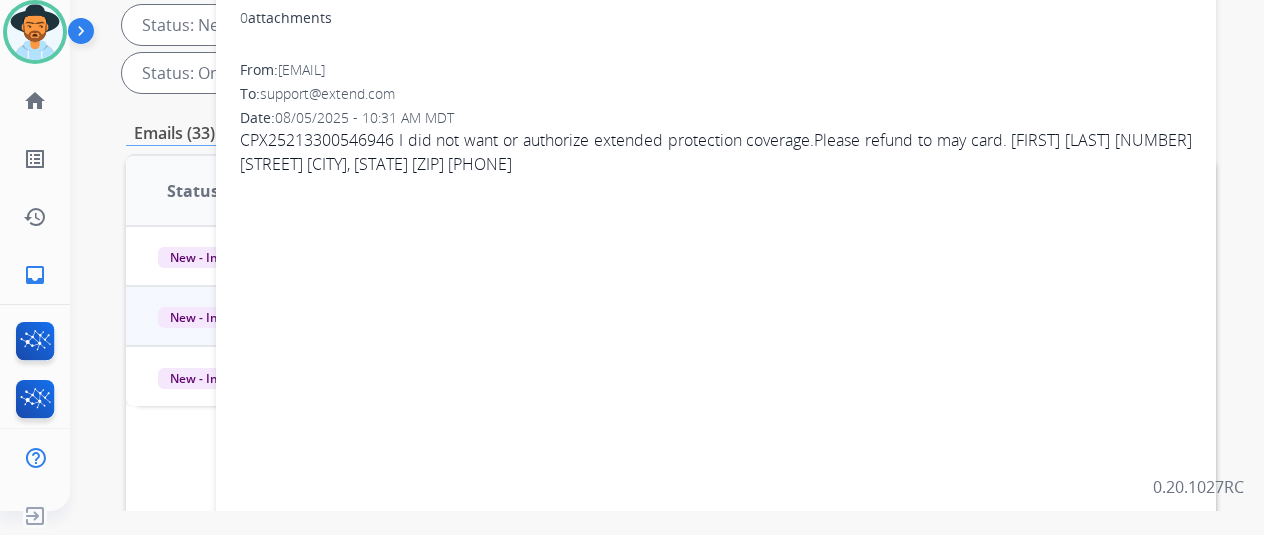 scroll, scrollTop: 78, scrollLeft: 0, axis: vertical 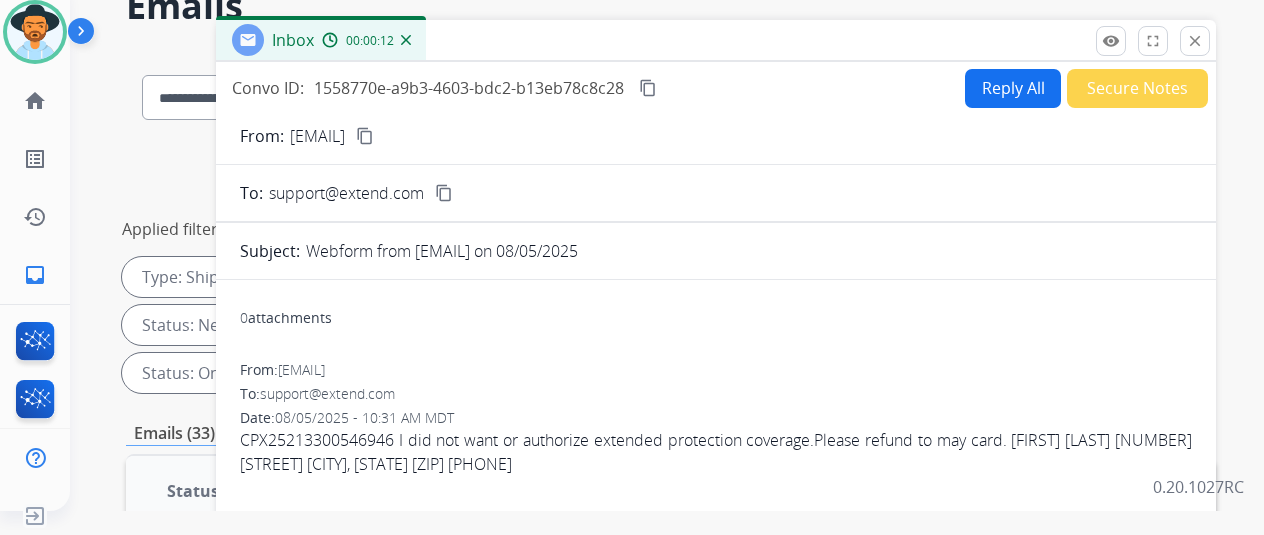 click on "content_copy" at bounding box center [365, 136] 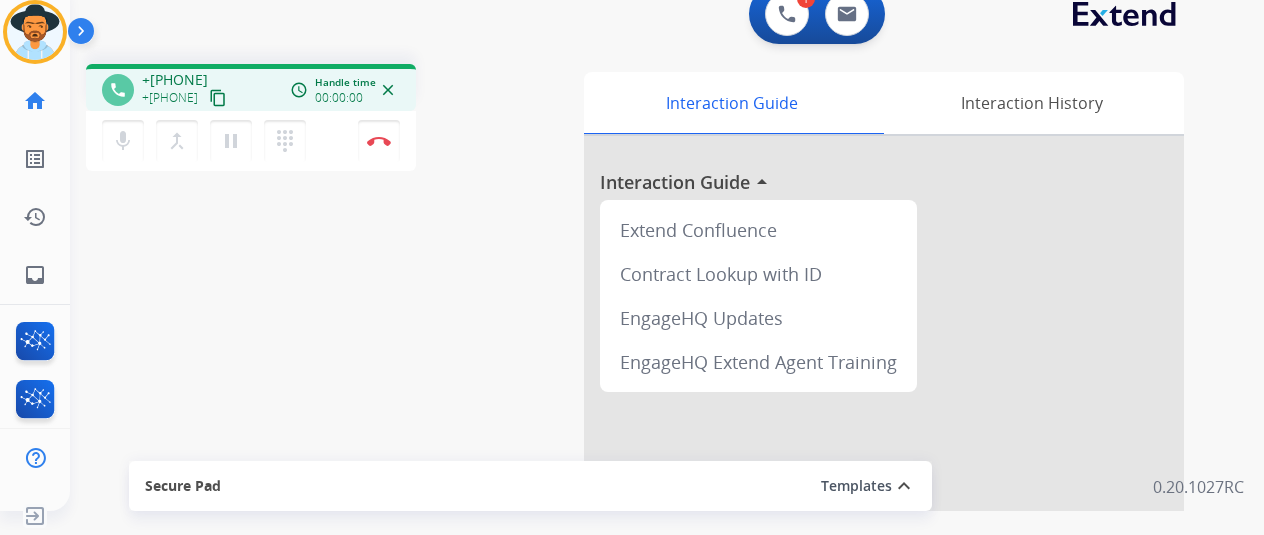 scroll, scrollTop: 0, scrollLeft: 0, axis: both 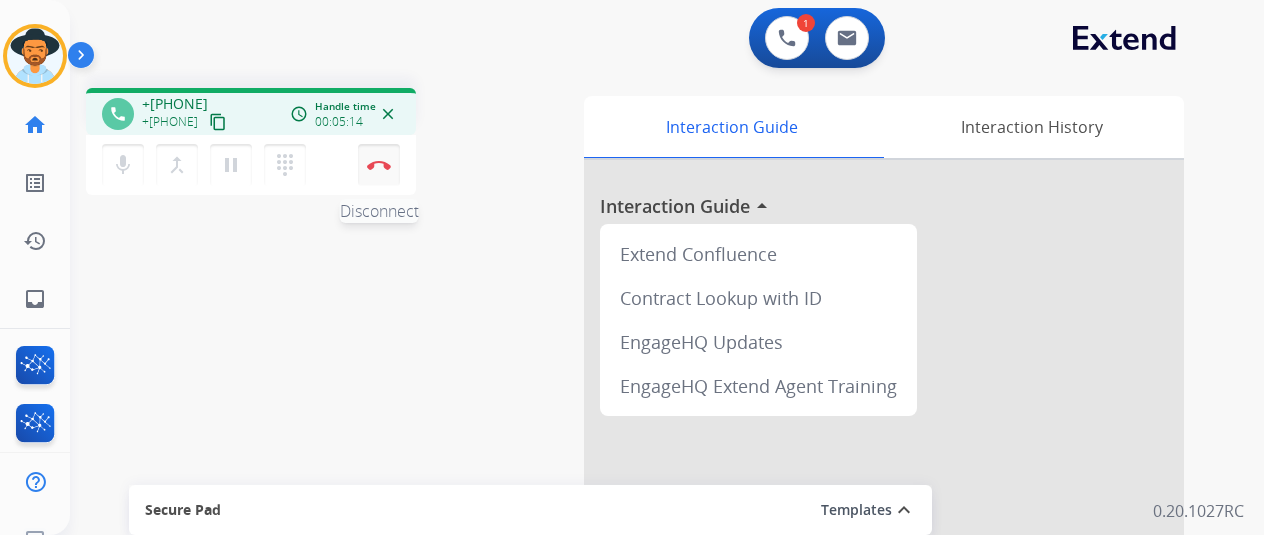 click on "Disconnect" at bounding box center [379, 165] 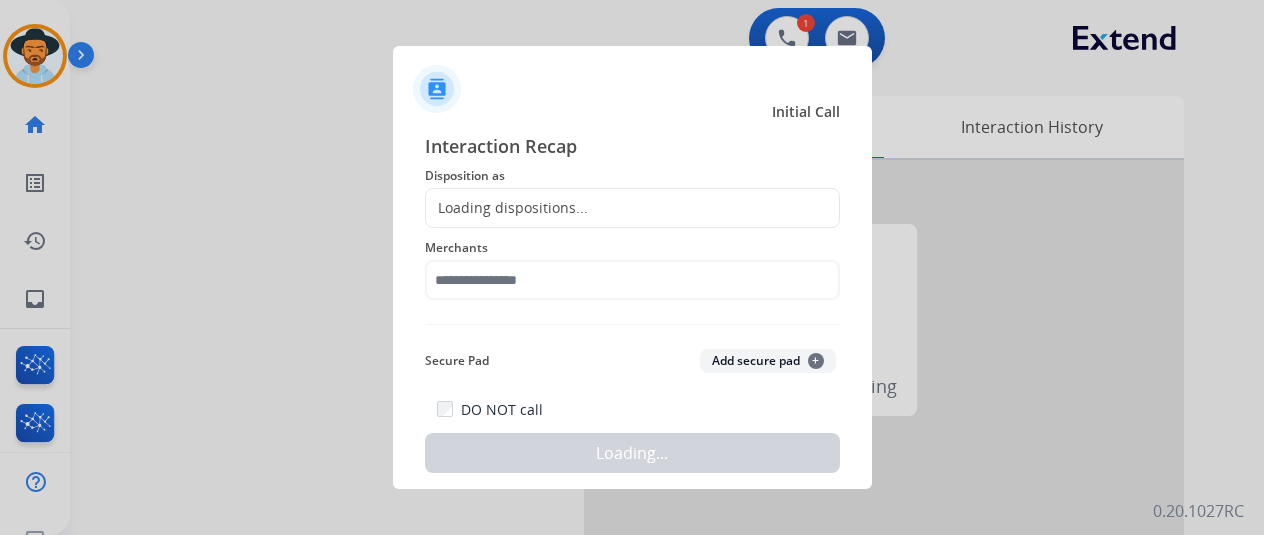 click on "Loading dispositions..." 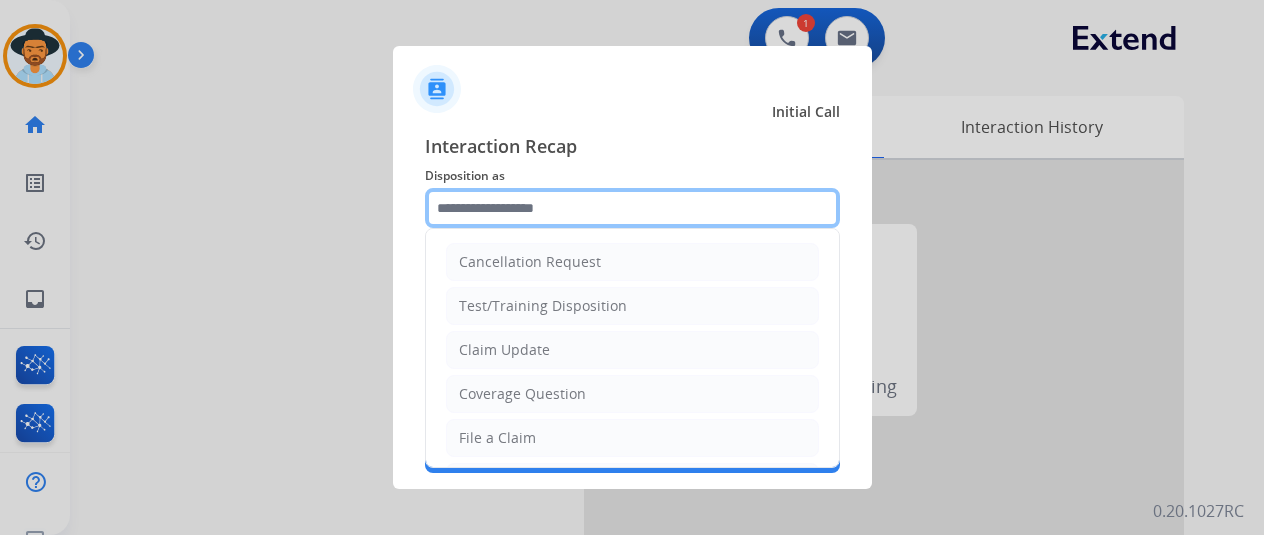 click 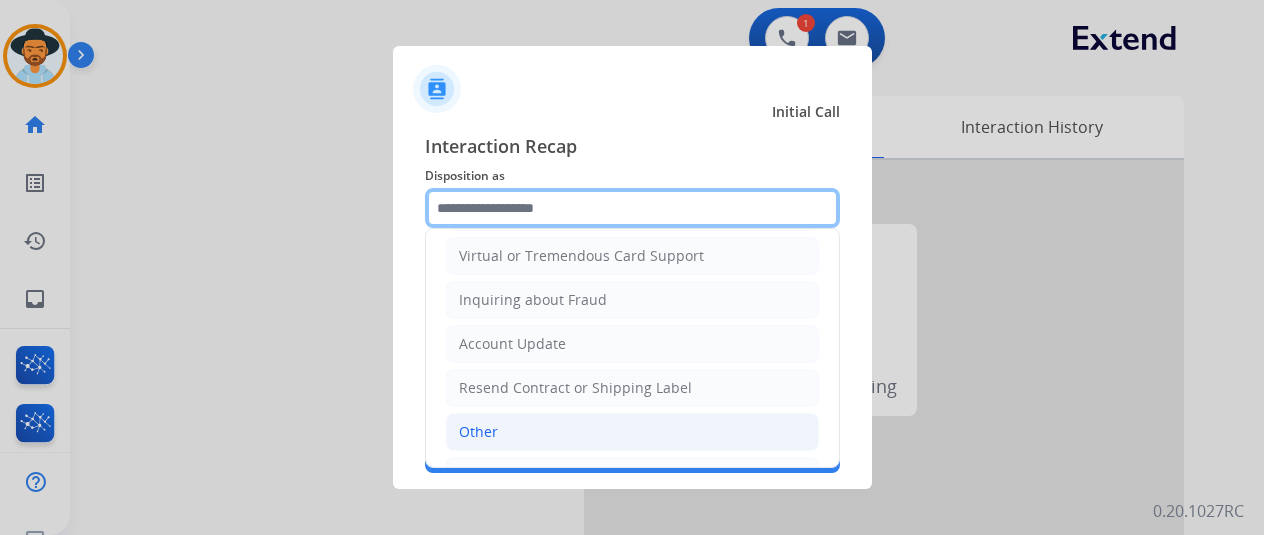 scroll, scrollTop: 303, scrollLeft: 0, axis: vertical 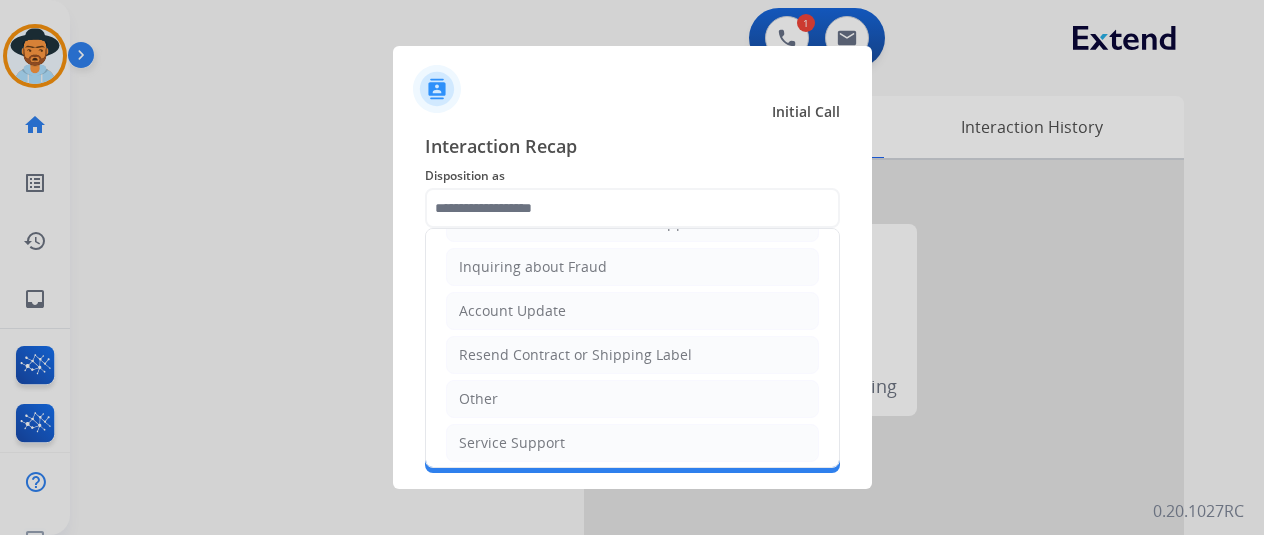 drag, startPoint x: 498, startPoint y: 437, endPoint x: 493, endPoint y: 423, distance: 14.866069 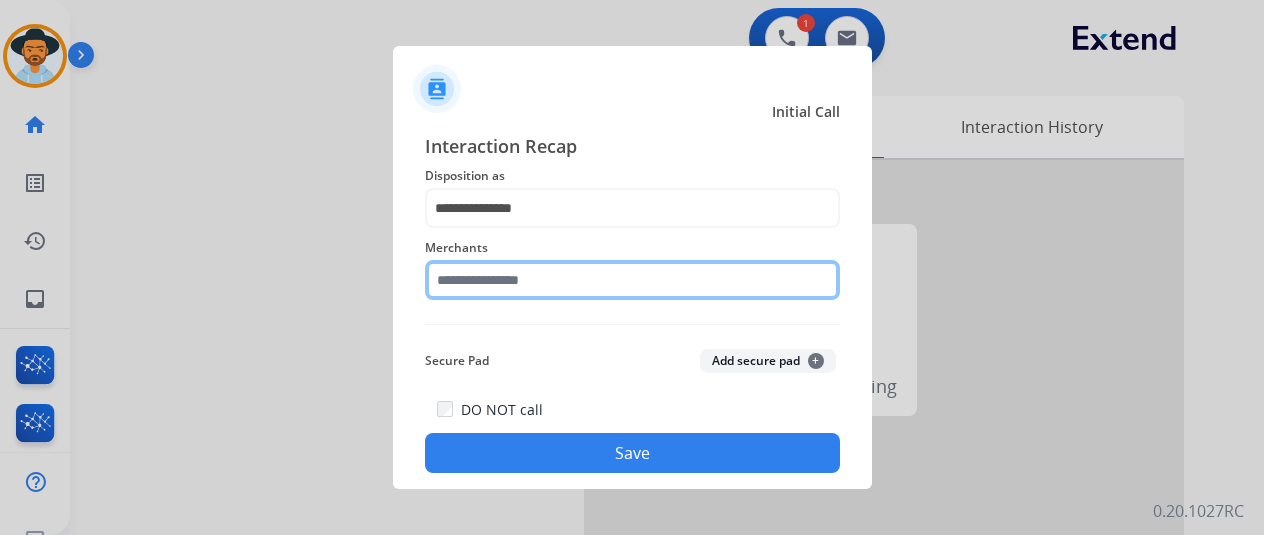 click 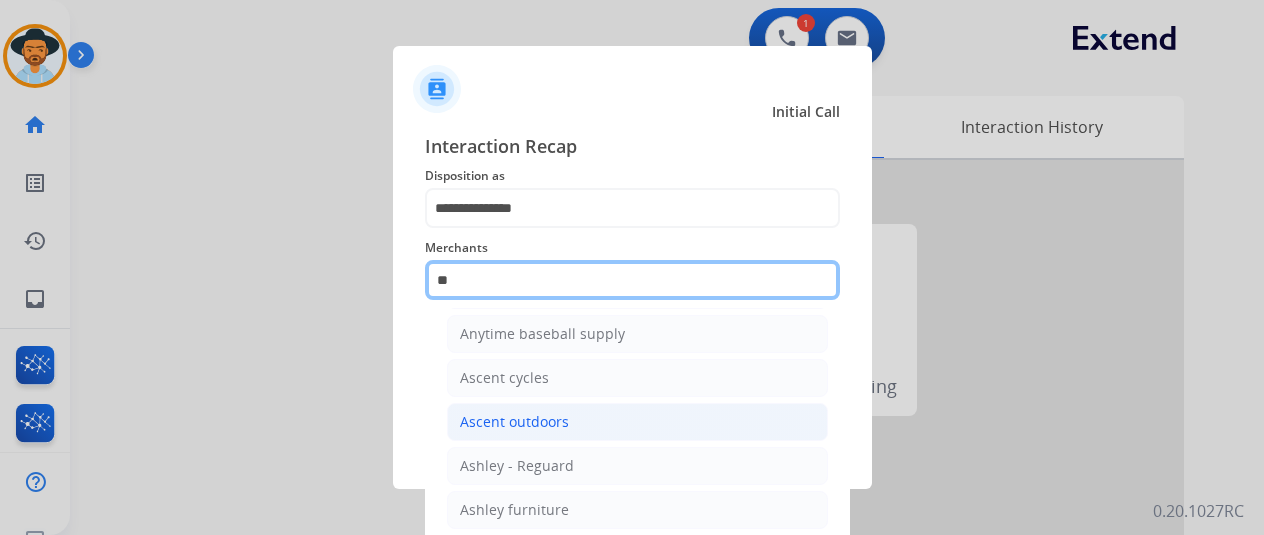 scroll, scrollTop: 157, scrollLeft: 0, axis: vertical 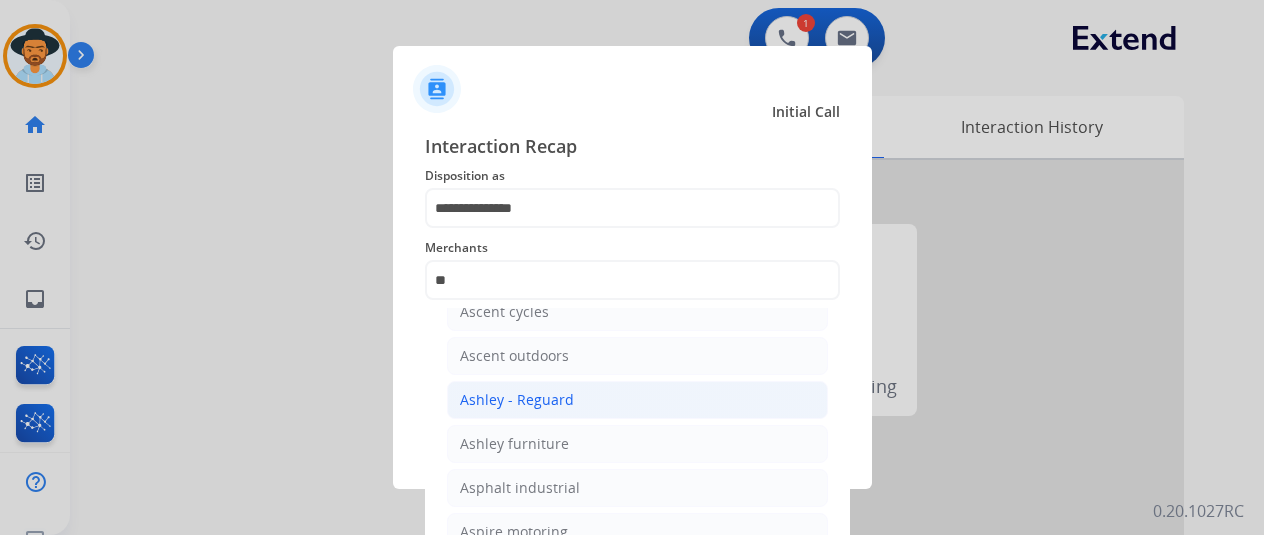 click on "Ashley - Reguard" 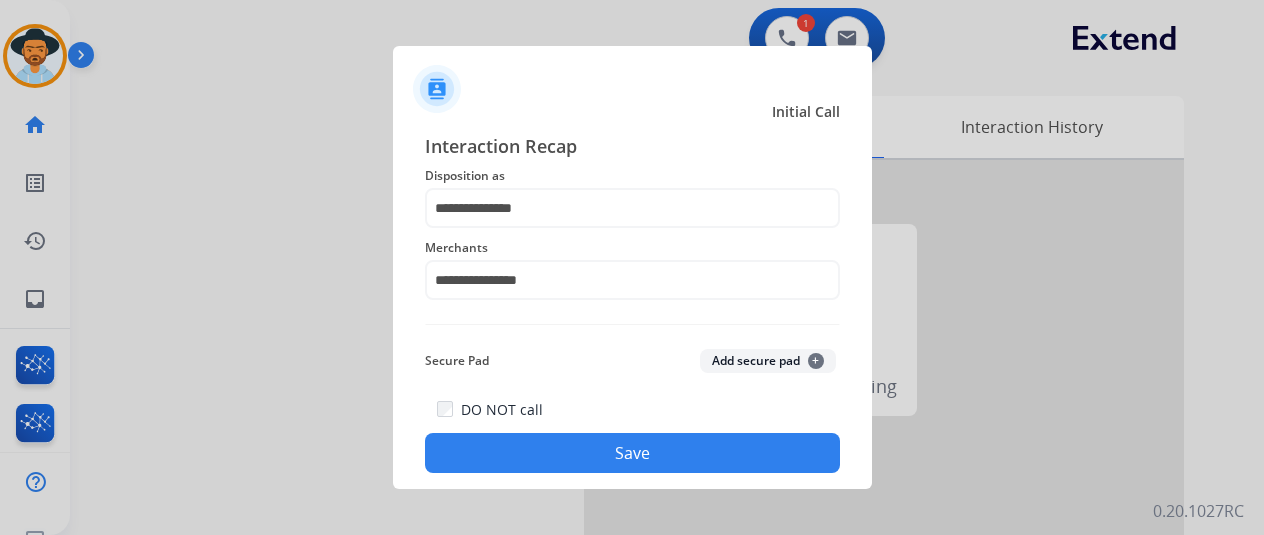 click on "Save" 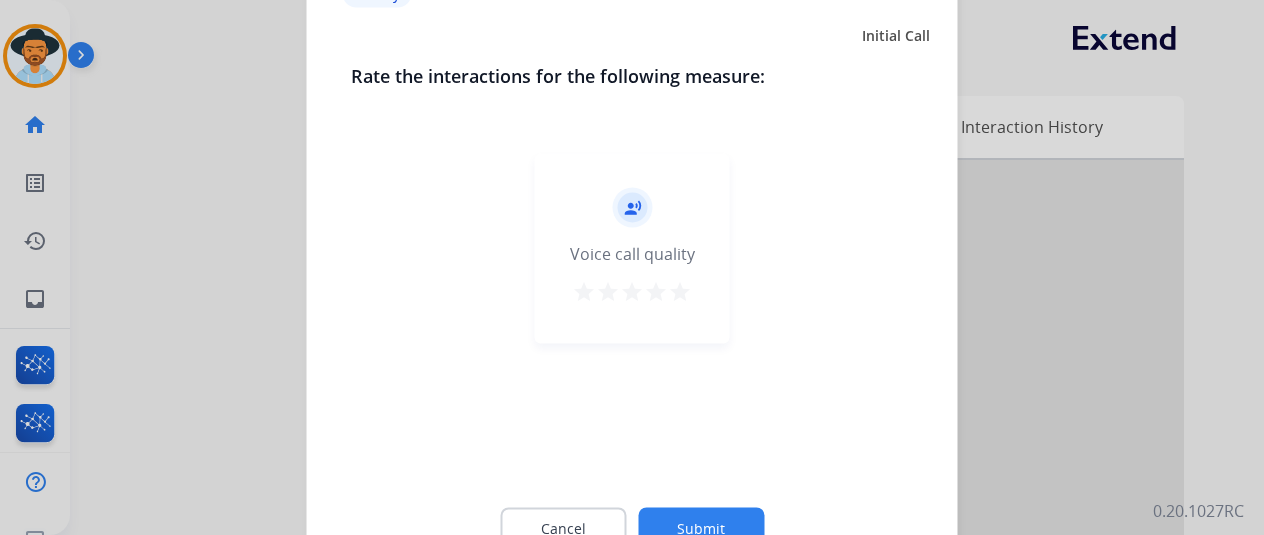 click on "Submit" 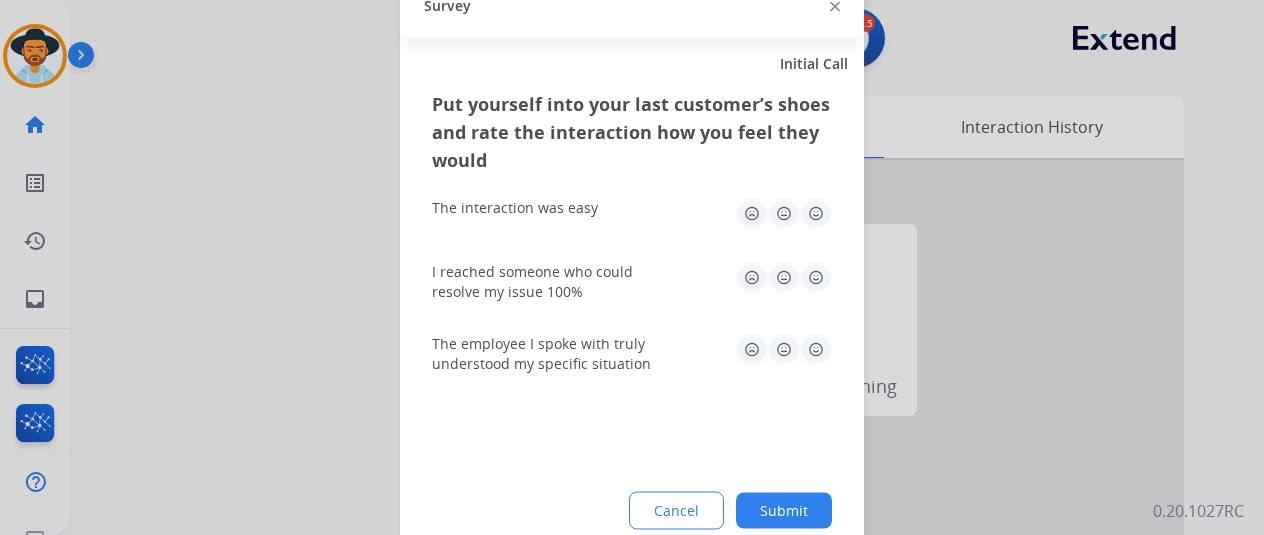click on "Submit" 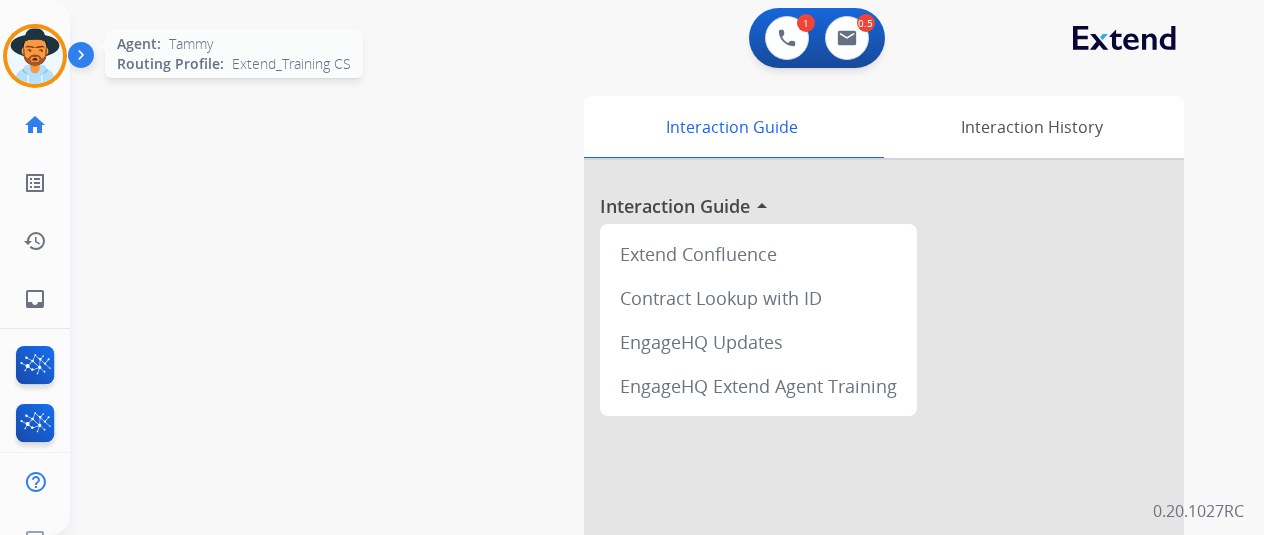 drag, startPoint x: 30, startPoint y: 51, endPoint x: 42, endPoint y: 48, distance: 12.369317 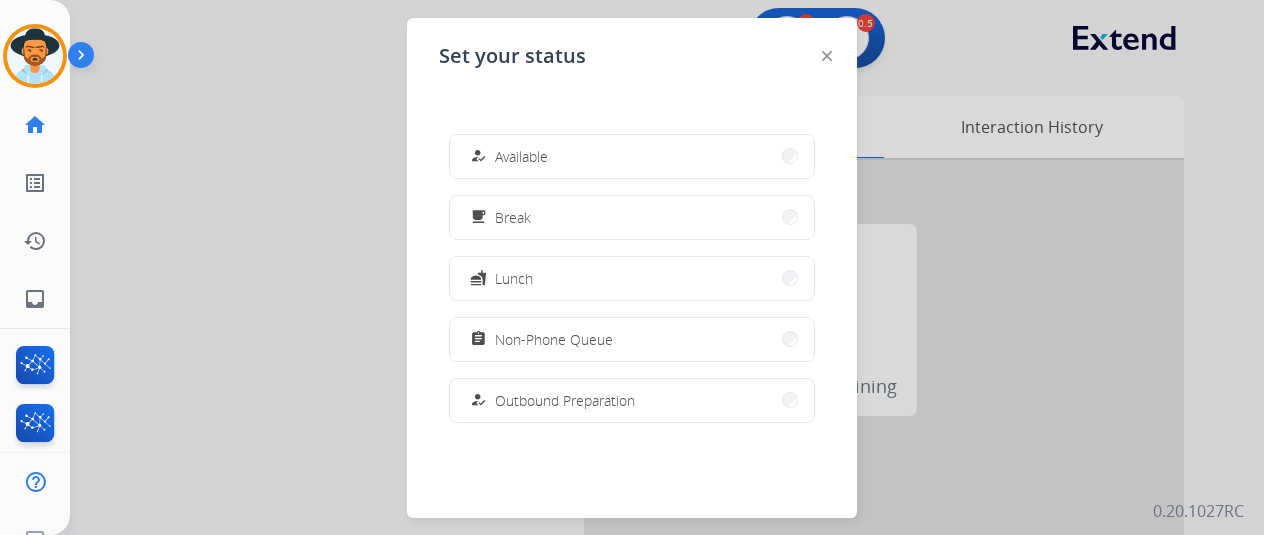 click on "how_to_reg Available" at bounding box center (632, 156) 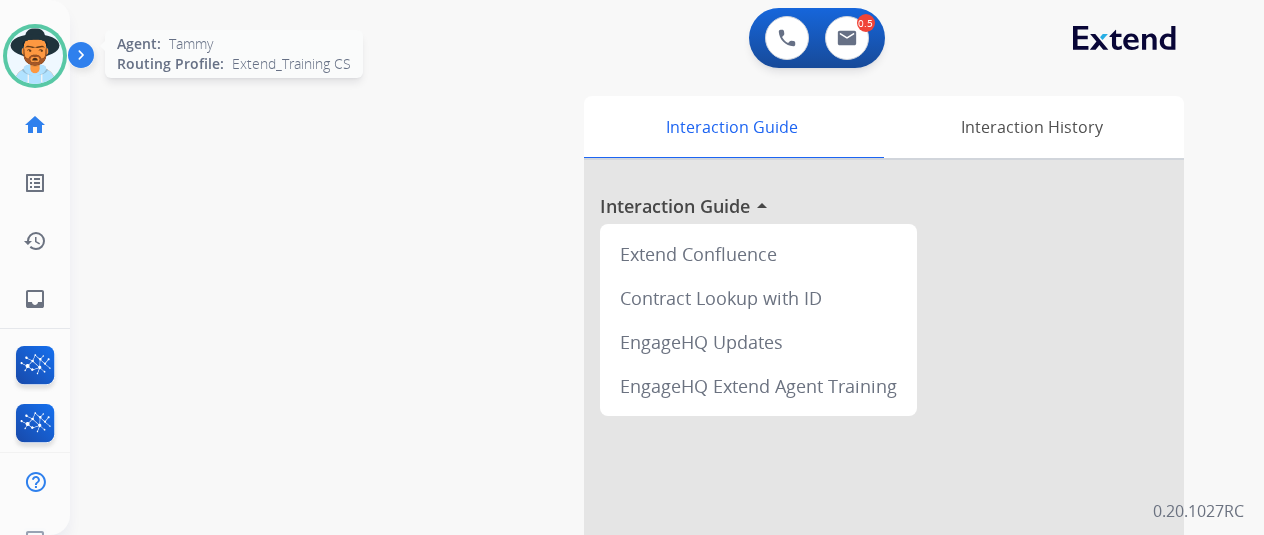 click at bounding box center (35, 56) 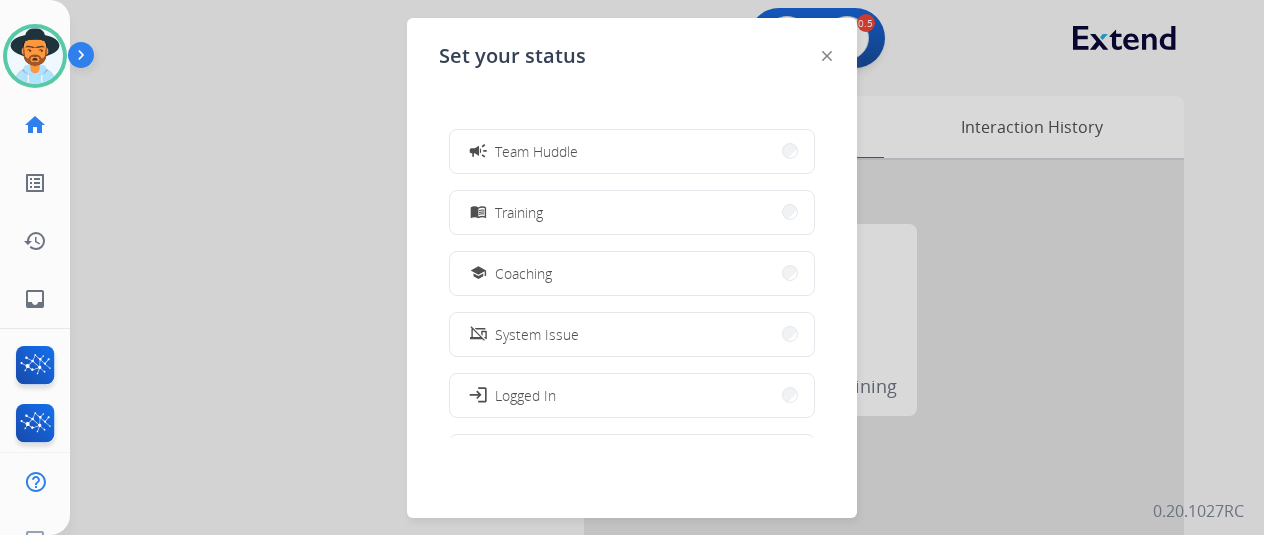 scroll, scrollTop: 376, scrollLeft: 0, axis: vertical 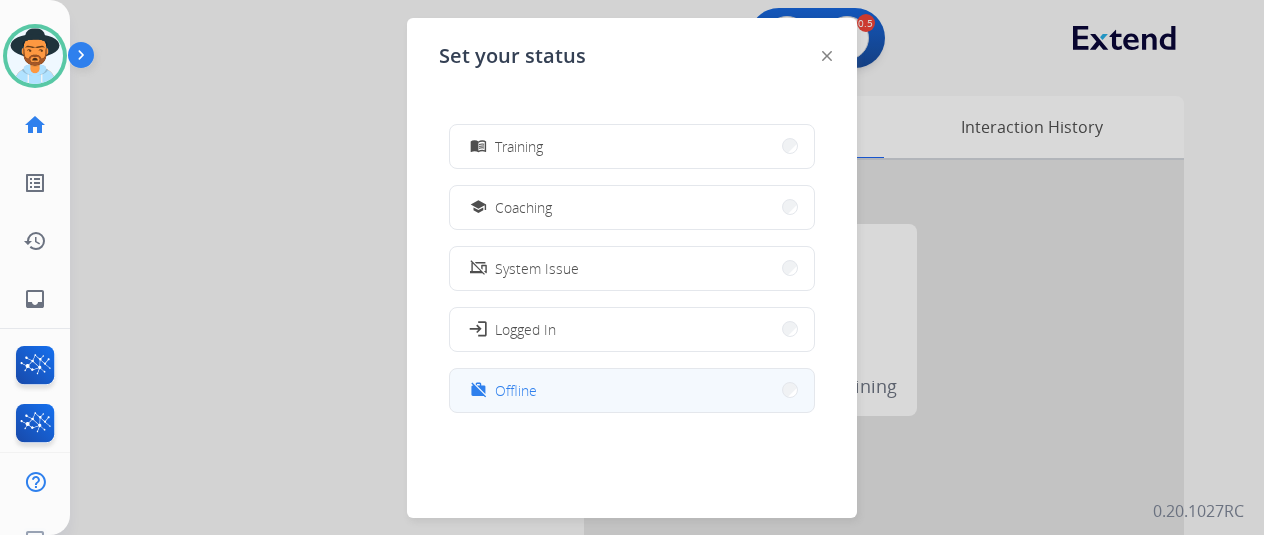 click on "Offline" at bounding box center (516, 390) 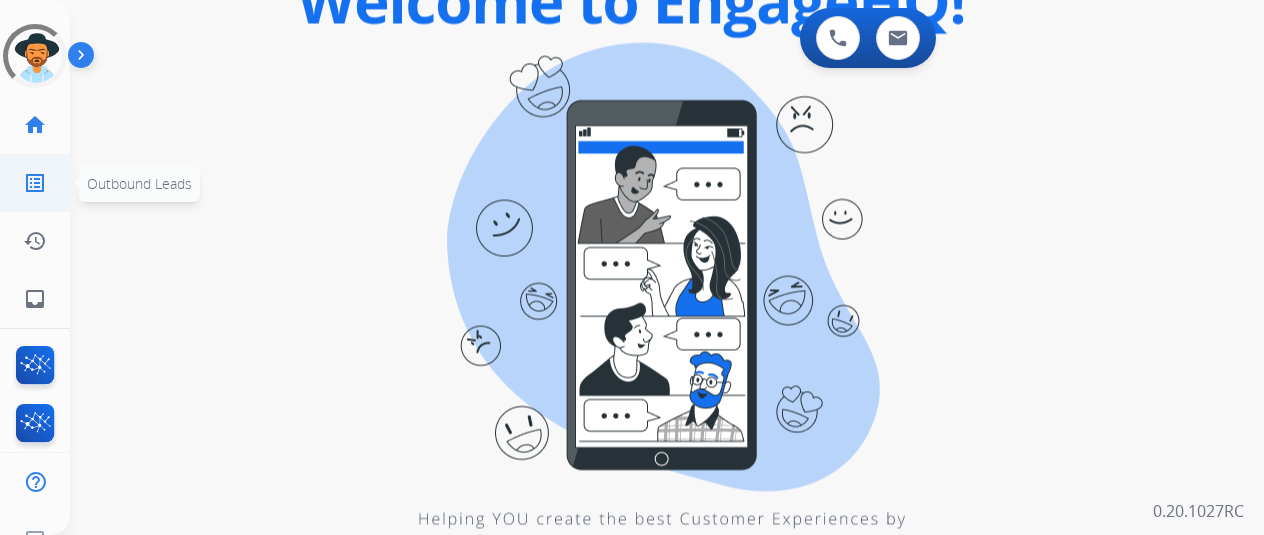 scroll, scrollTop: 0, scrollLeft: 0, axis: both 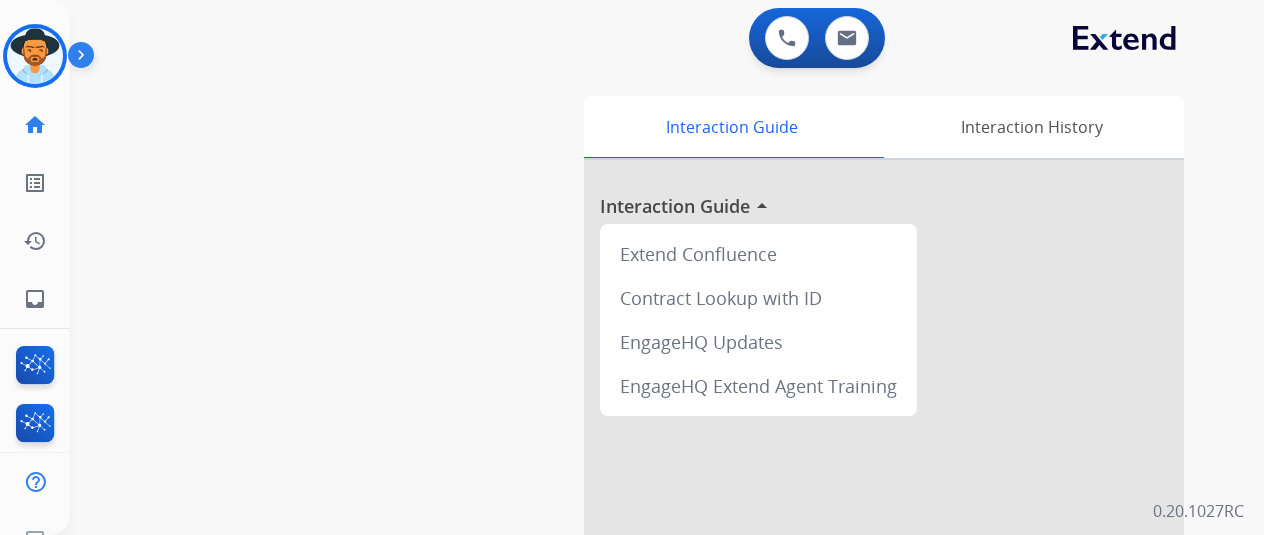 click at bounding box center (35, 56) 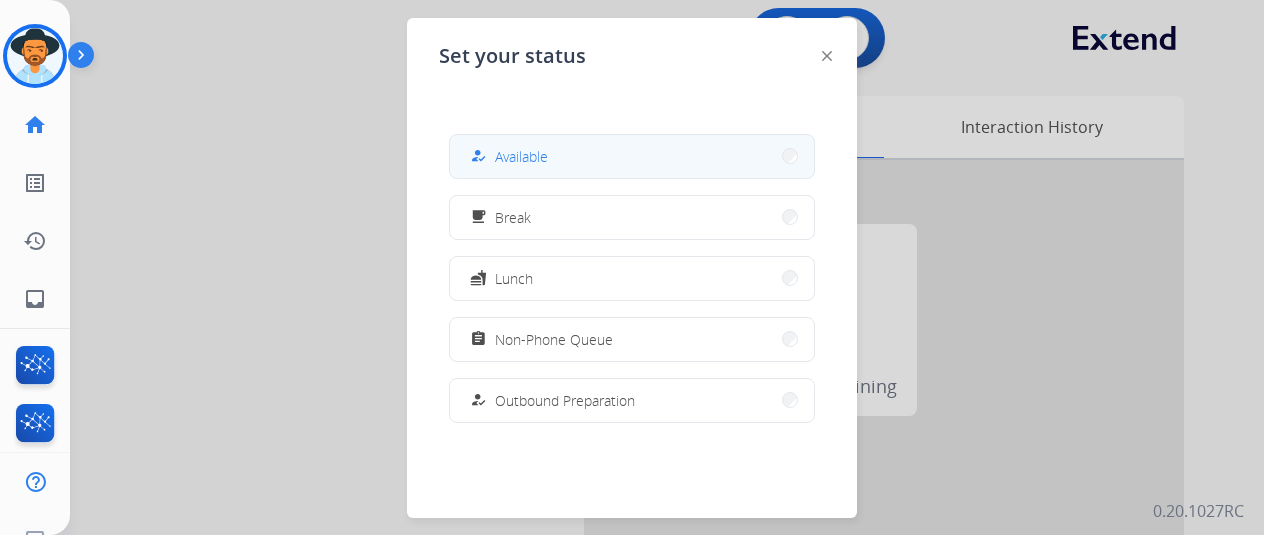 click on "Available" at bounding box center [521, 156] 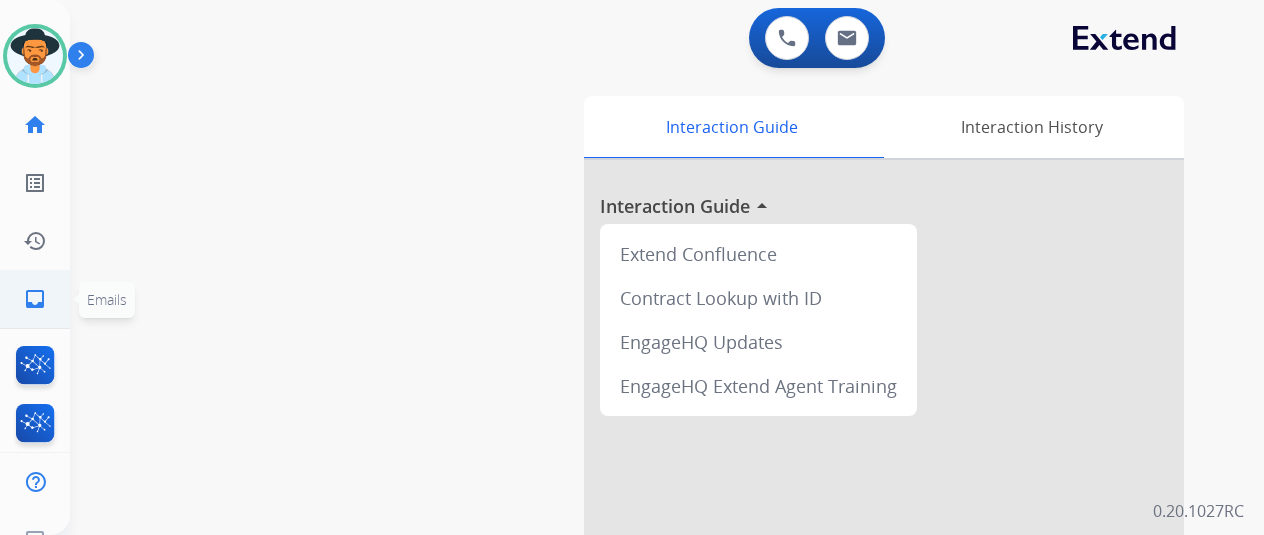 click on "inbox" 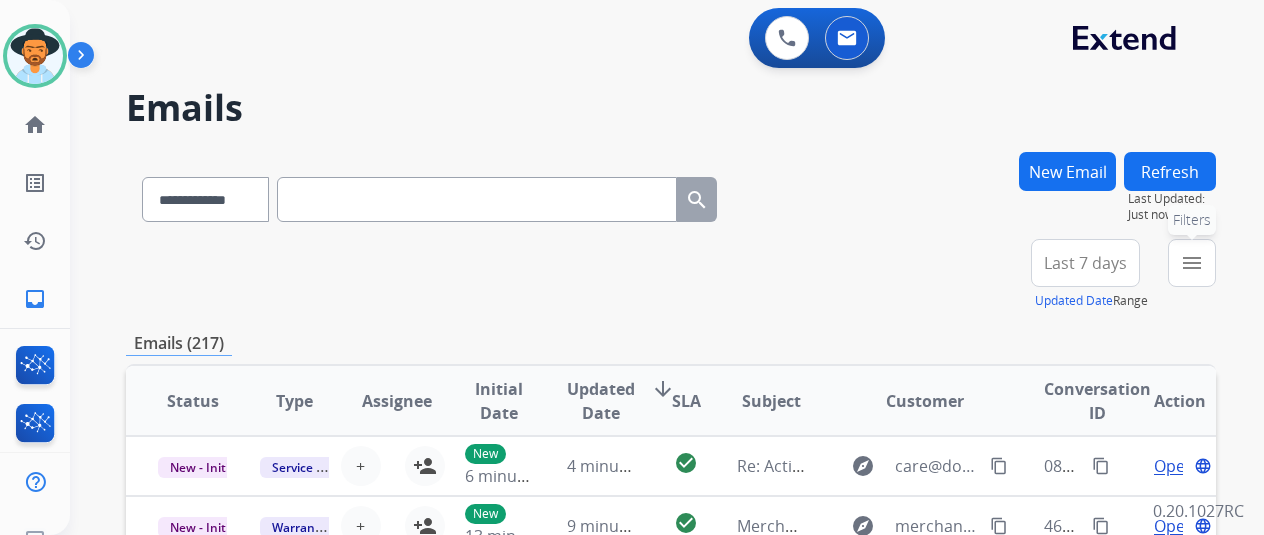 click on "menu" at bounding box center (1192, 263) 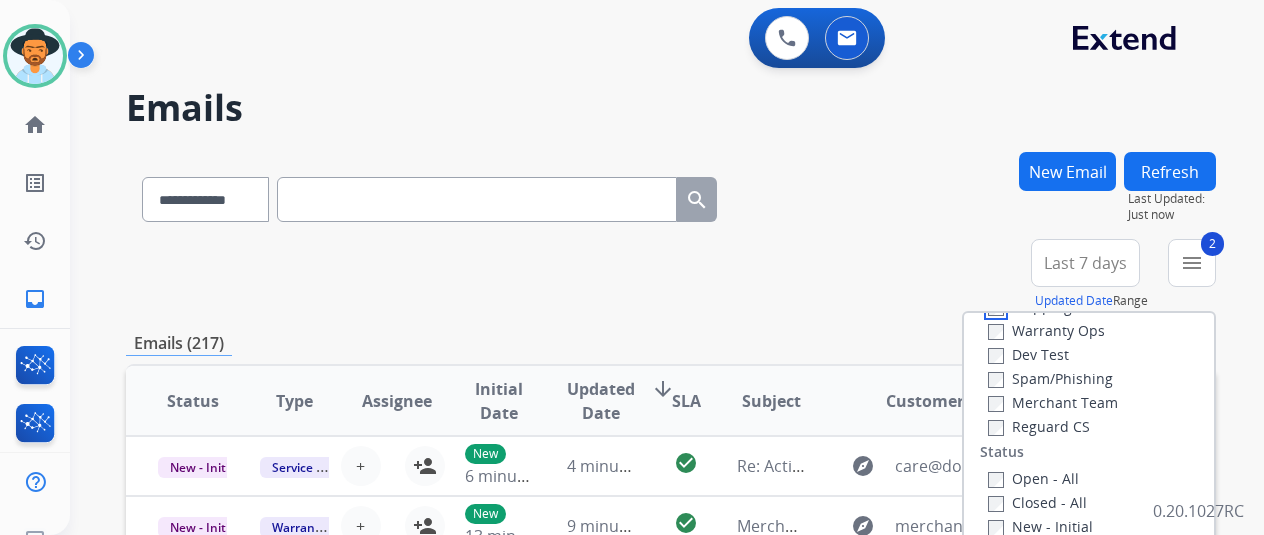 scroll, scrollTop: 200, scrollLeft: 0, axis: vertical 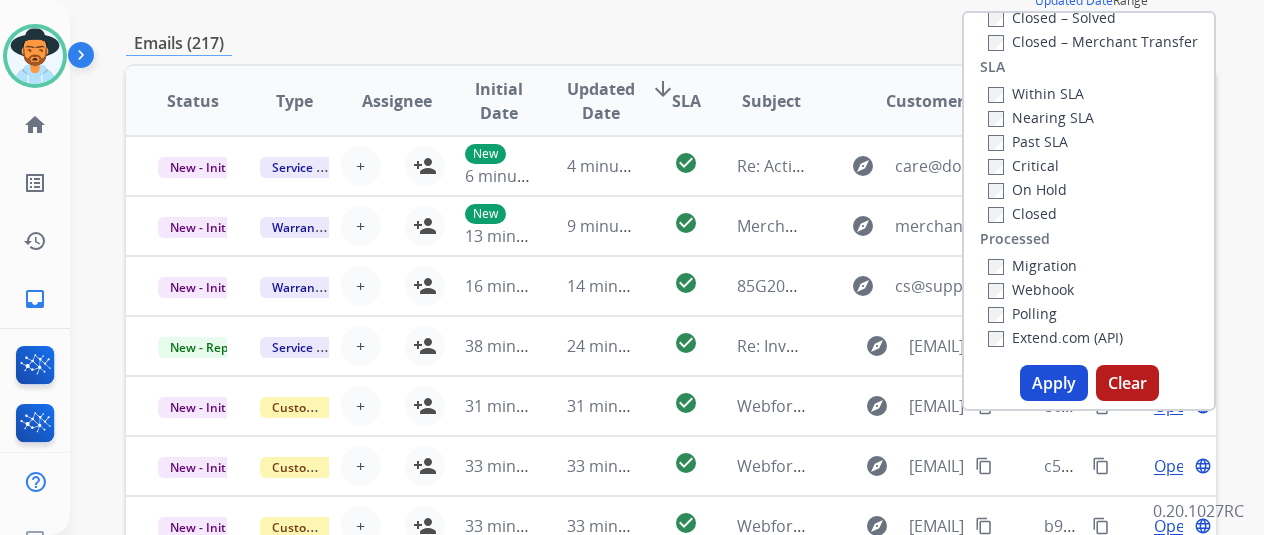 click on "Apply" at bounding box center [1054, 383] 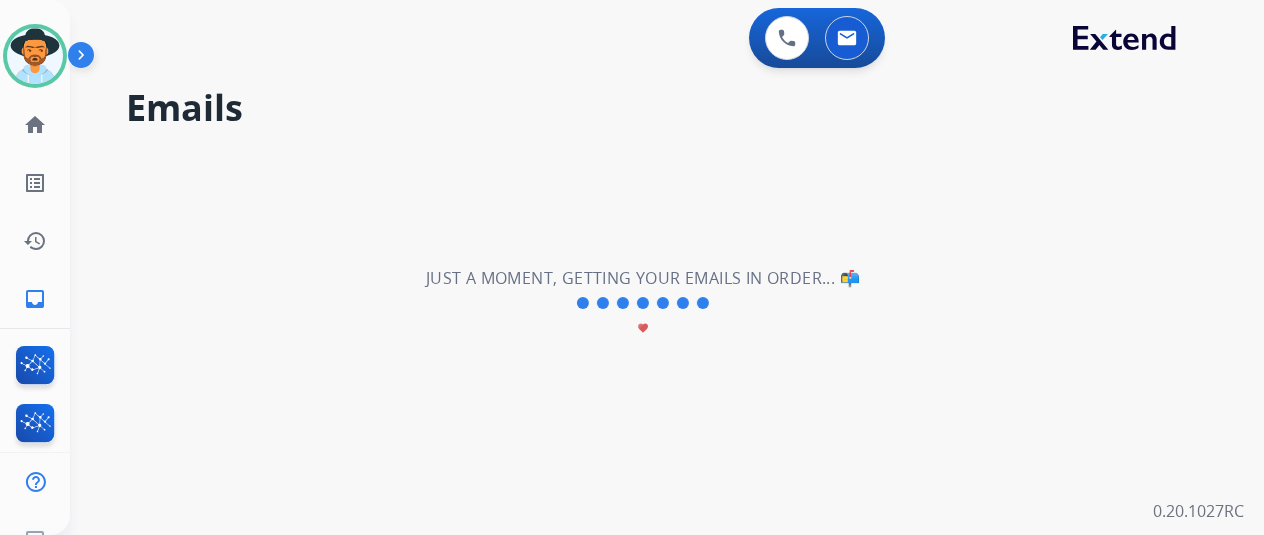 scroll, scrollTop: 0, scrollLeft: 0, axis: both 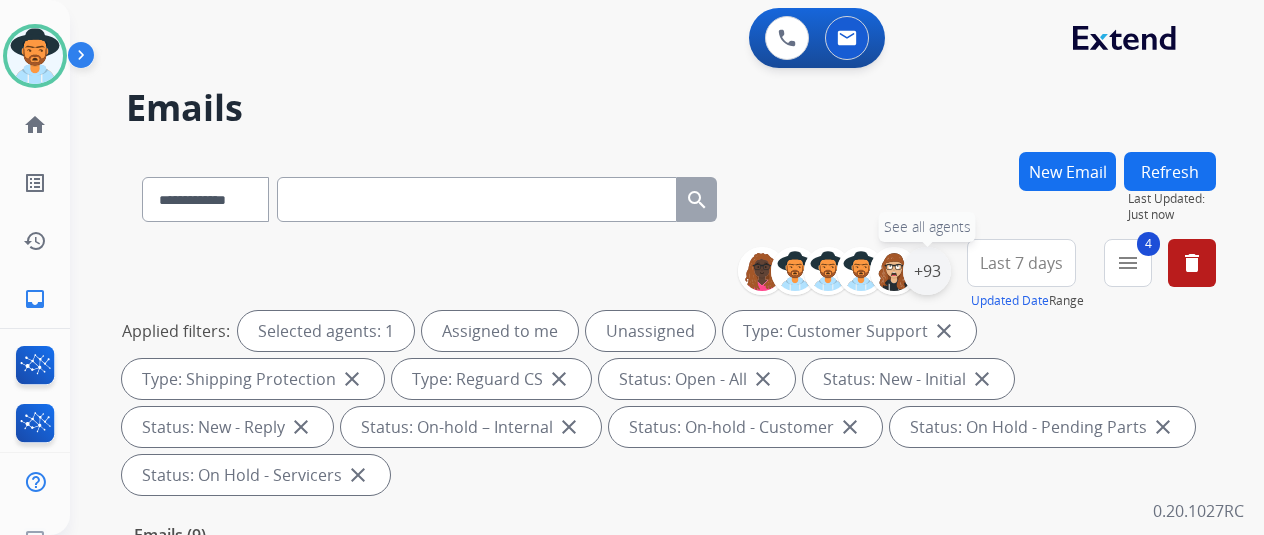 click on "+93" at bounding box center (927, 271) 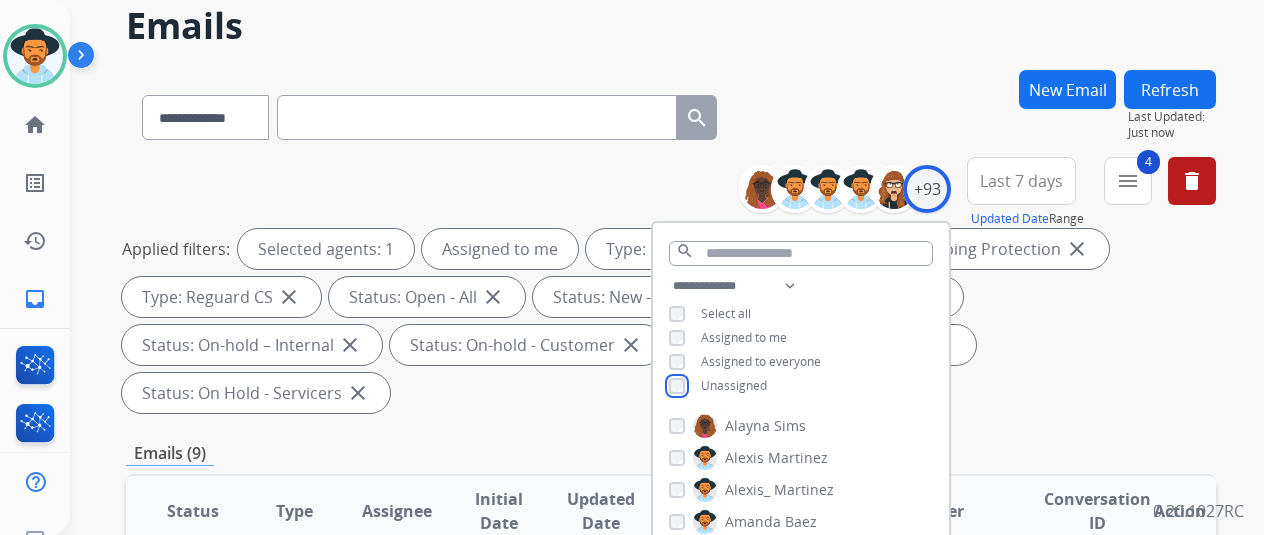 scroll, scrollTop: 300, scrollLeft: 0, axis: vertical 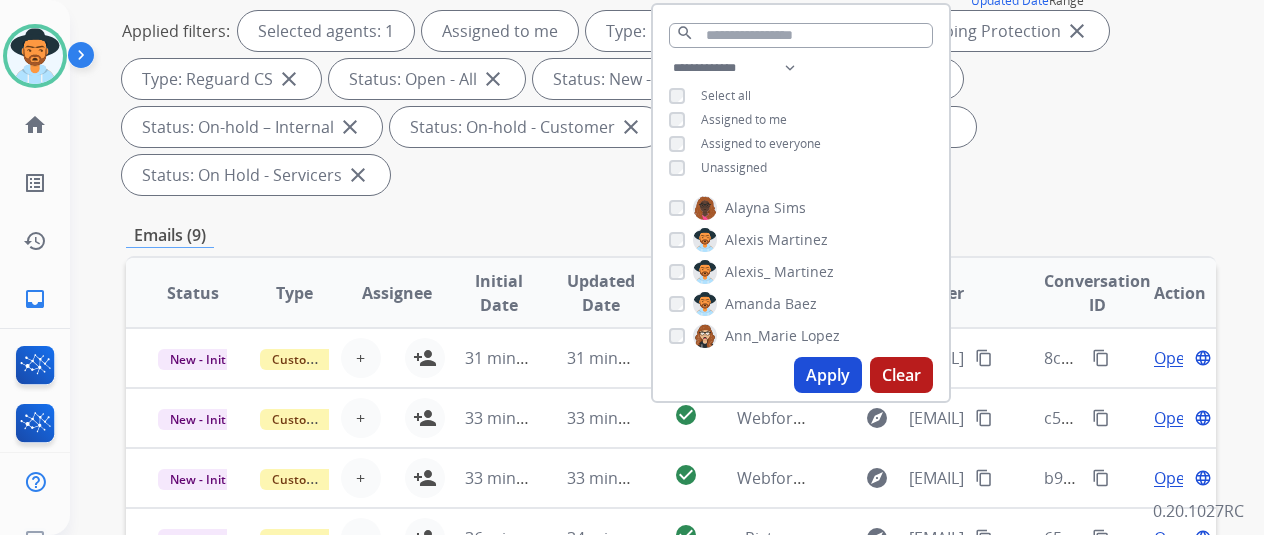 click on "Apply" at bounding box center (828, 375) 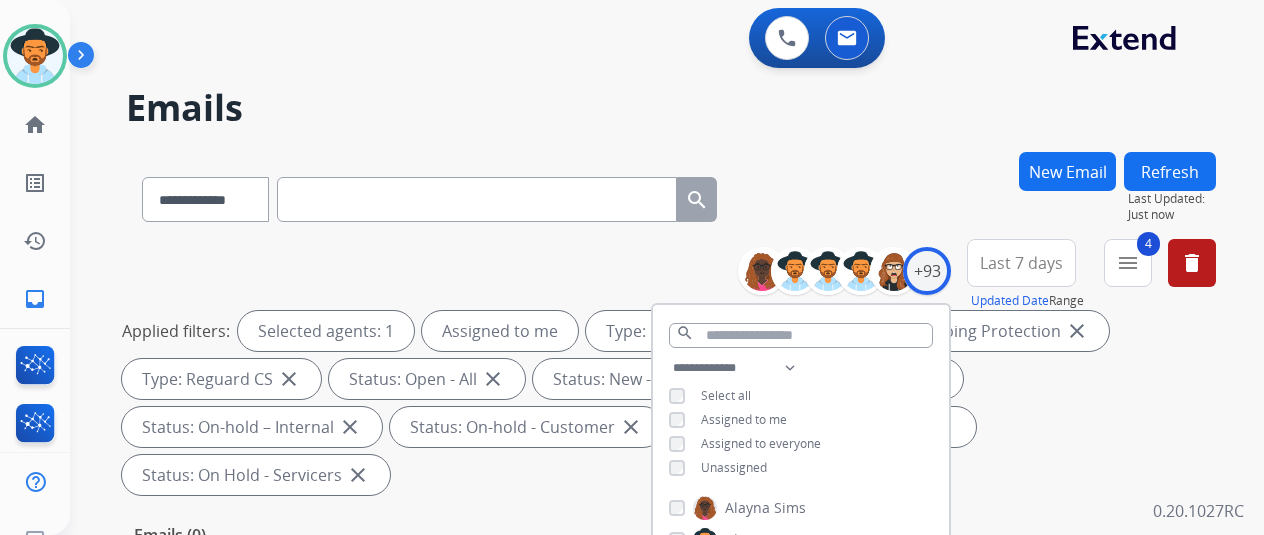 click on "**********" at bounding box center (671, 195) 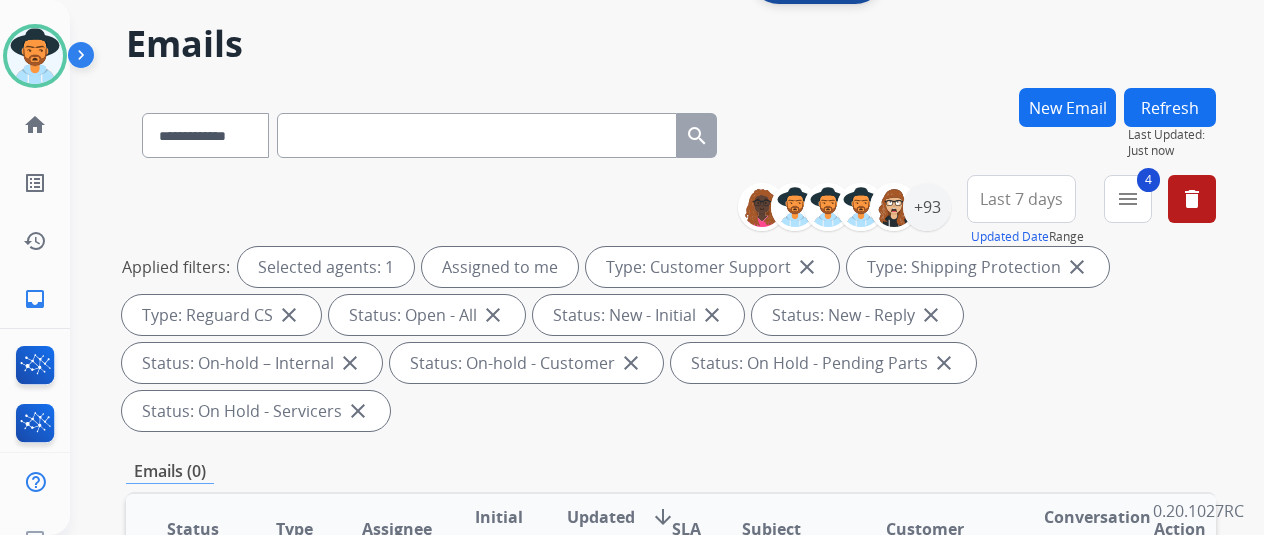 scroll, scrollTop: 0, scrollLeft: 0, axis: both 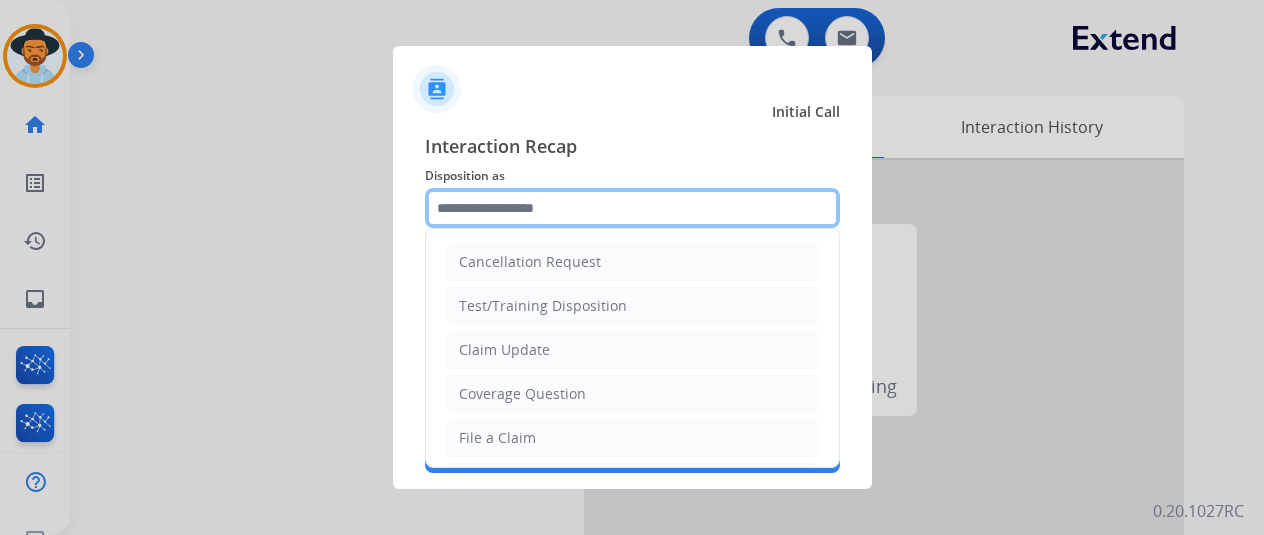 click 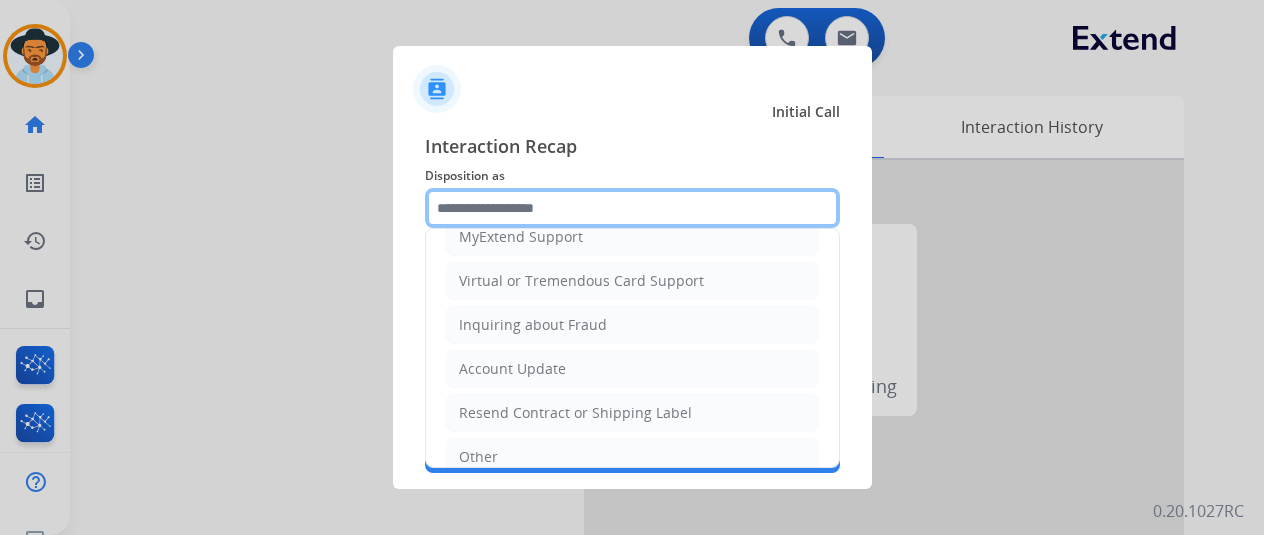 scroll, scrollTop: 303, scrollLeft: 0, axis: vertical 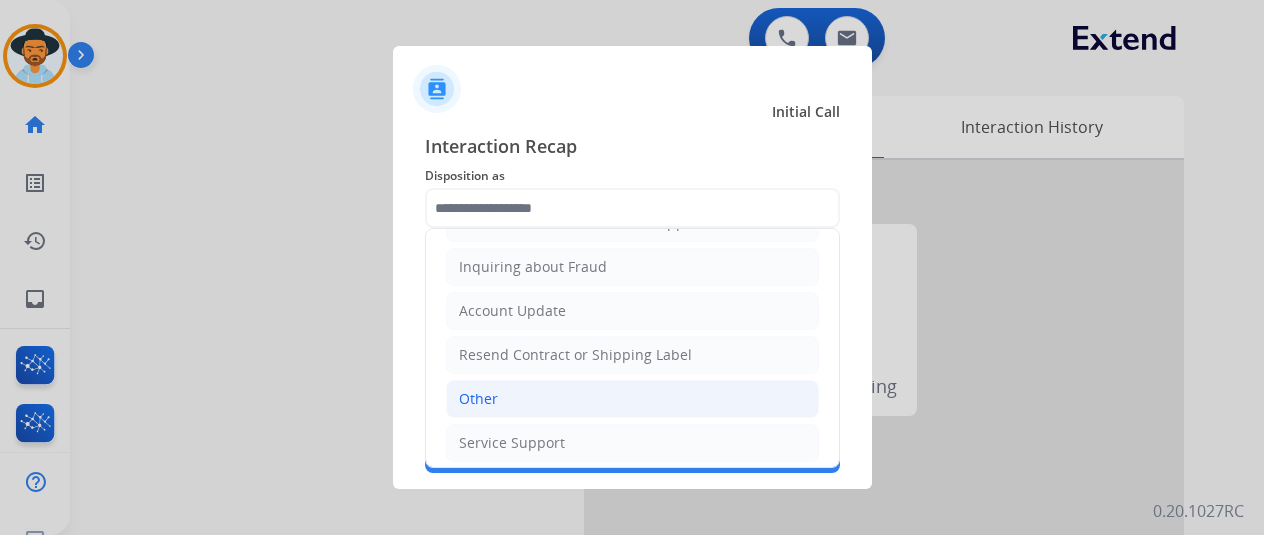 click on "Other" 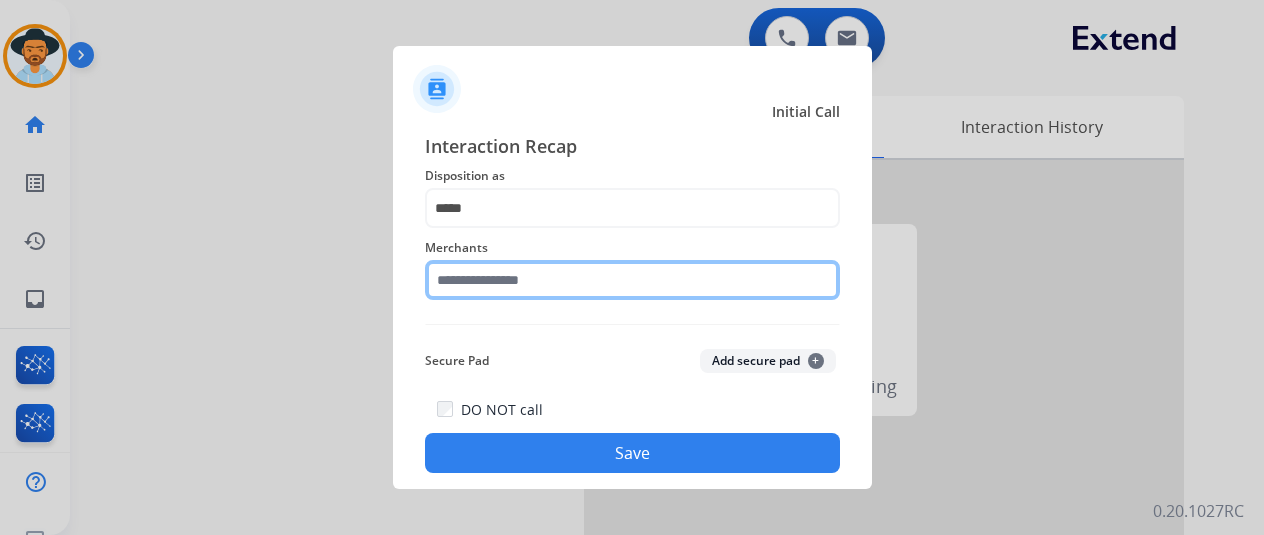 click 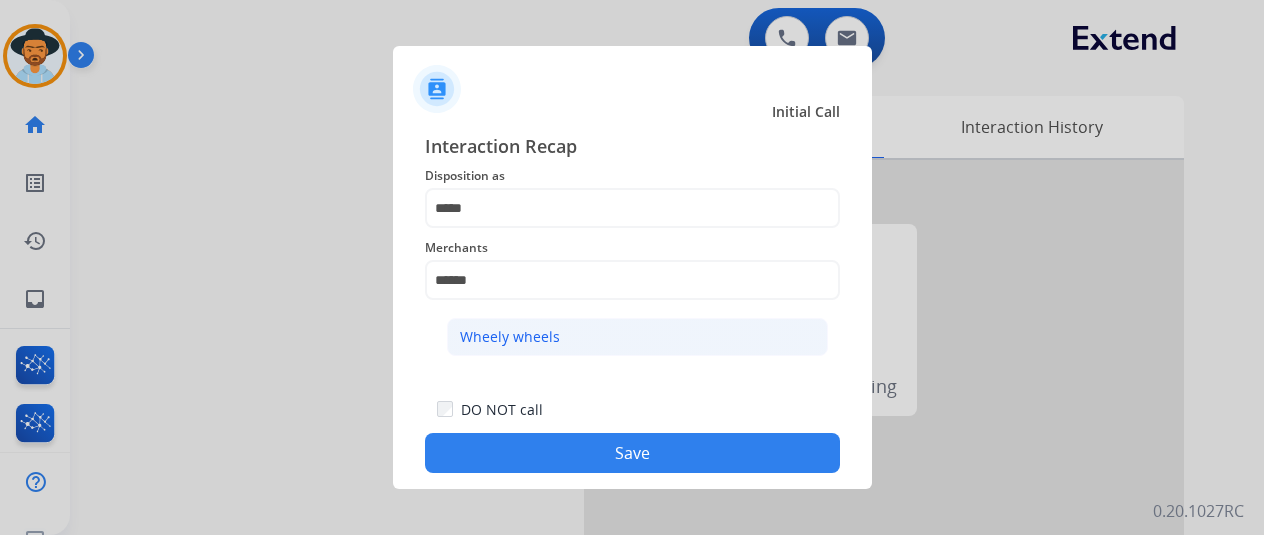 click on "Wheely wheels" 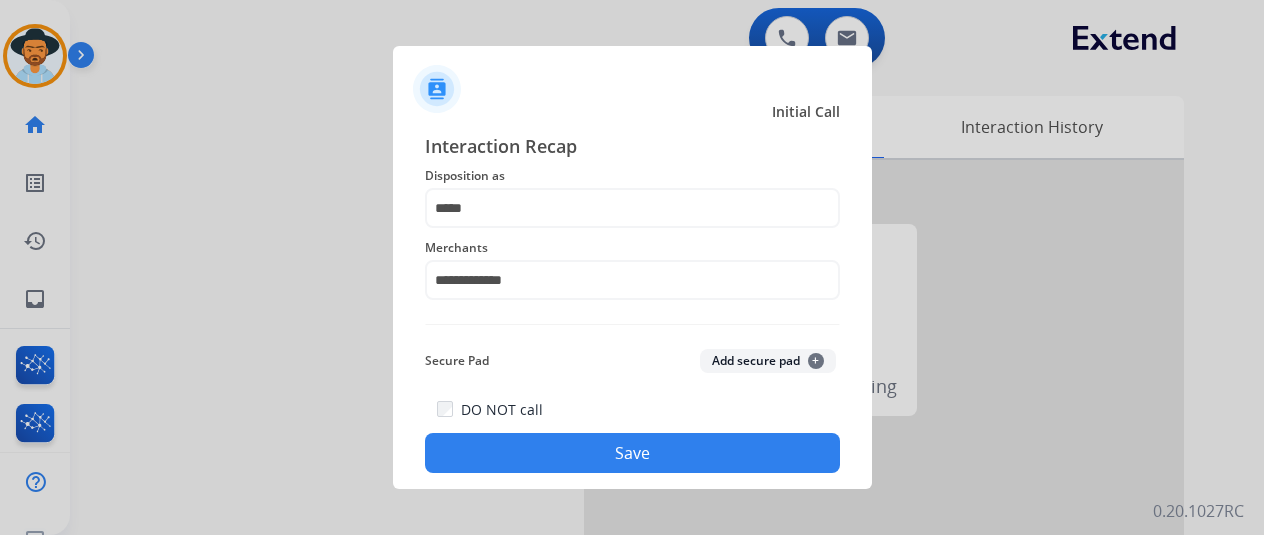 click on "Save" 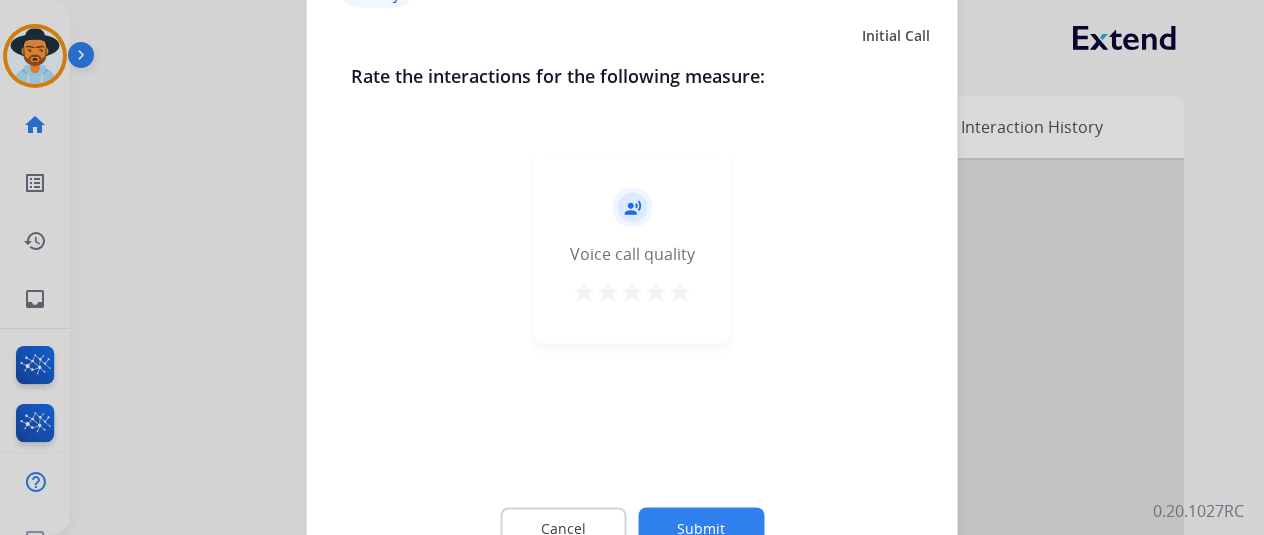 click 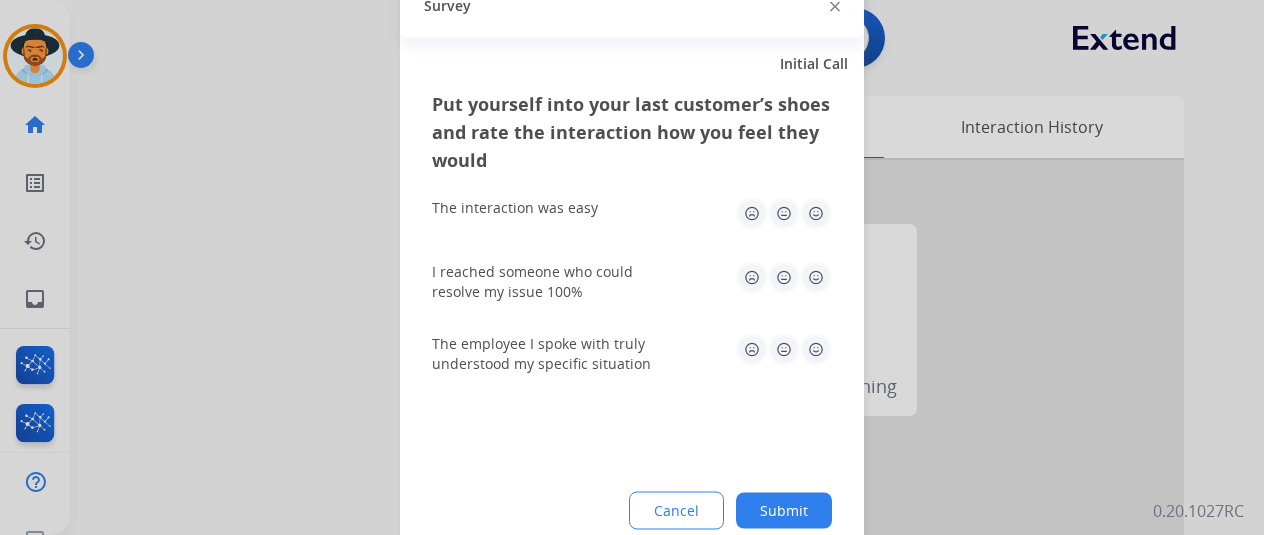 click 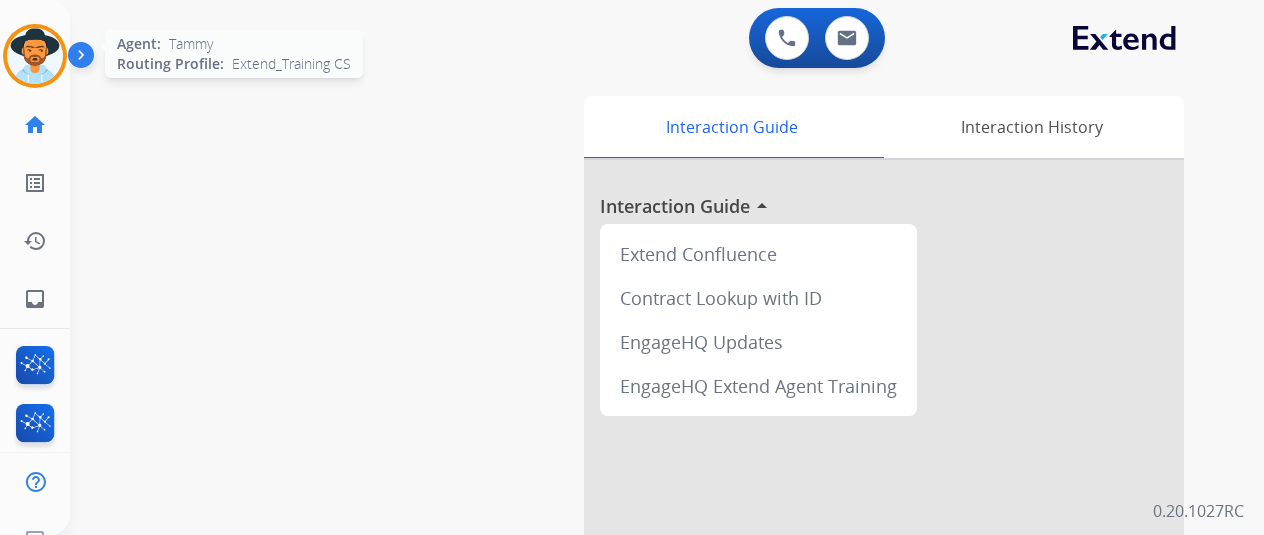click at bounding box center (35, 56) 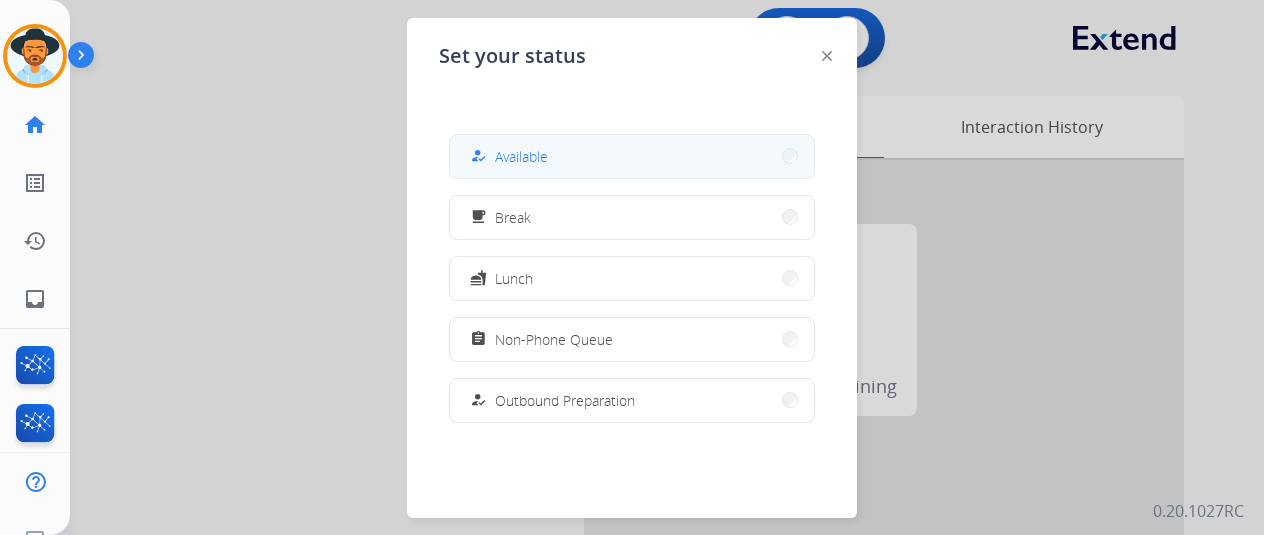 click on "how_to_reg Available" at bounding box center (632, 156) 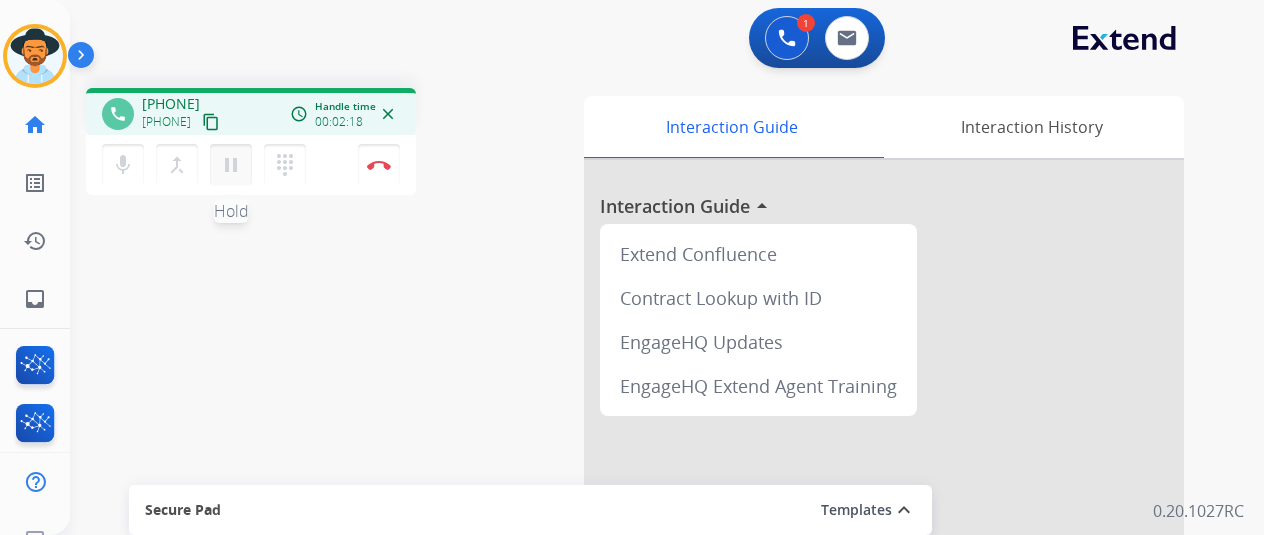 click on "pause" at bounding box center (231, 165) 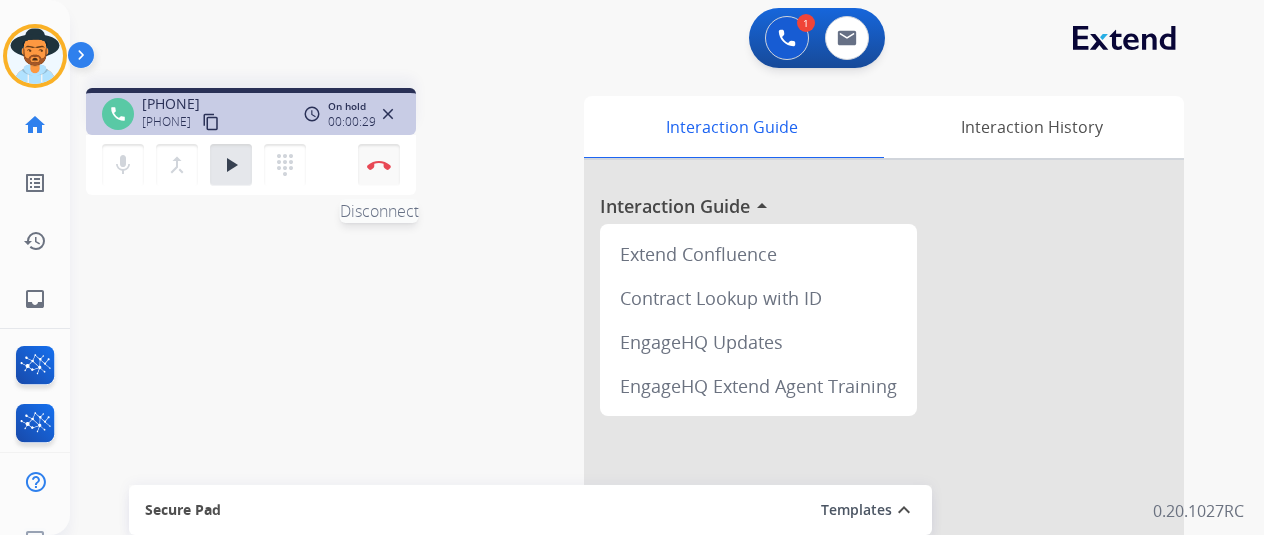 click on "Disconnect" at bounding box center [379, 165] 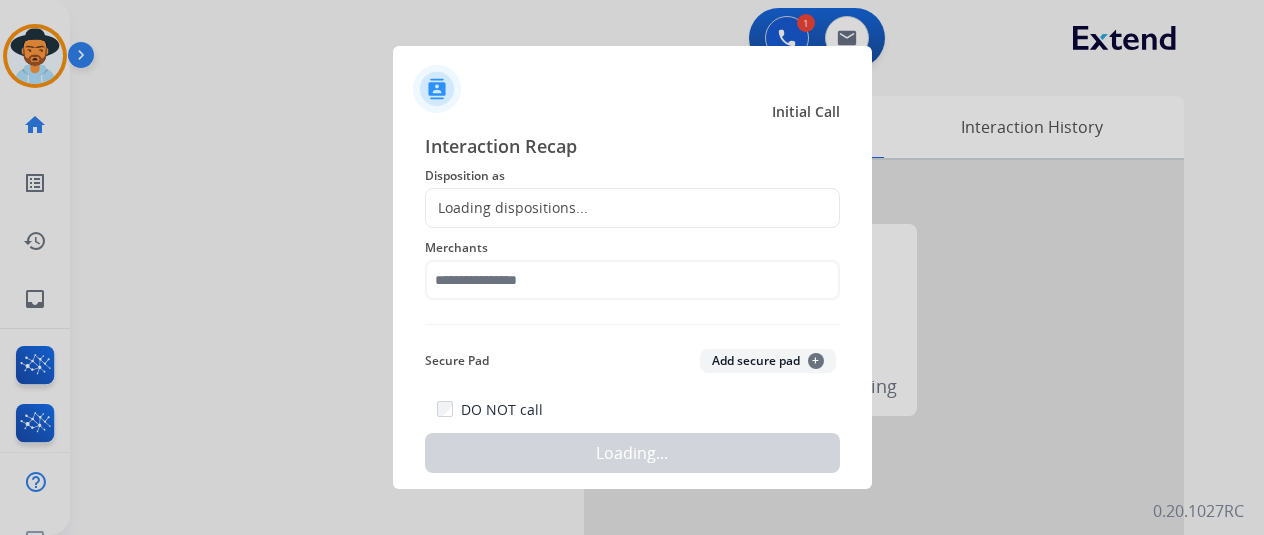 click on "Loading dispositions..." 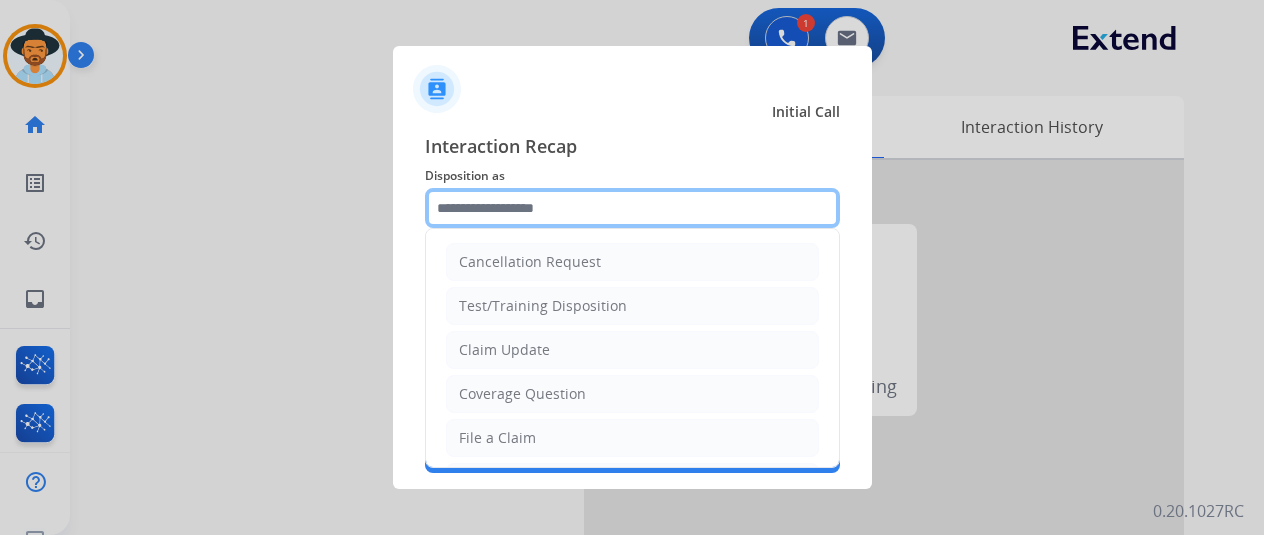 click 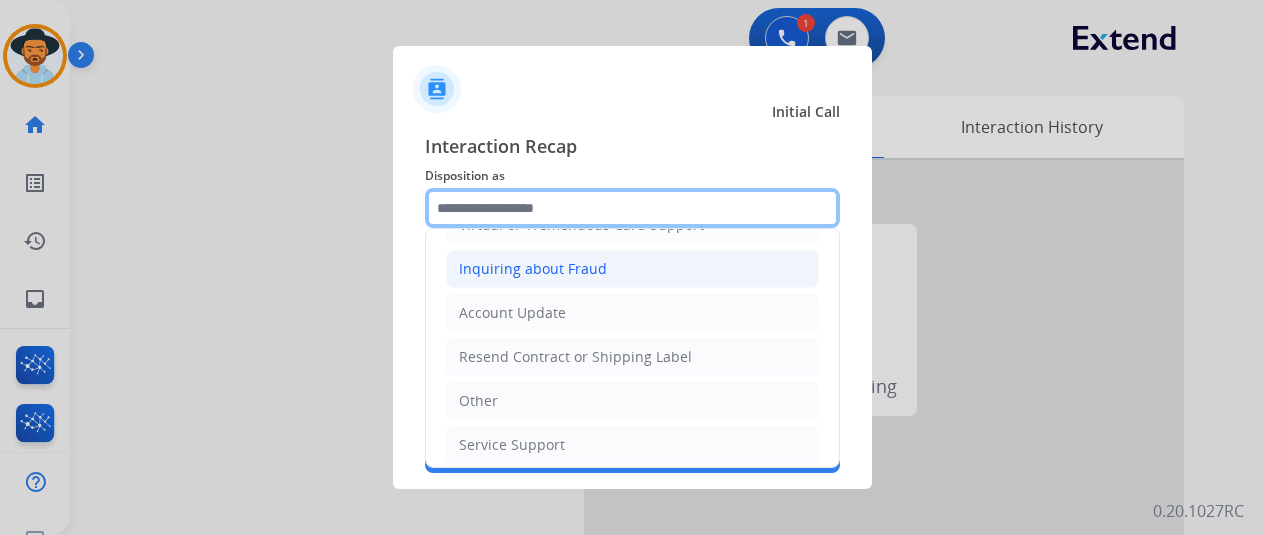 scroll, scrollTop: 303, scrollLeft: 0, axis: vertical 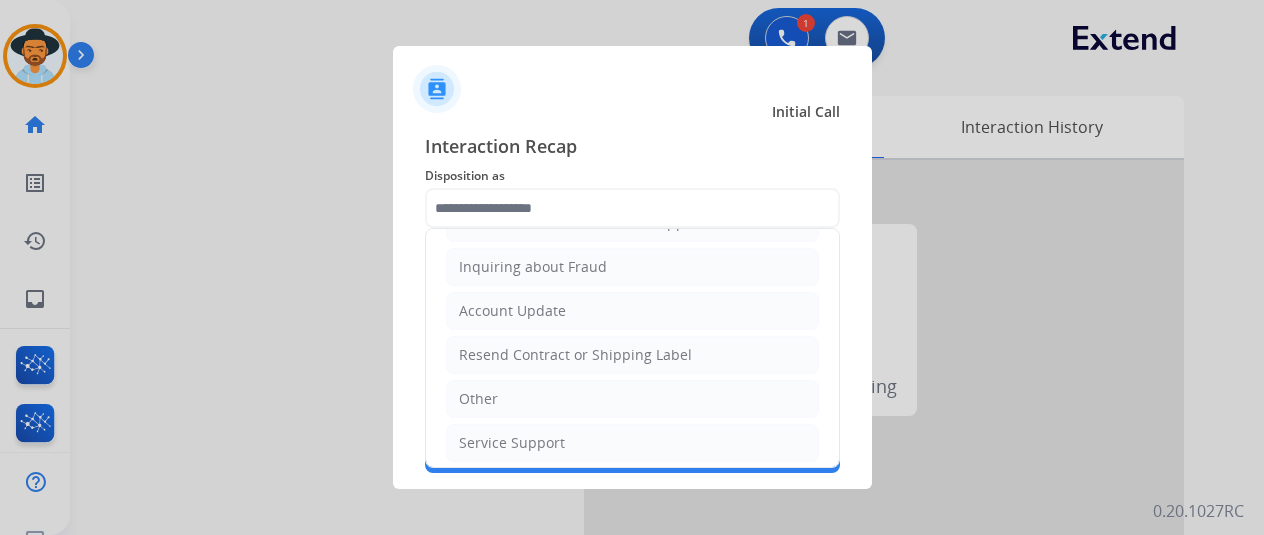 drag, startPoint x: 490, startPoint y: 405, endPoint x: 492, endPoint y: 383, distance: 22.090721 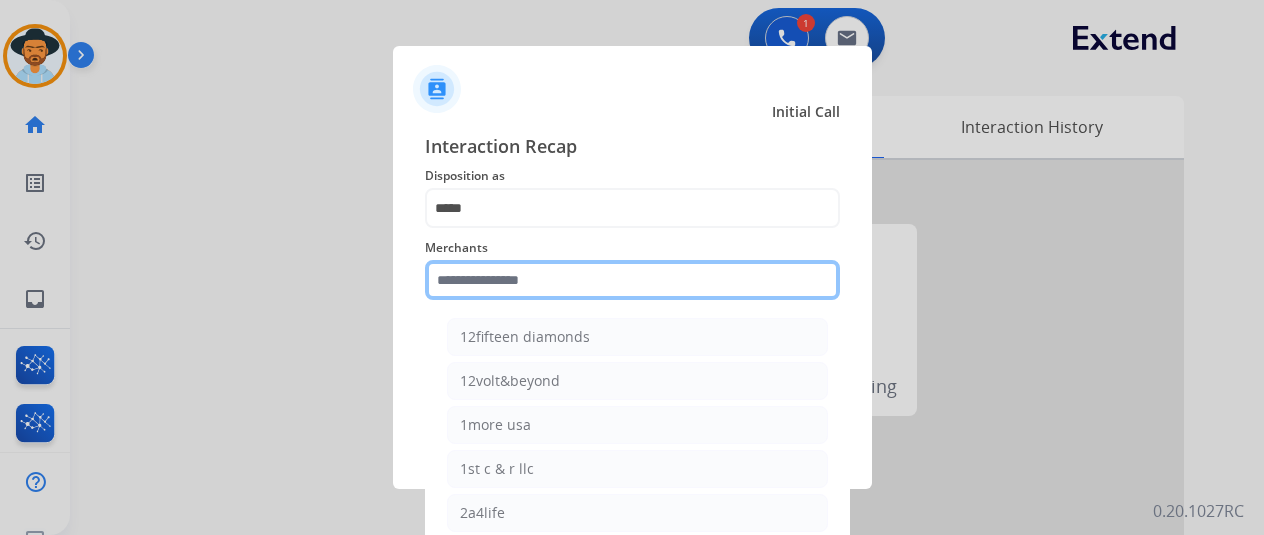 click 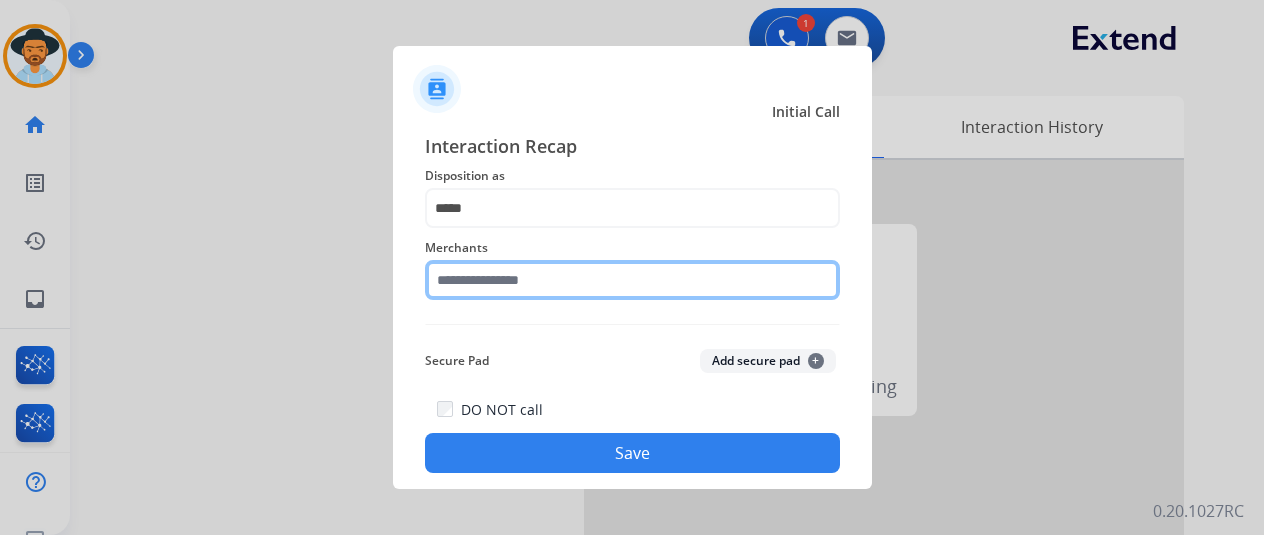 drag, startPoint x: 482, startPoint y: 286, endPoint x: 475, endPoint y: 276, distance: 12.206555 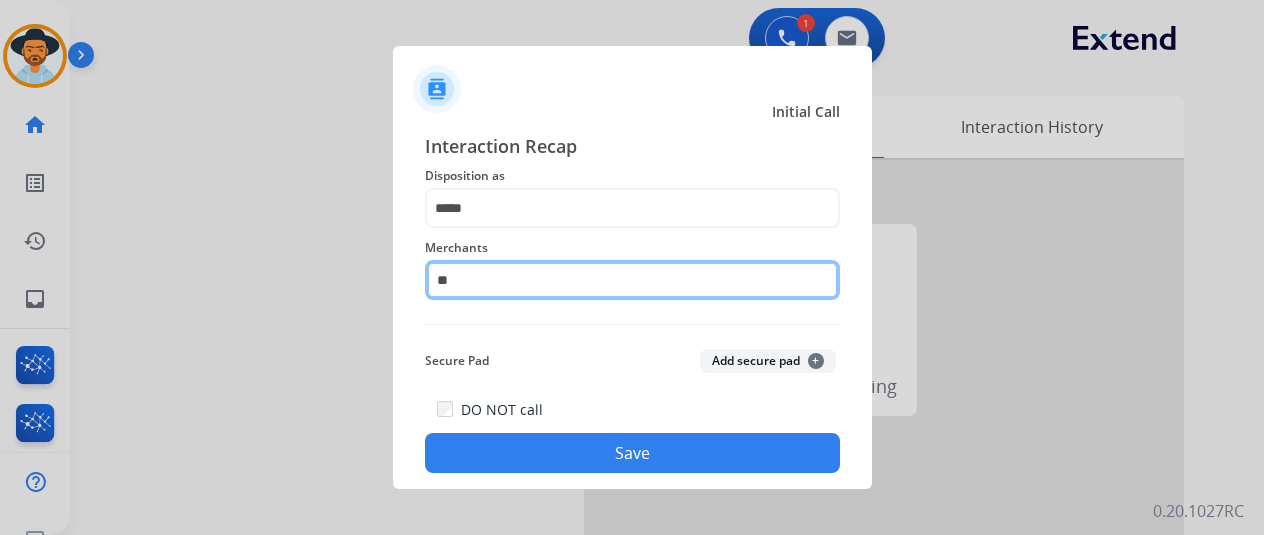 type on "*" 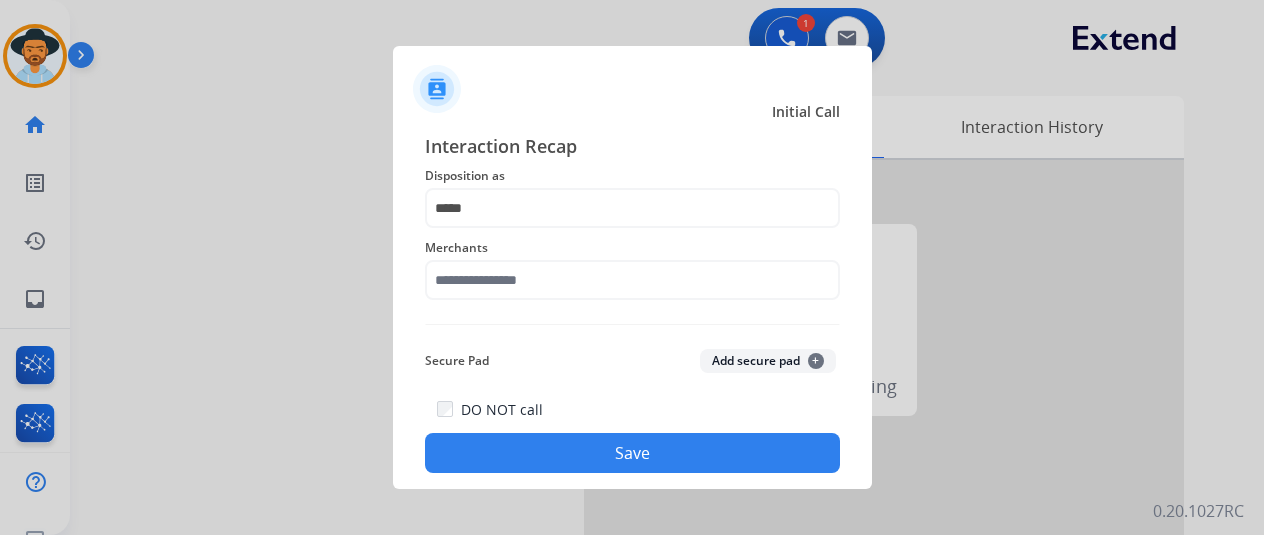 click on "Save" 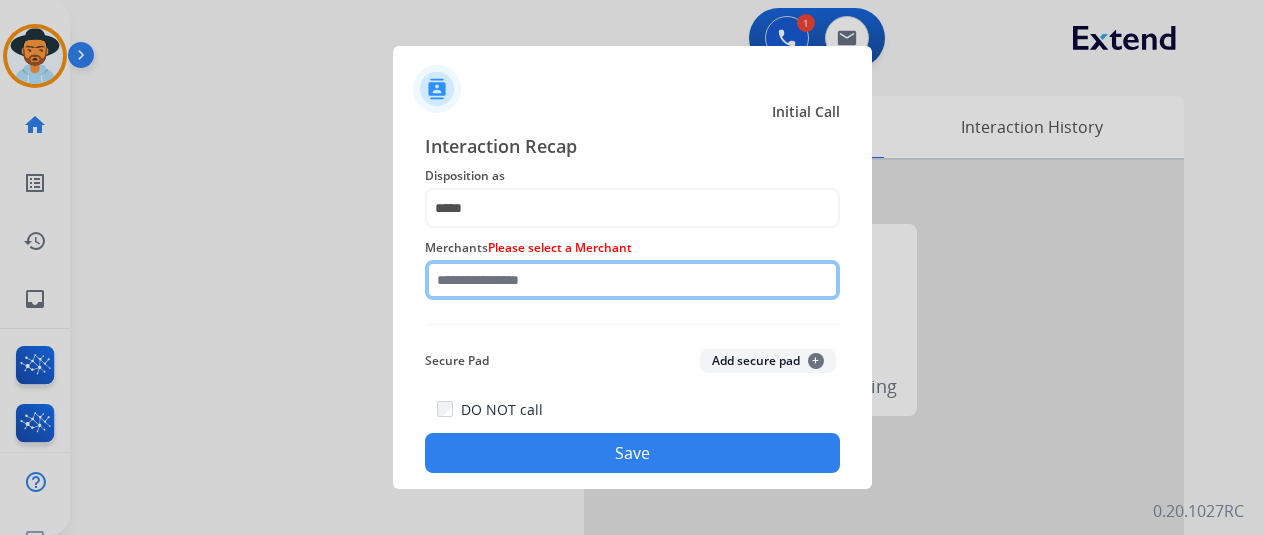 click 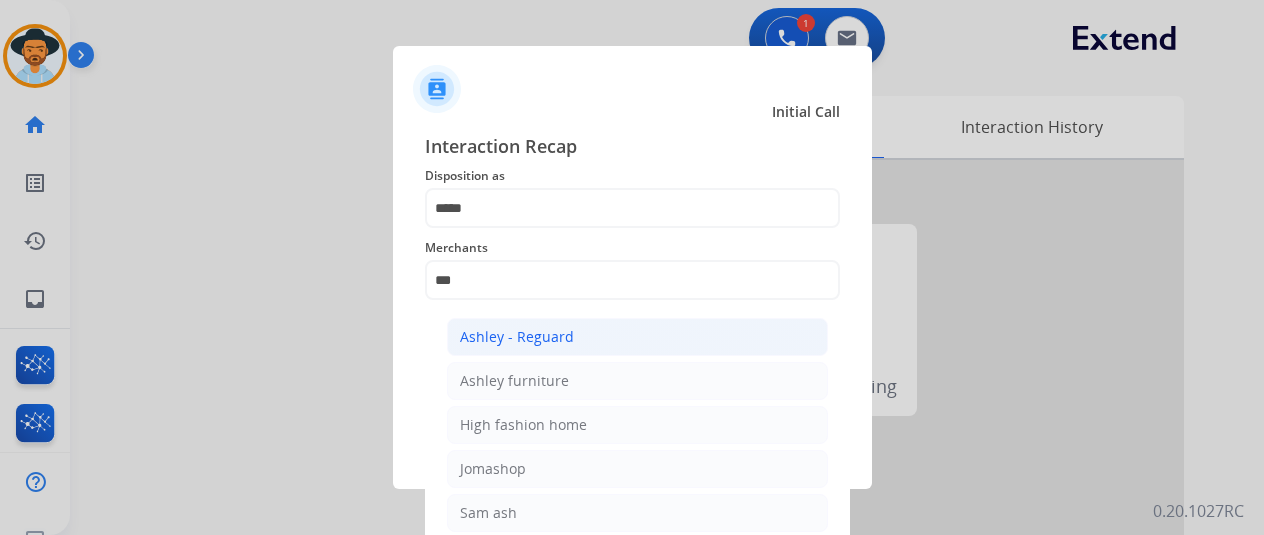 click on "Ashley - Reguard" 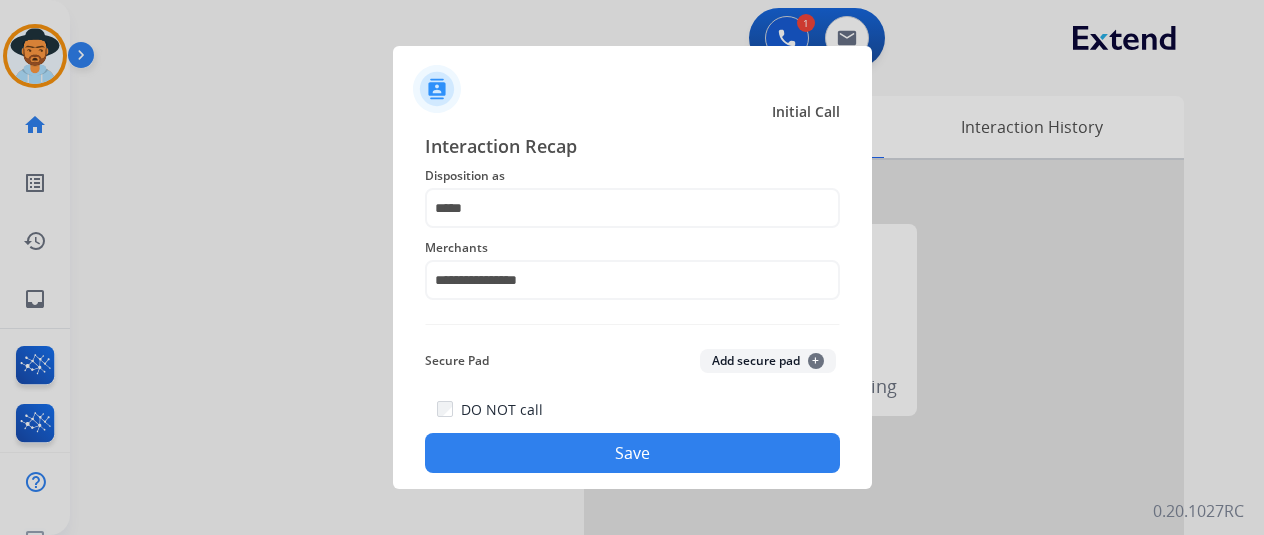 click on "Save" 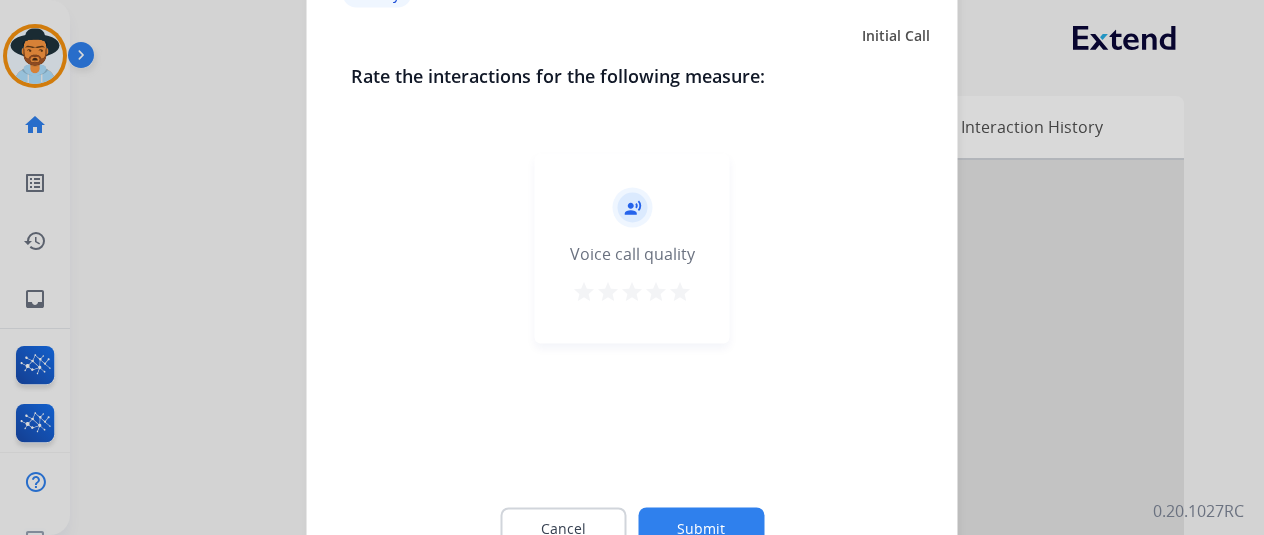 click on "Submit" 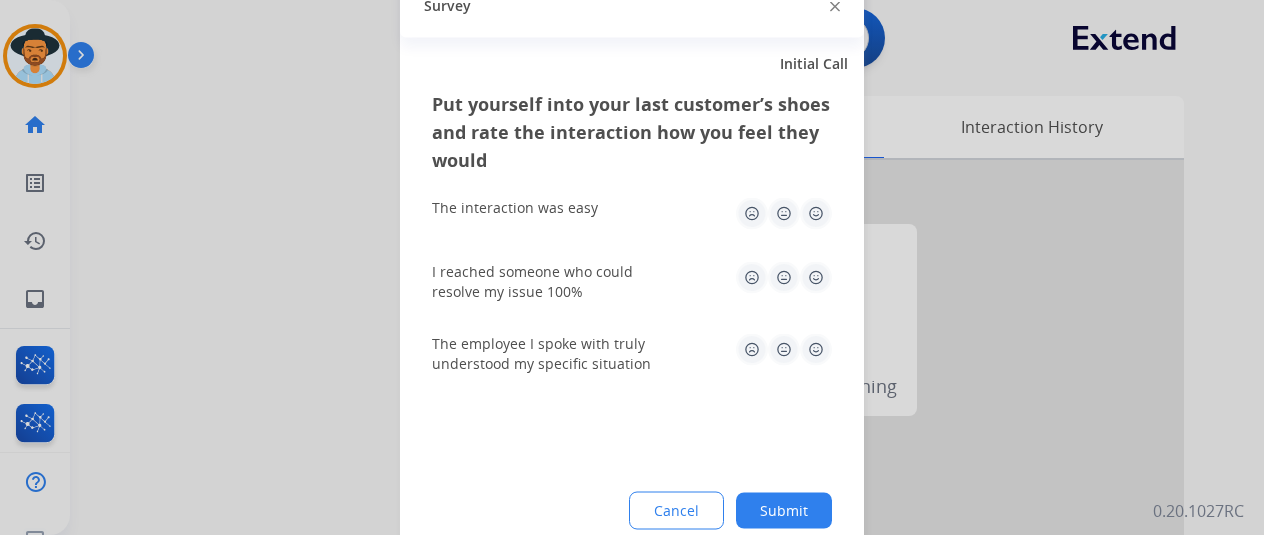 click on "Submit" 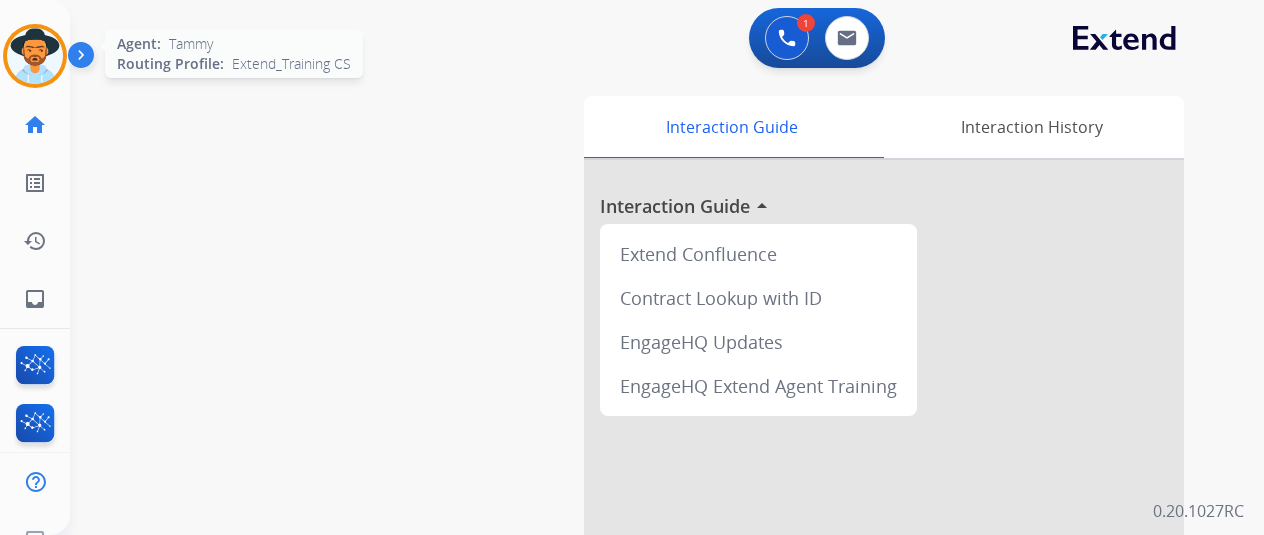 click at bounding box center (35, 56) 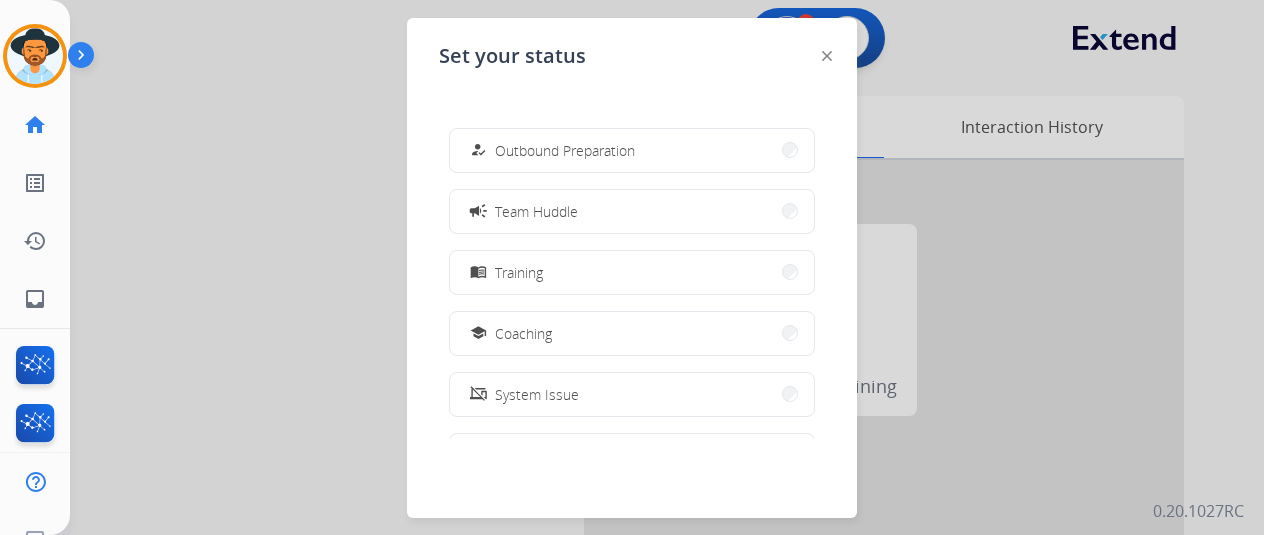scroll, scrollTop: 376, scrollLeft: 0, axis: vertical 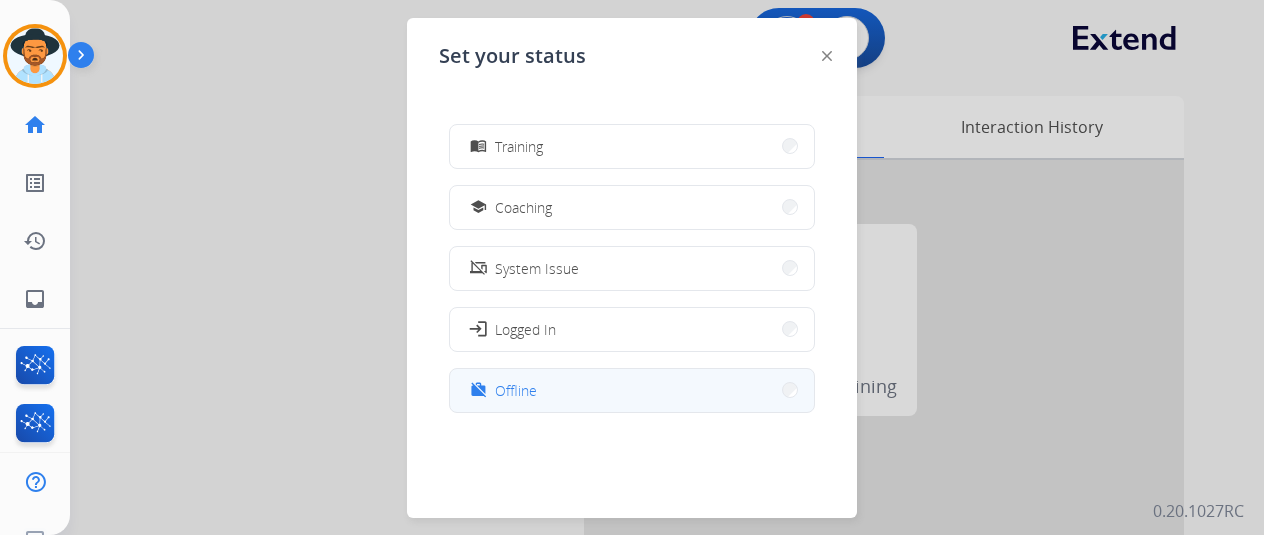 click on "Offline" at bounding box center [516, 390] 